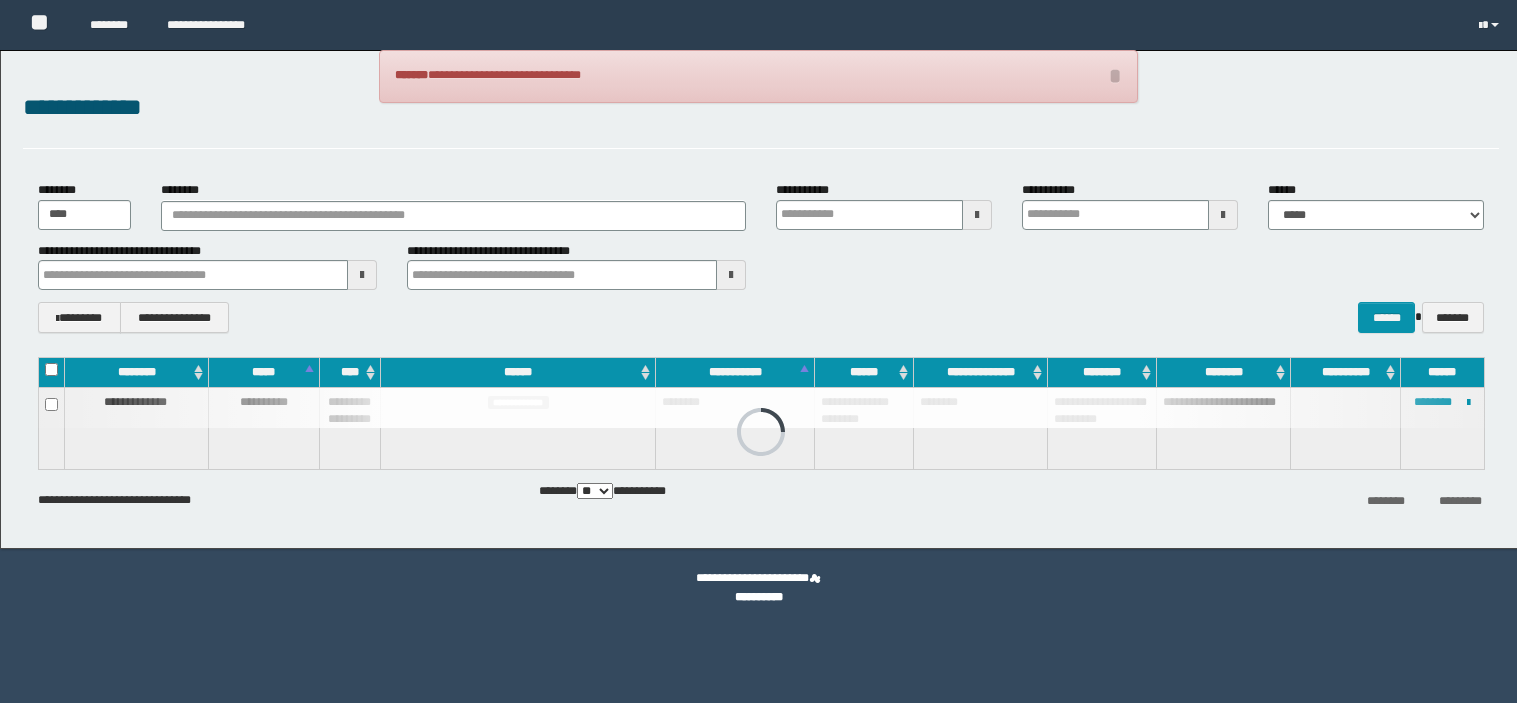 scroll, scrollTop: 0, scrollLeft: 0, axis: both 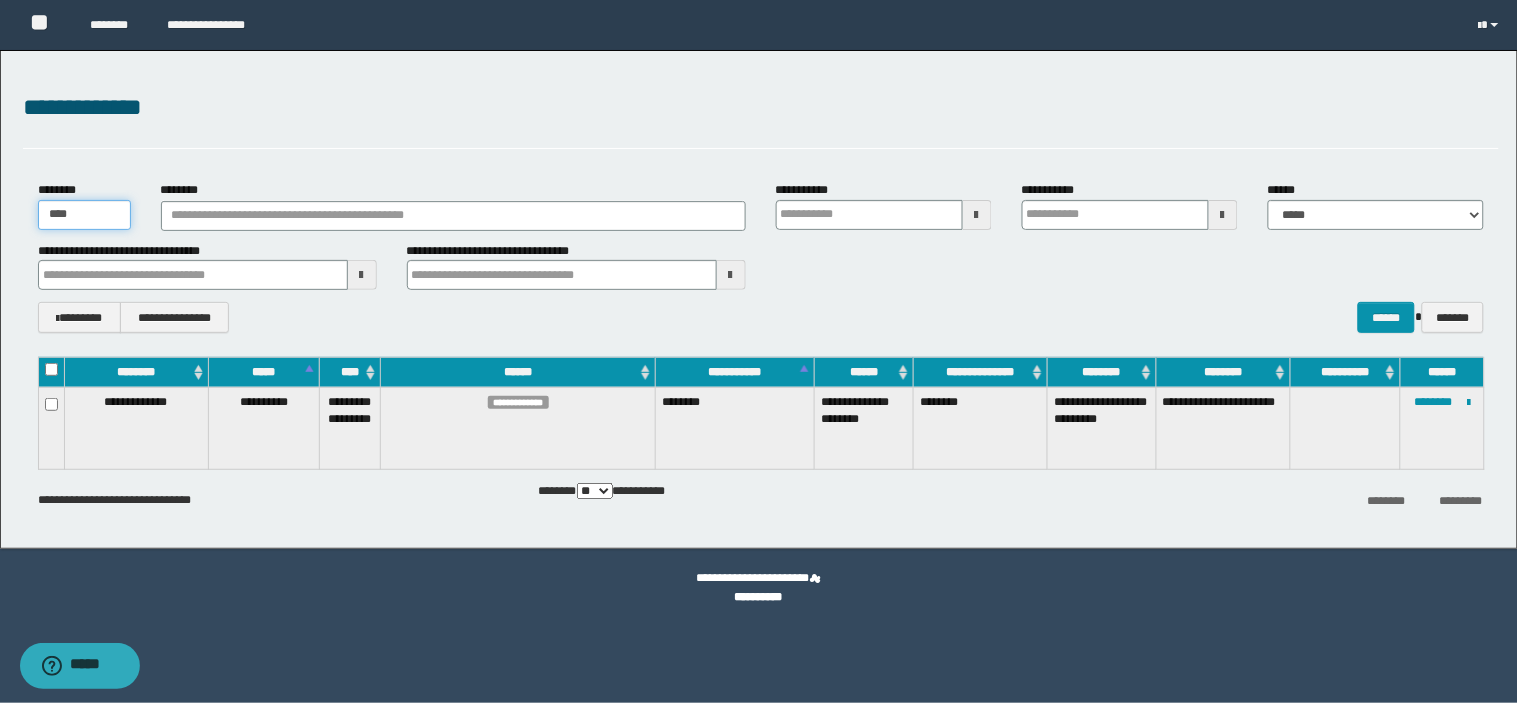 click on "****" at bounding box center (84, 215) 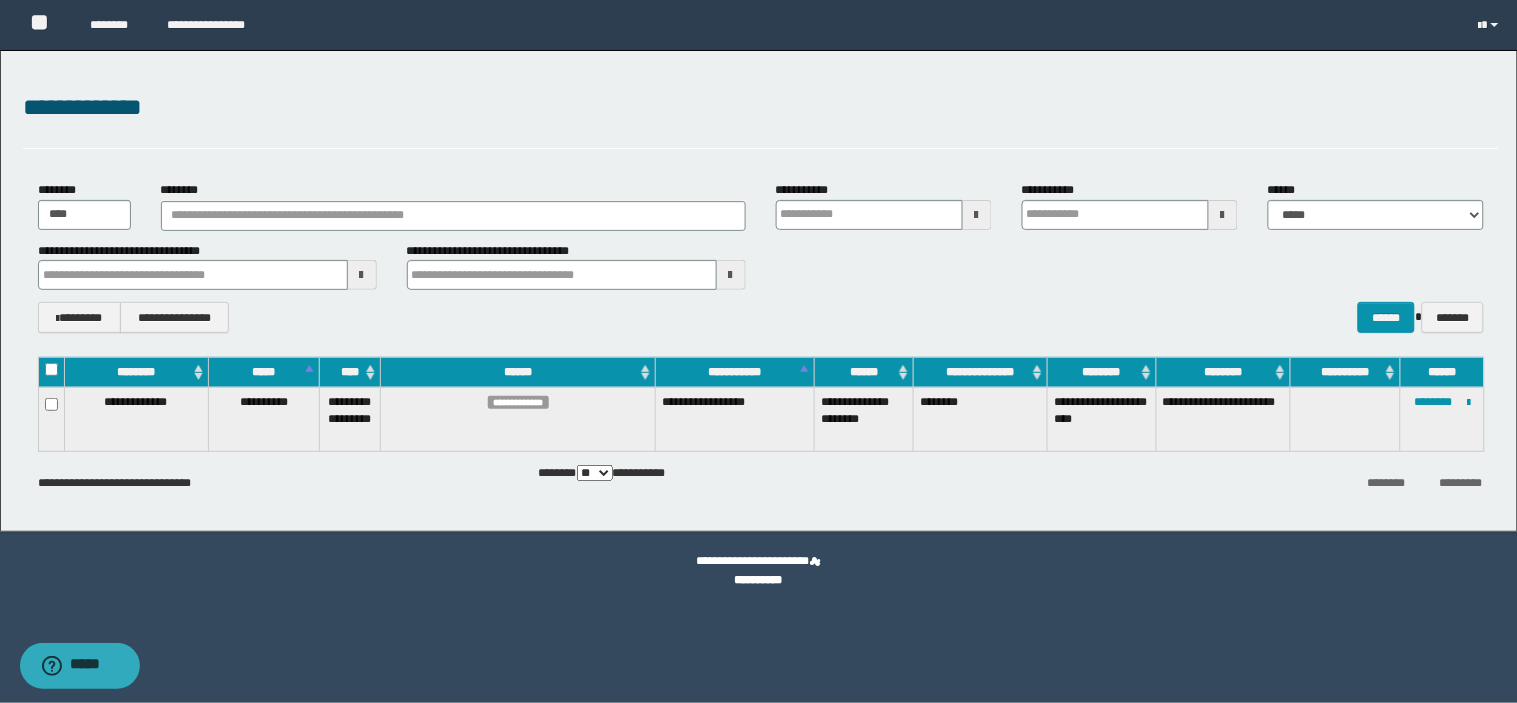 click on "**********" at bounding box center (1442, 419) 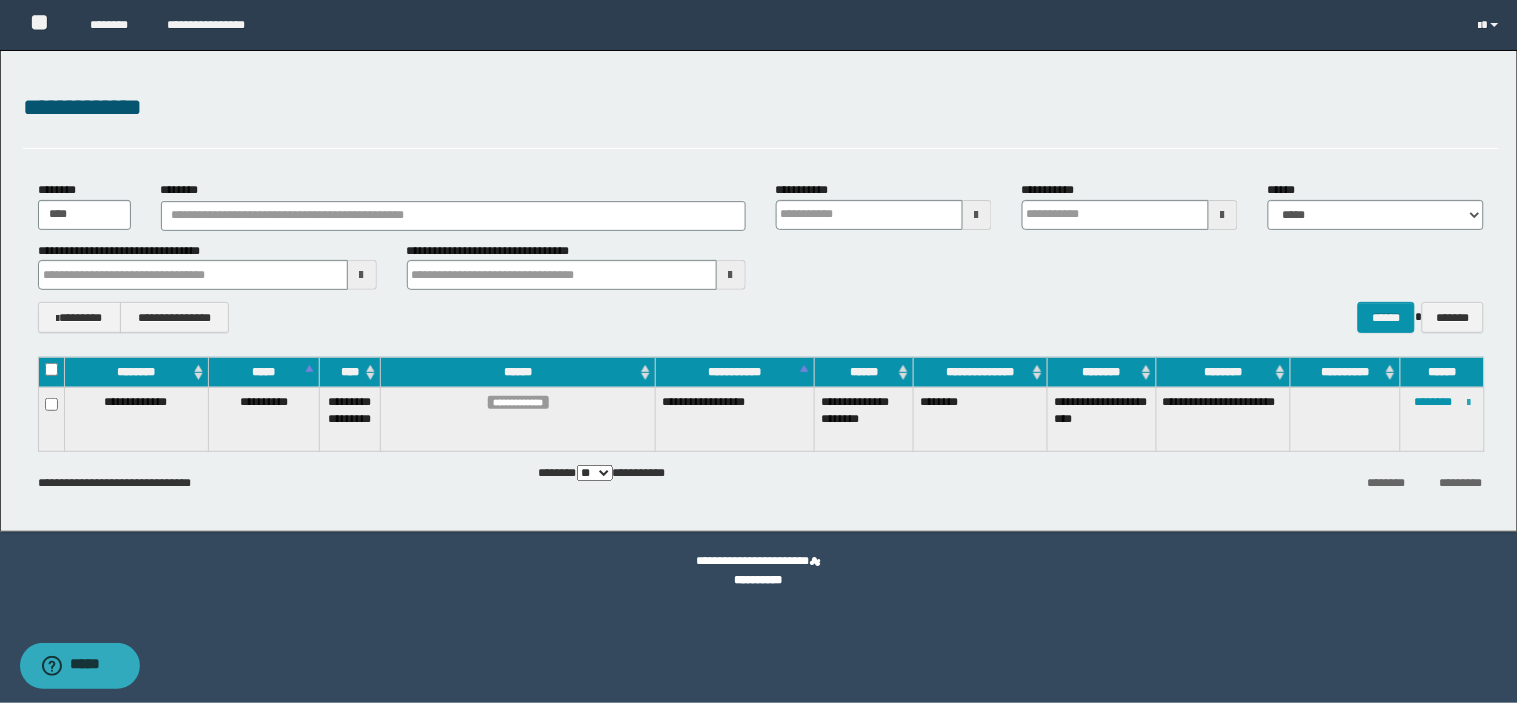 click at bounding box center (1468, 403) 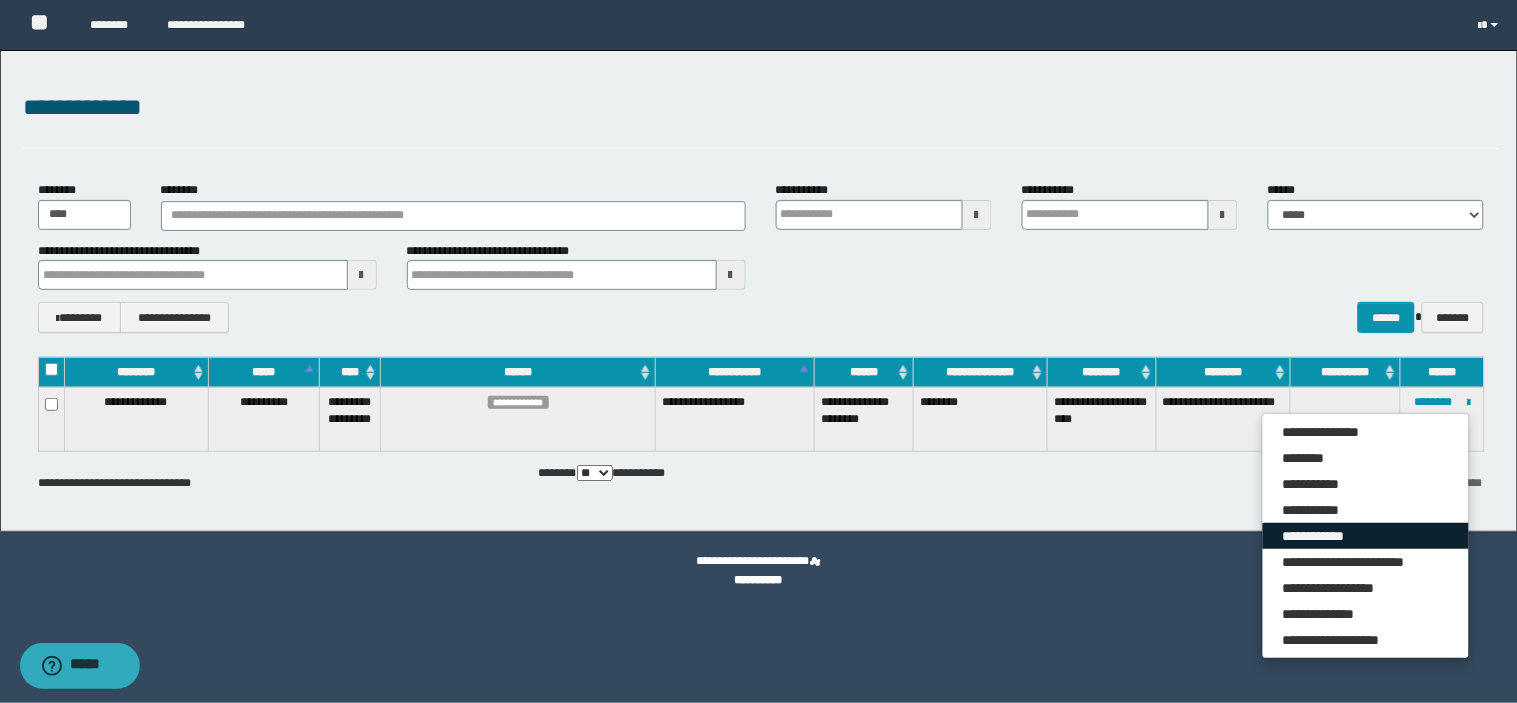 click on "**********" at bounding box center (1366, 536) 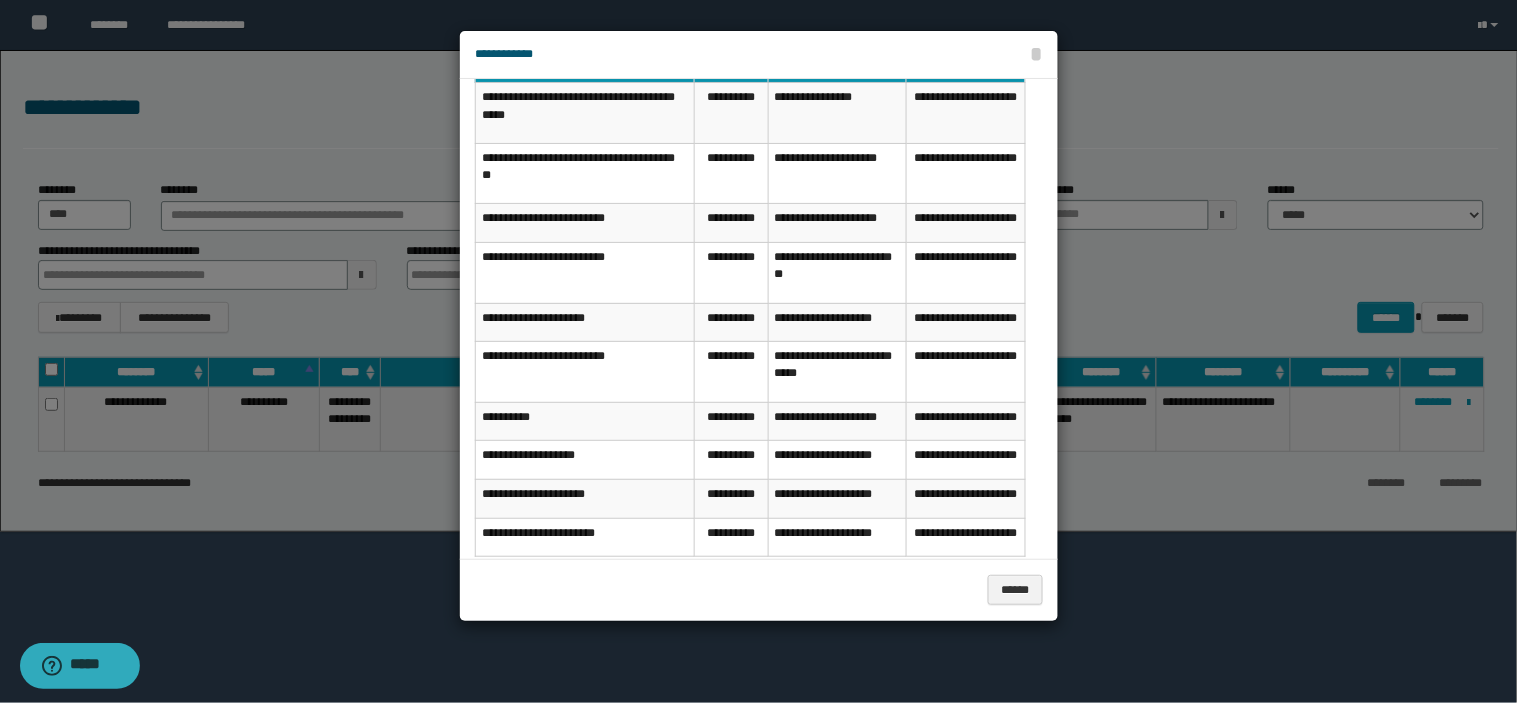 scroll, scrollTop: 74, scrollLeft: 0, axis: vertical 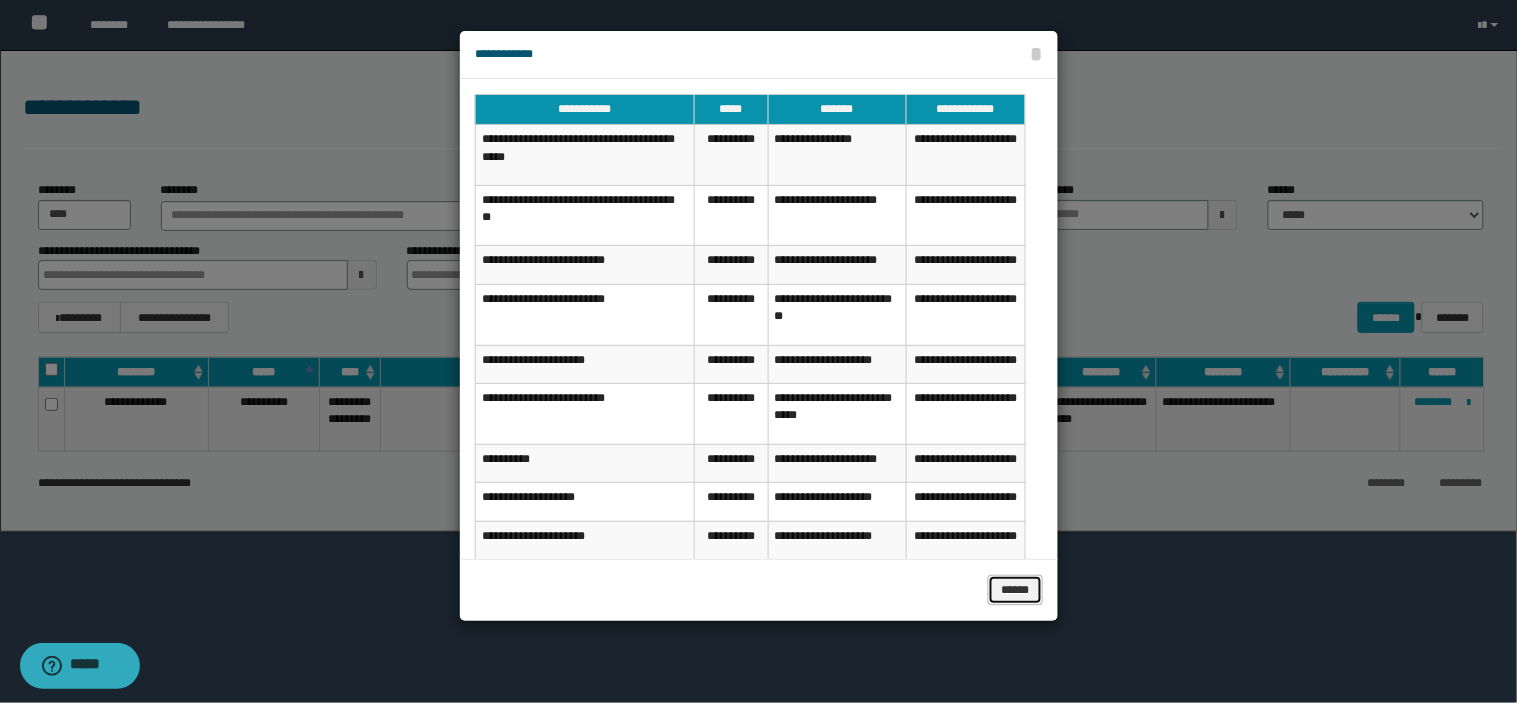 click on "******" at bounding box center [1015, 590] 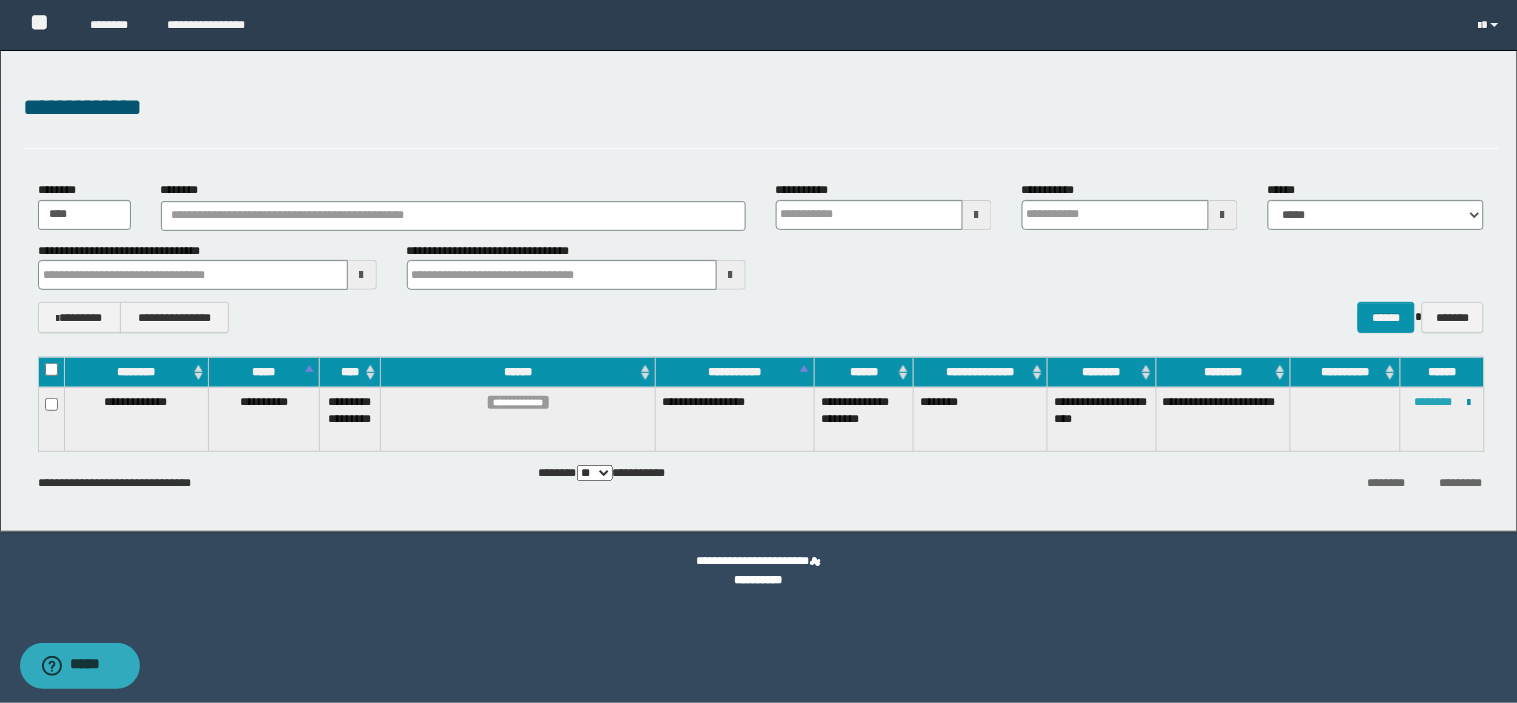 click on "********" at bounding box center [1433, 402] 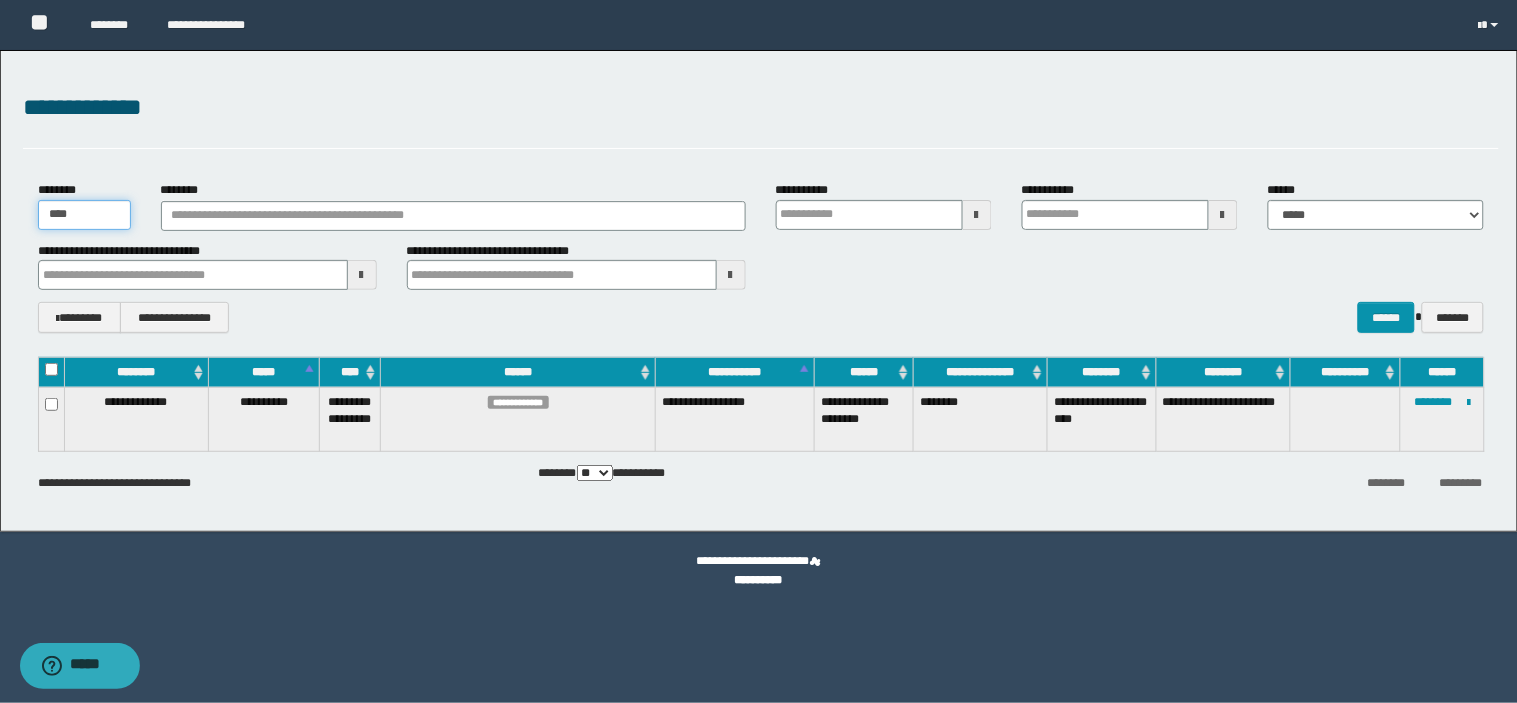 click on "****" at bounding box center [84, 215] 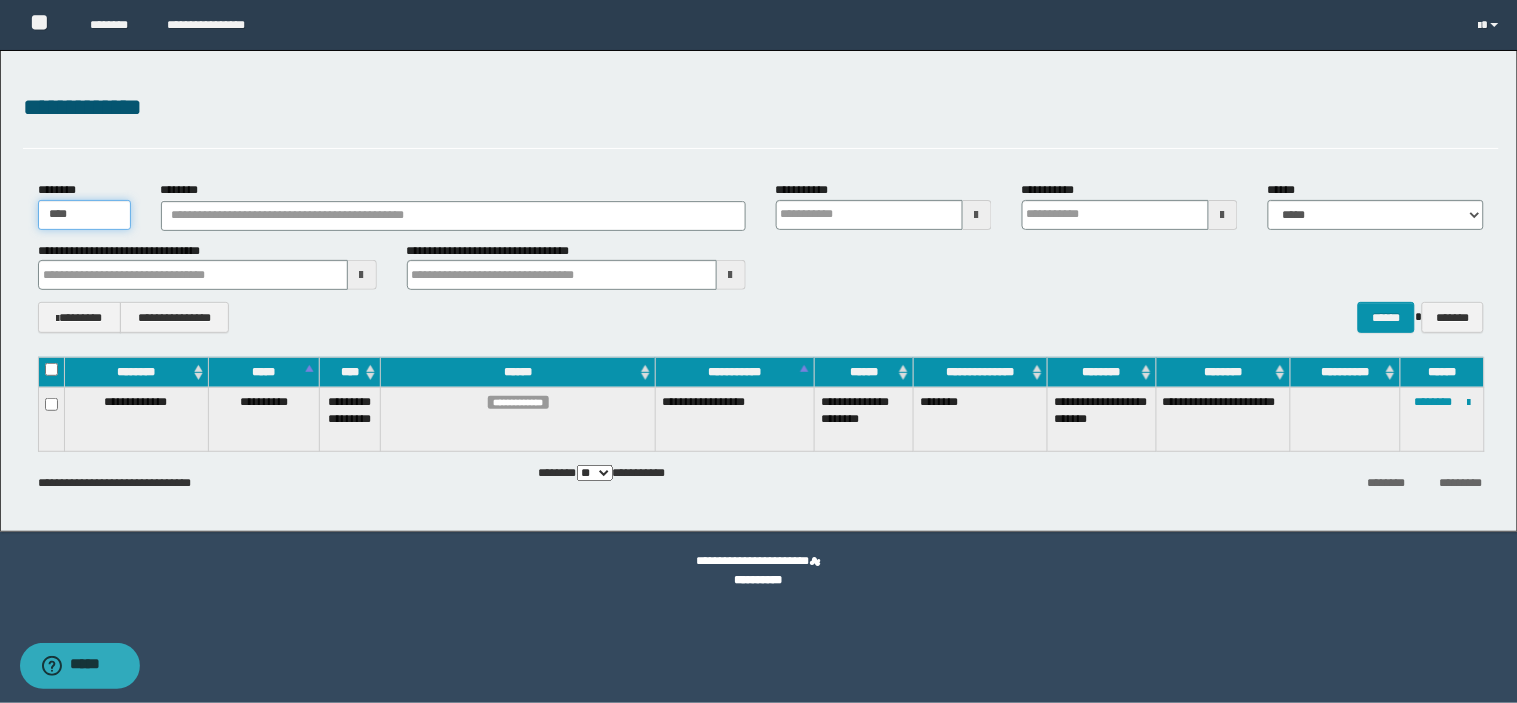 type on "****" 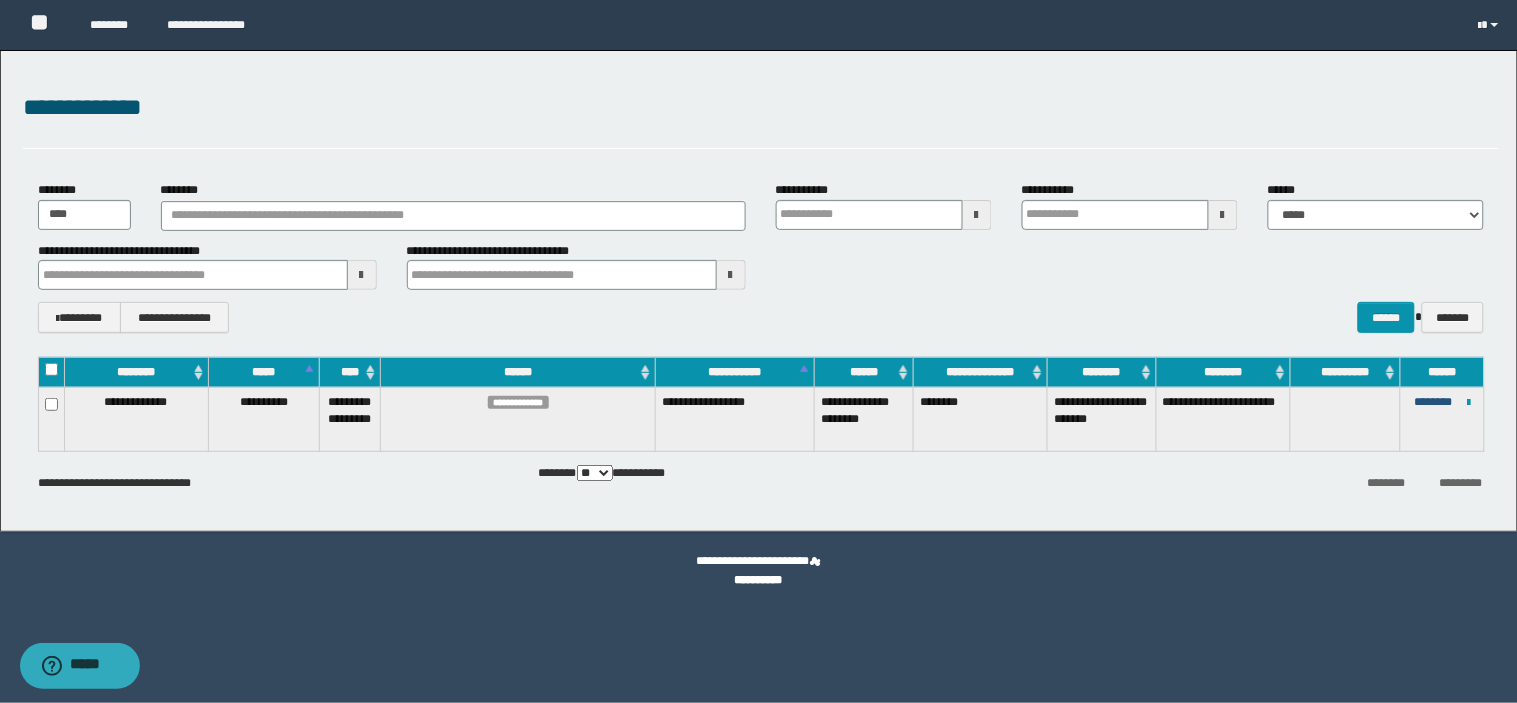 click on "********" at bounding box center [1433, 402] 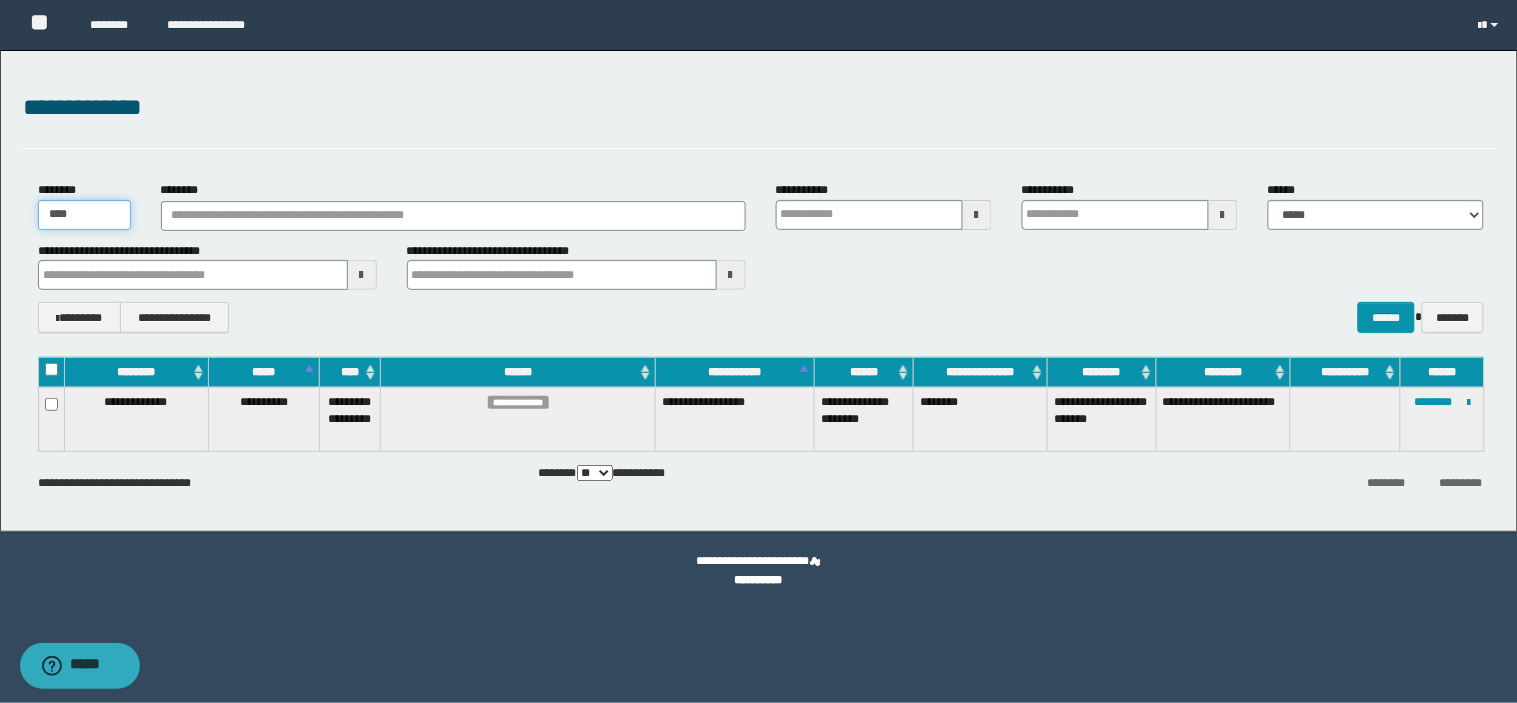 click on "****" at bounding box center (84, 215) 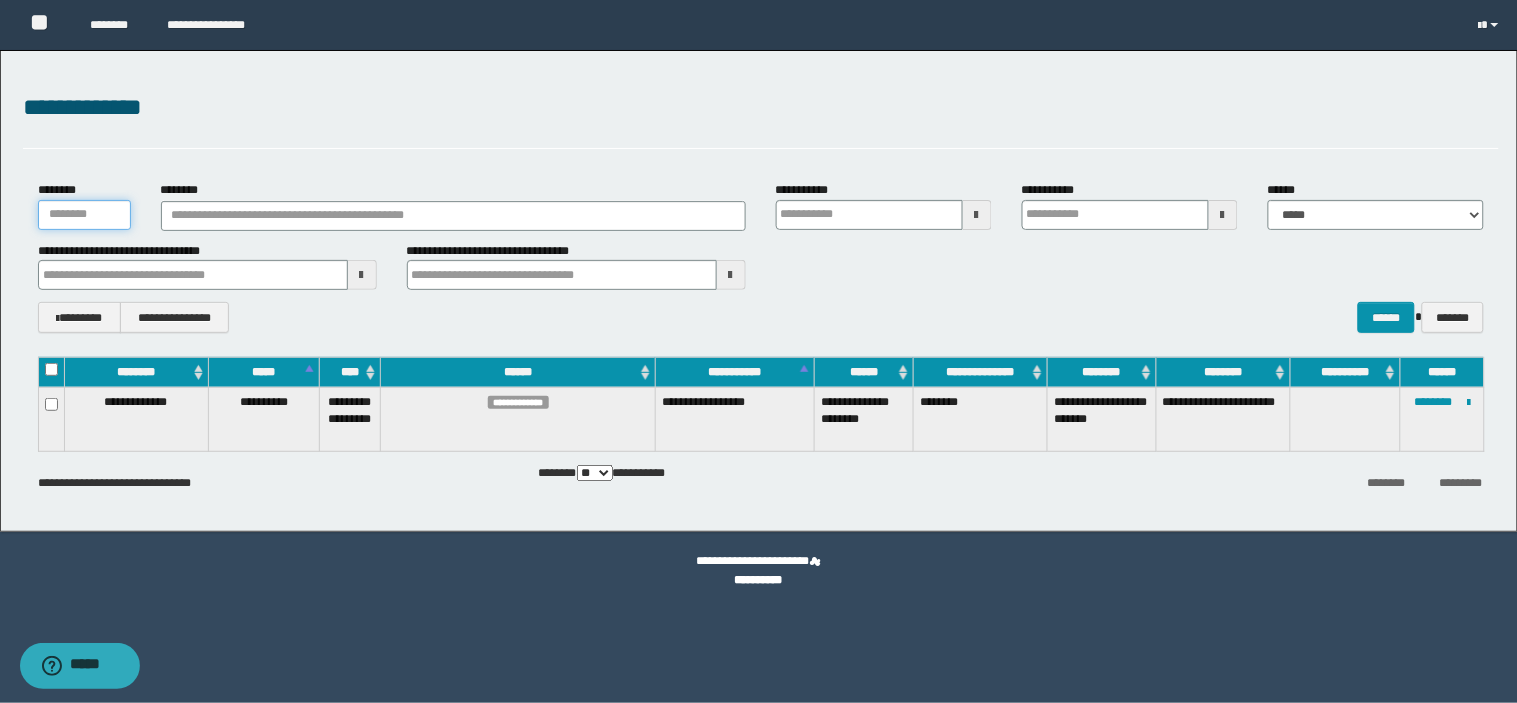 type 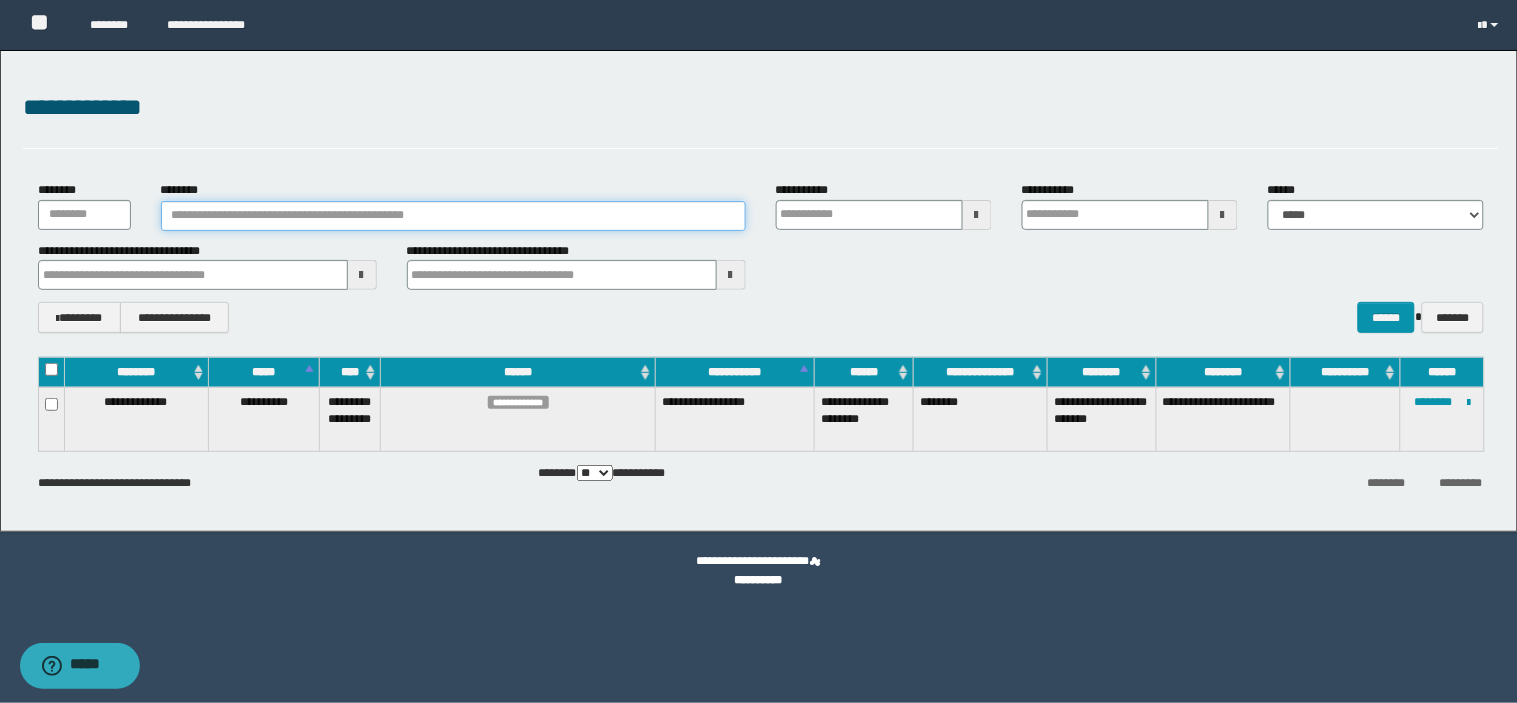 click on "********" at bounding box center (453, 216) 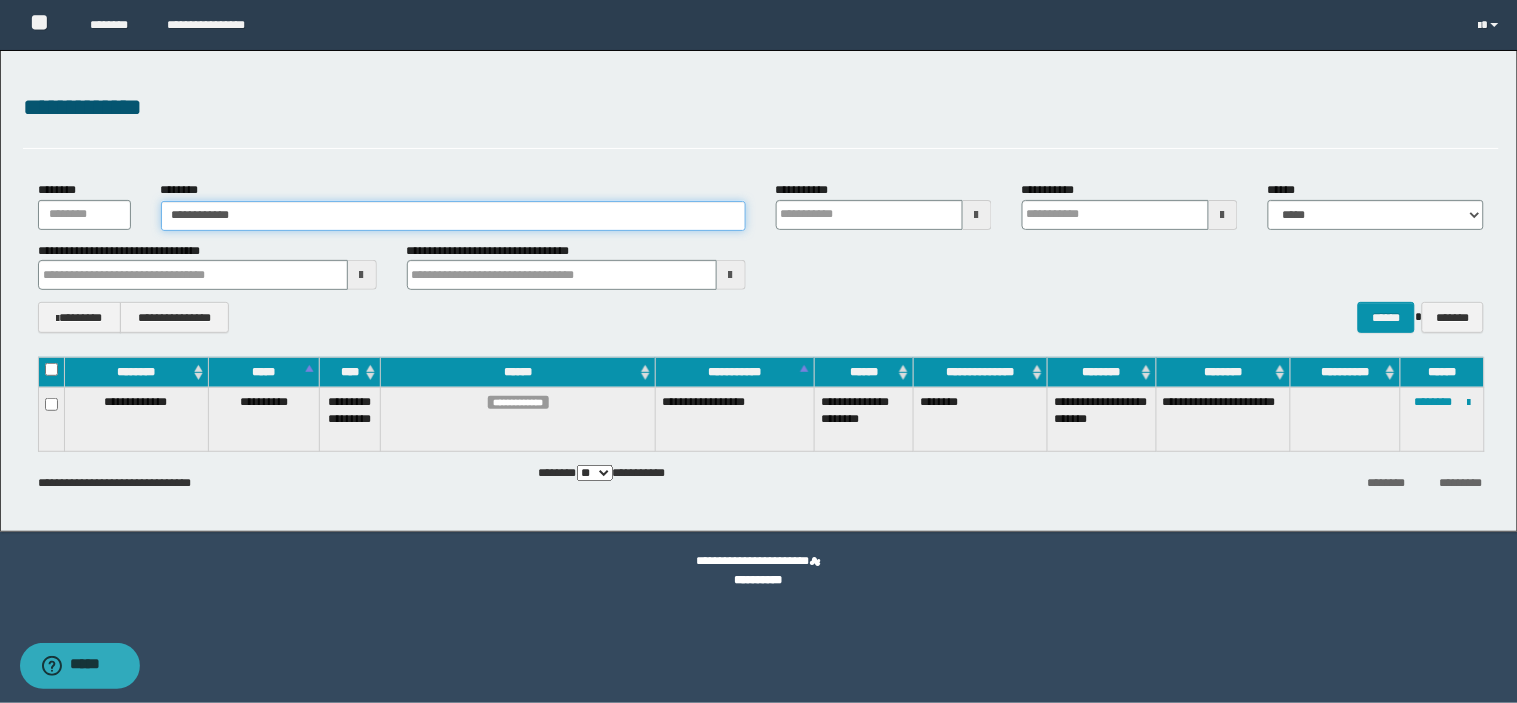 type on "**********" 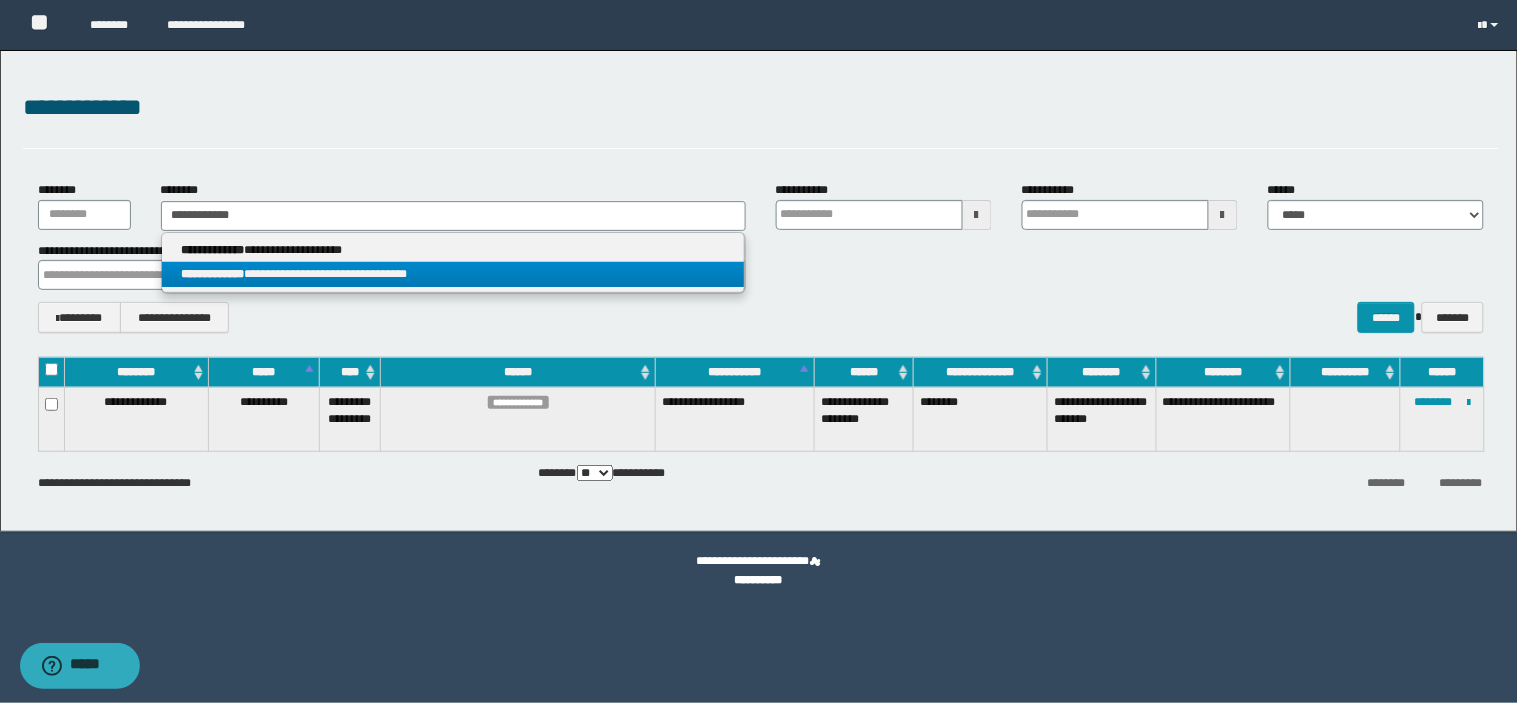 click on "**********" at bounding box center [453, 274] 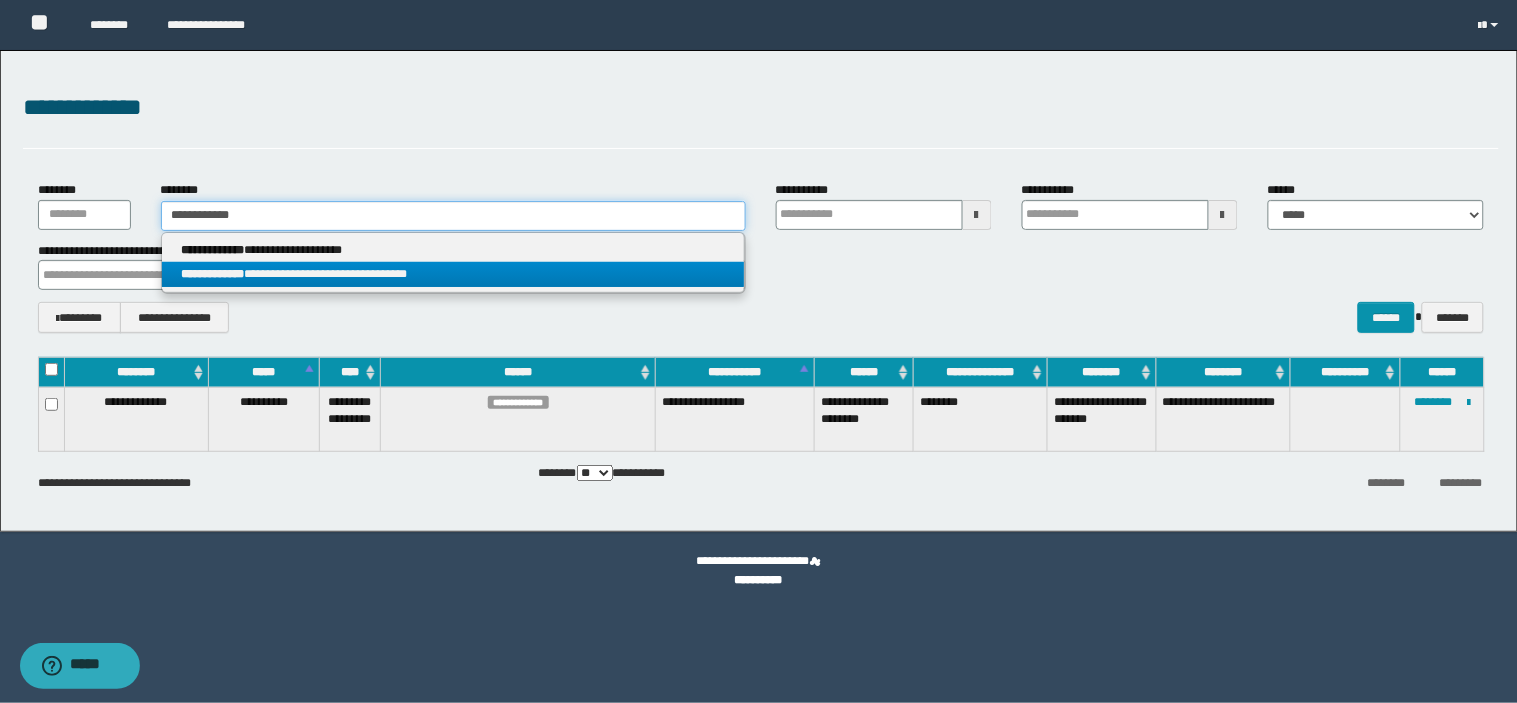 type 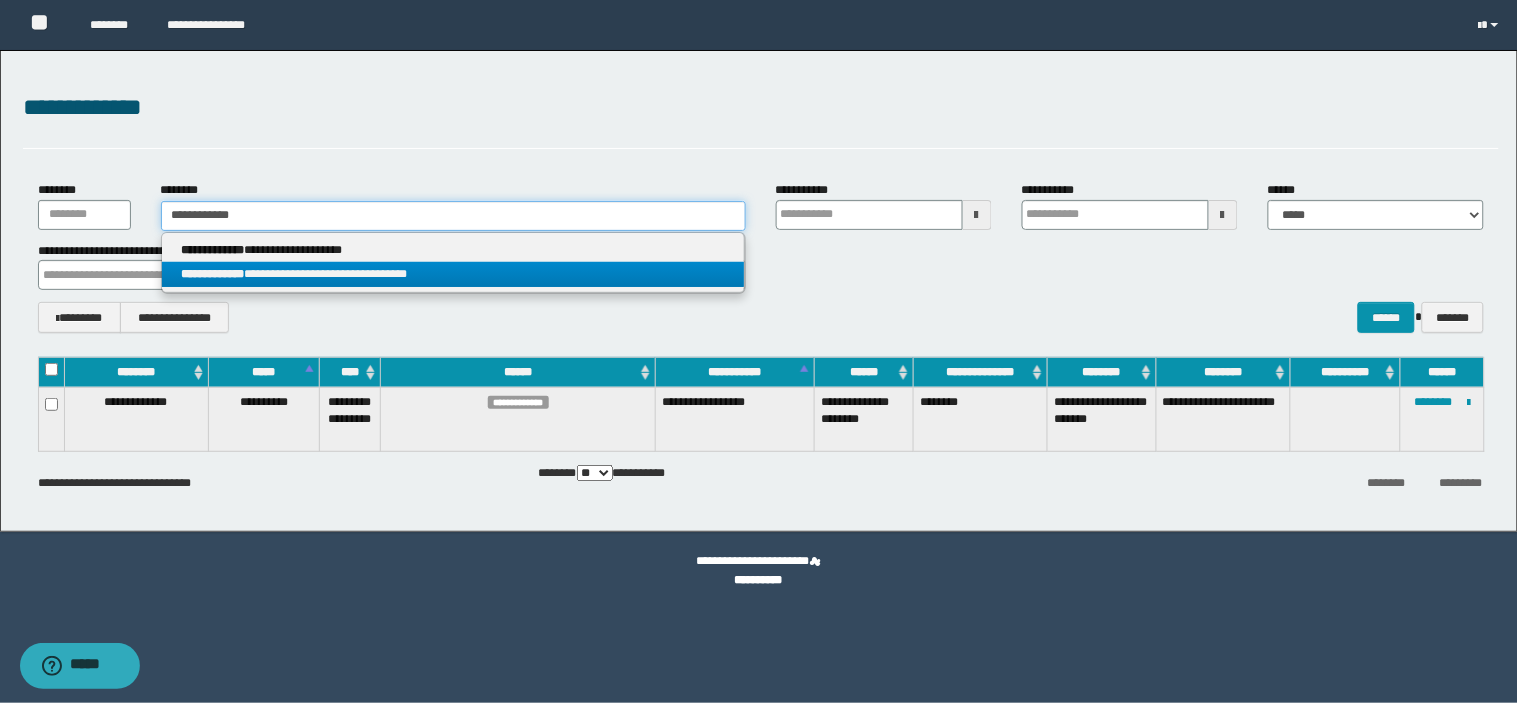 type on "**********" 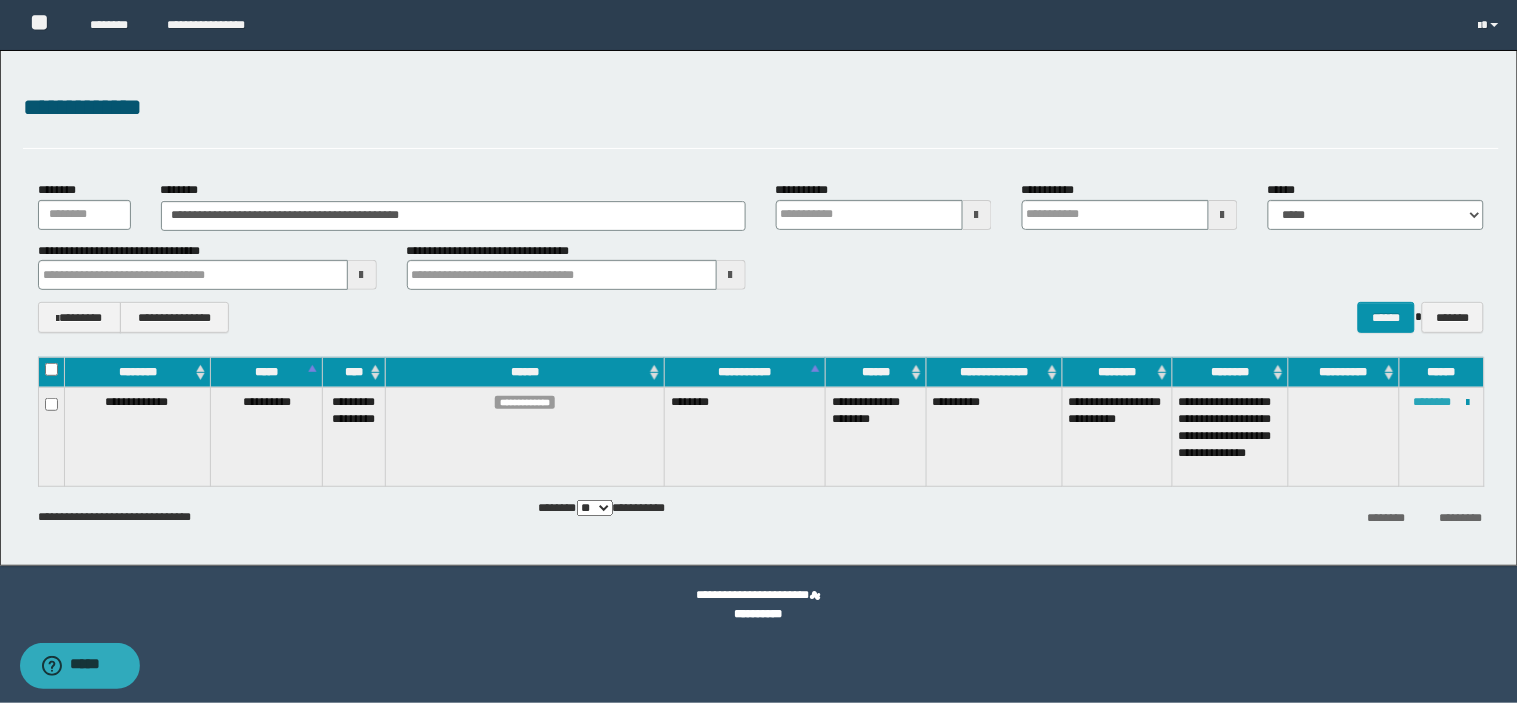 click on "********" at bounding box center (1433, 402) 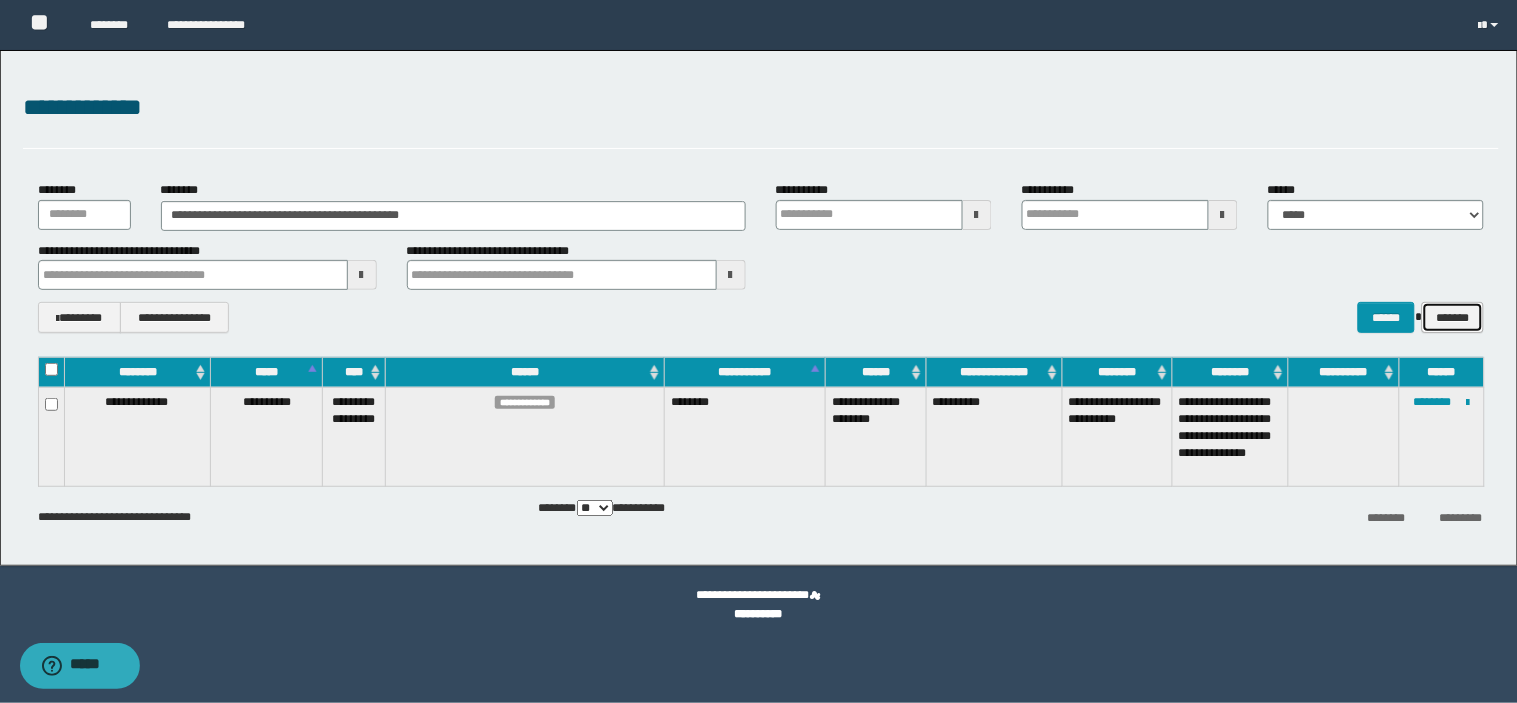 click on "*******" at bounding box center (1452, 317) 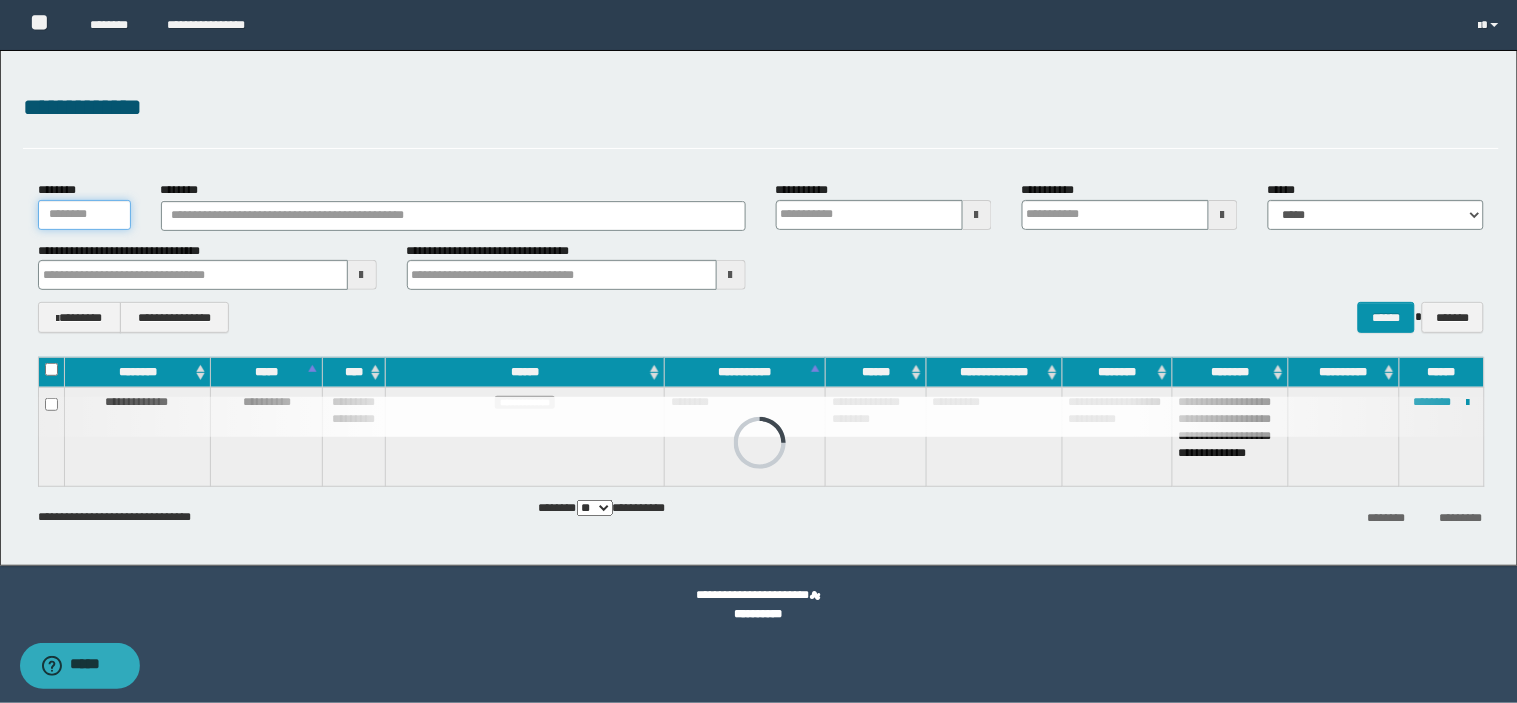 click on "********" at bounding box center (84, 215) 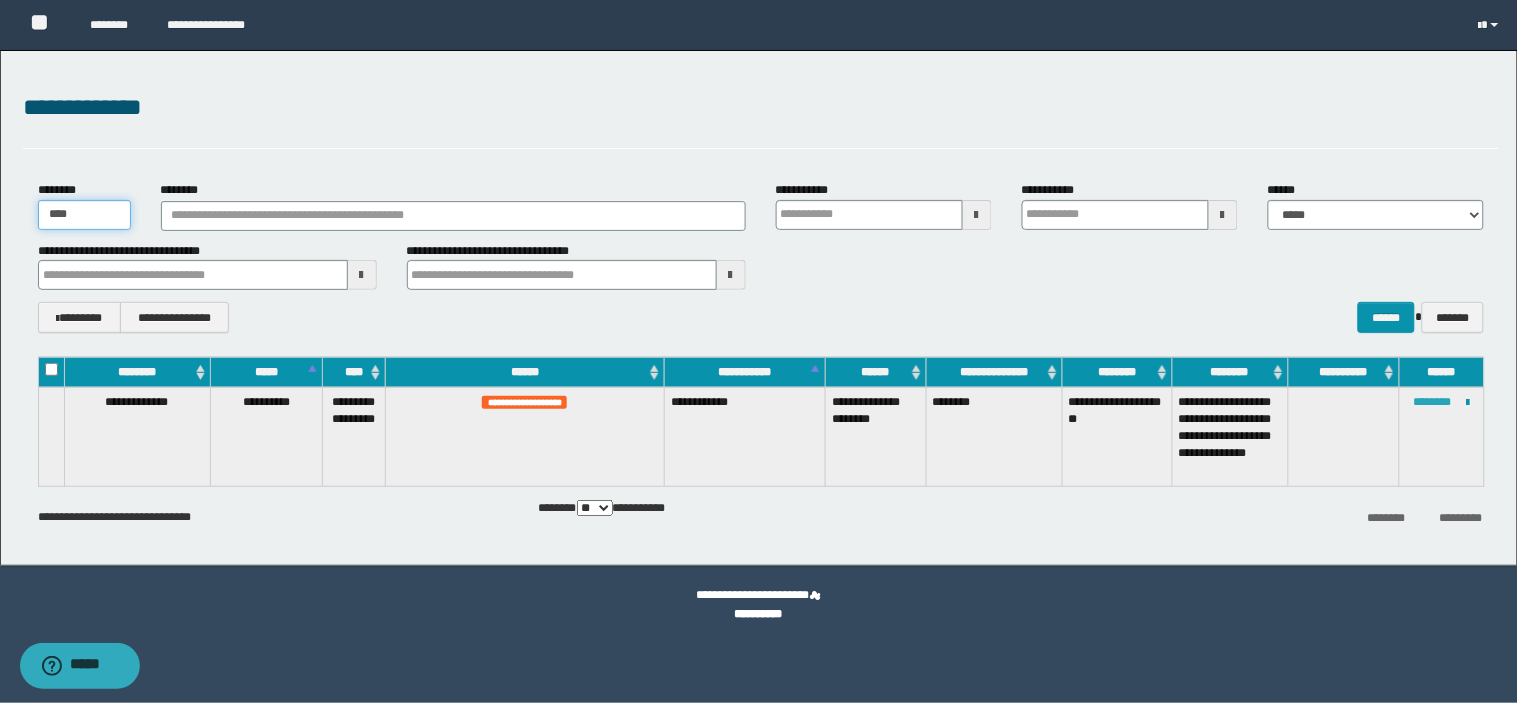 type on "****" 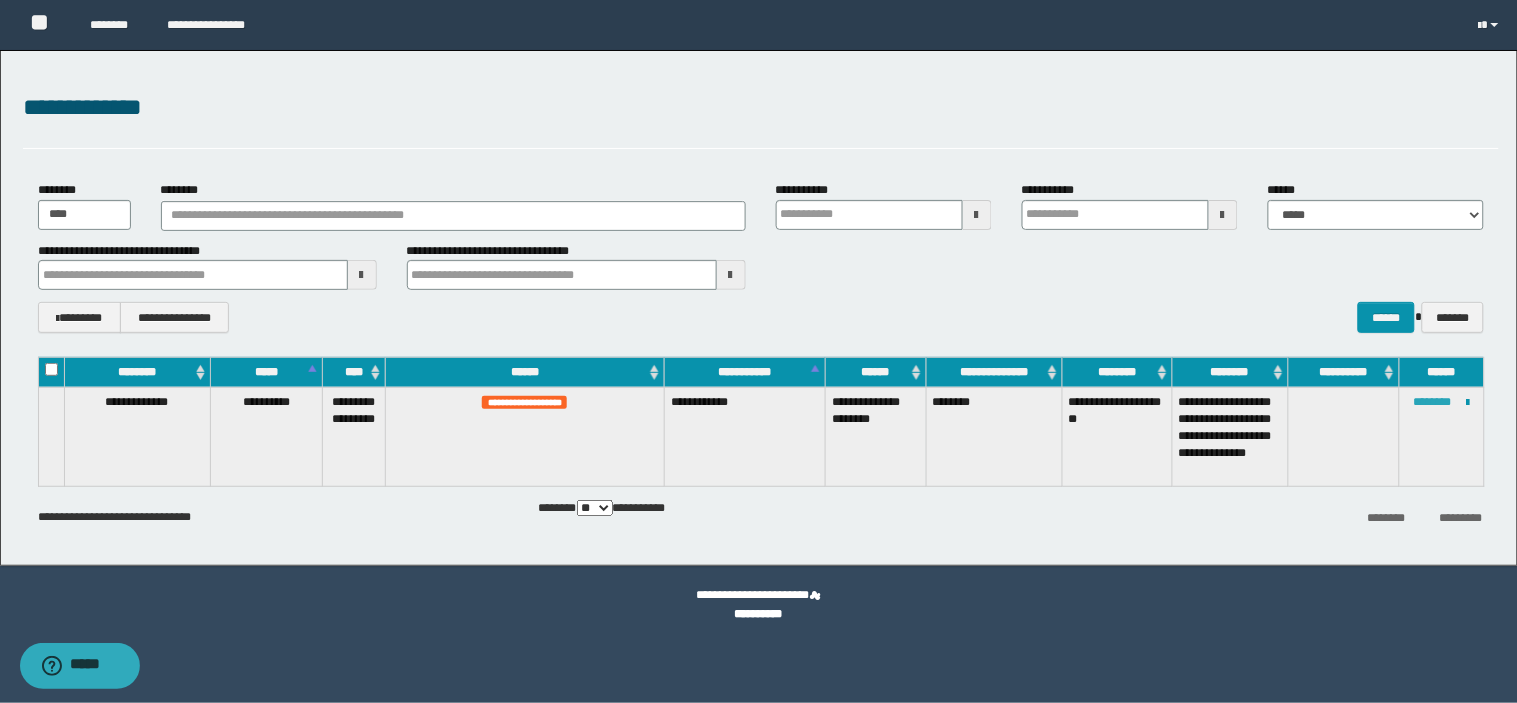 click on "********" at bounding box center [1433, 402] 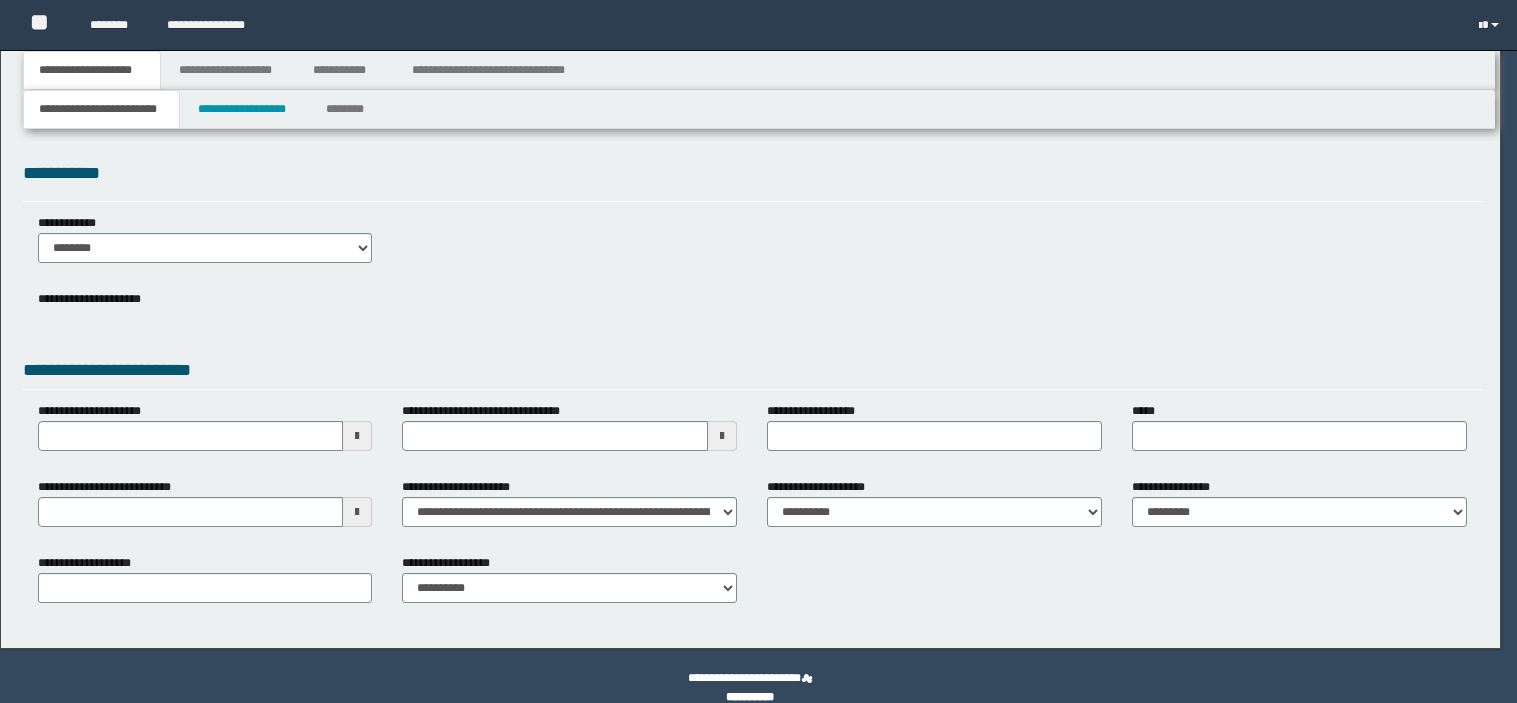 scroll, scrollTop: 0, scrollLeft: 0, axis: both 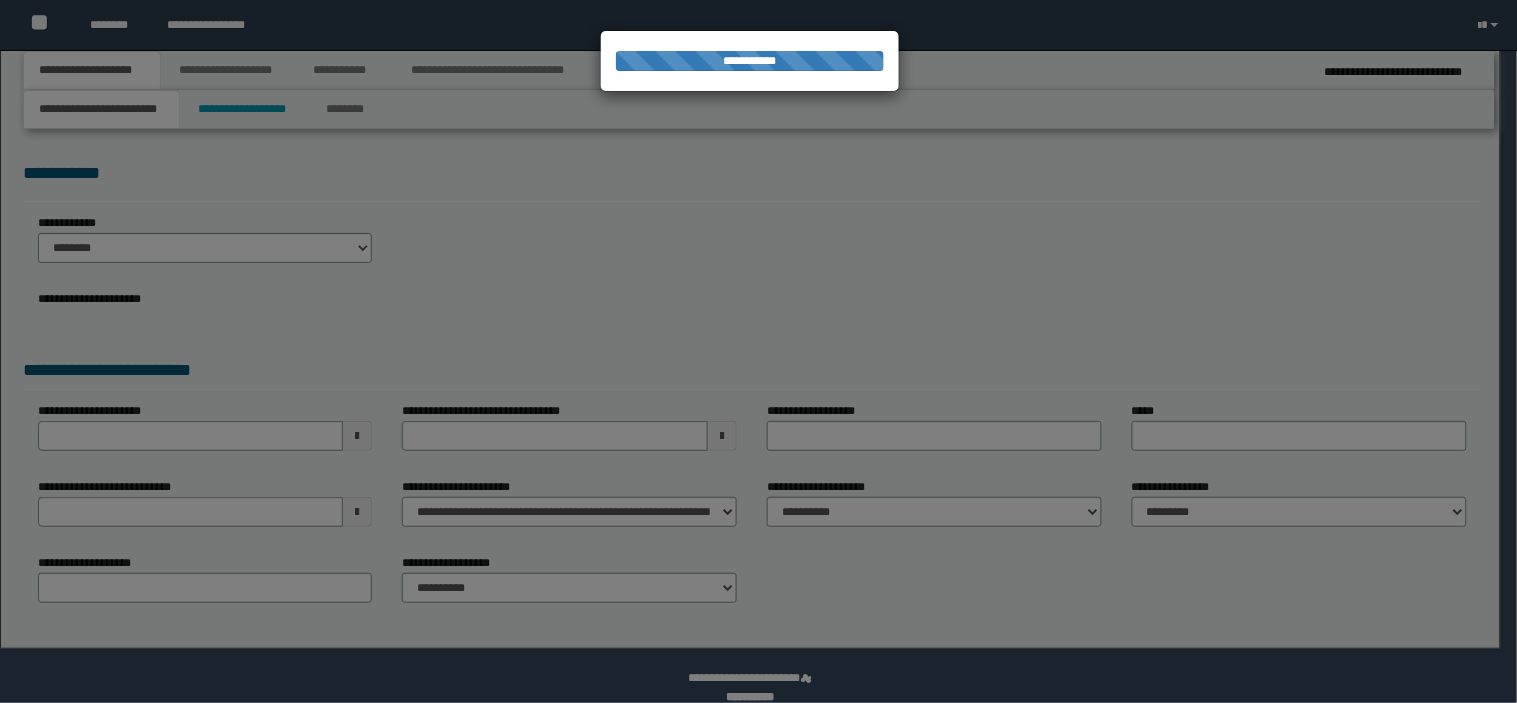 type on "**********" 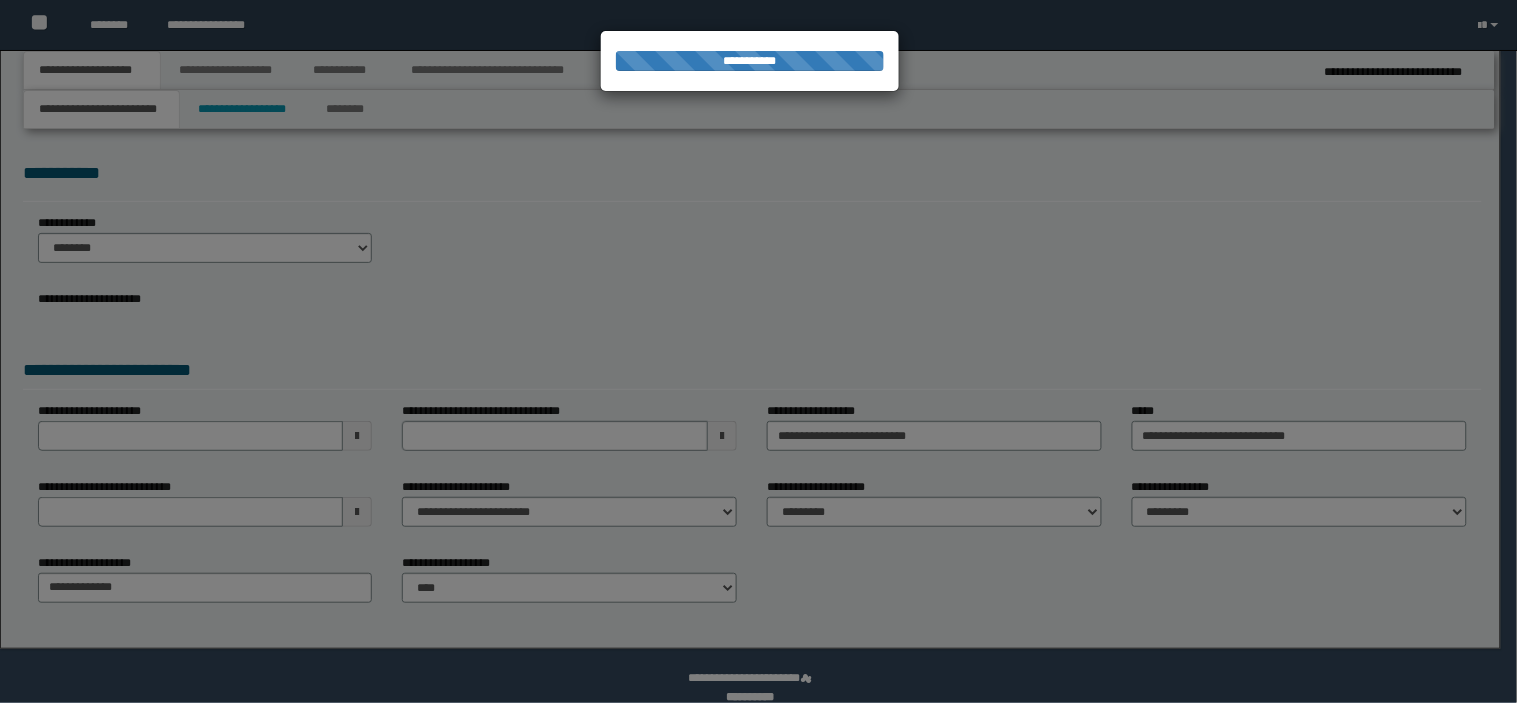 scroll, scrollTop: 0, scrollLeft: 0, axis: both 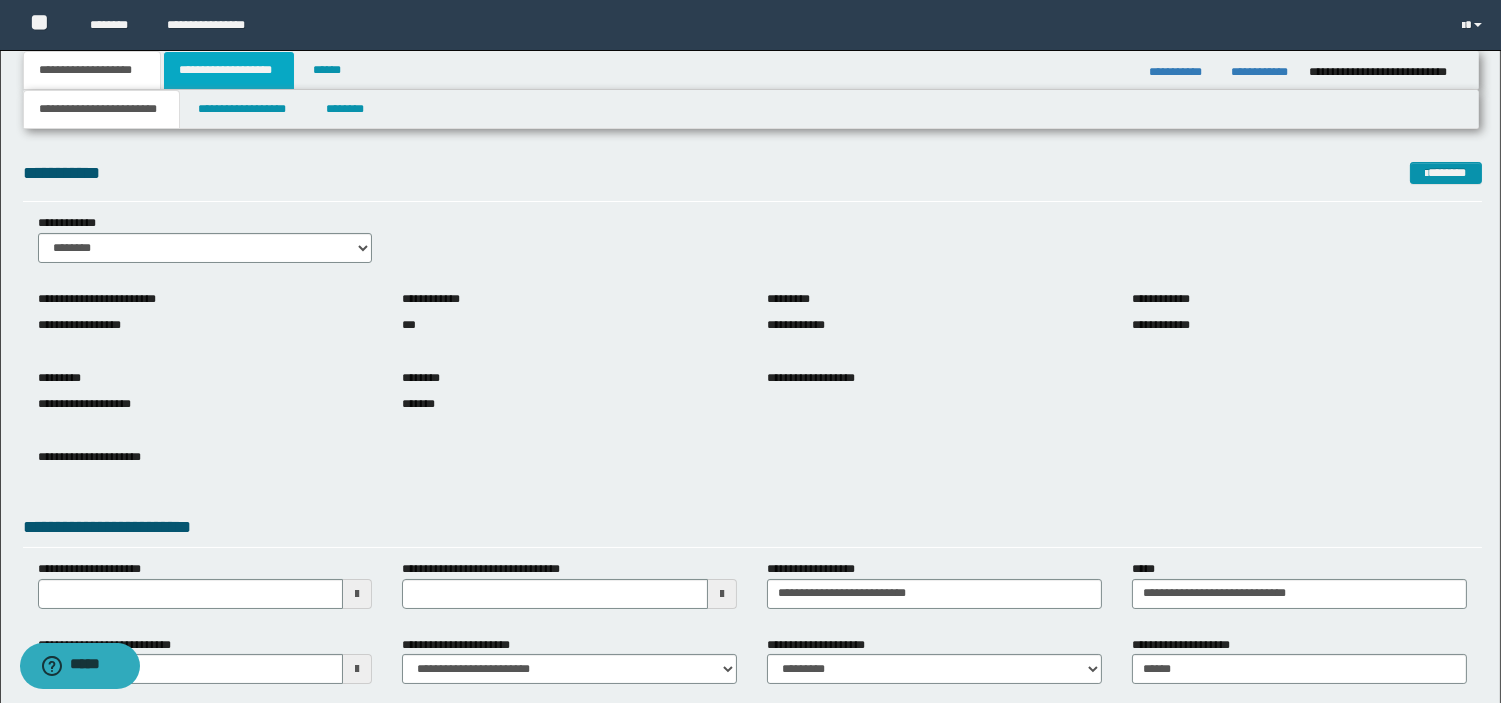click on "**********" at bounding box center [229, 70] 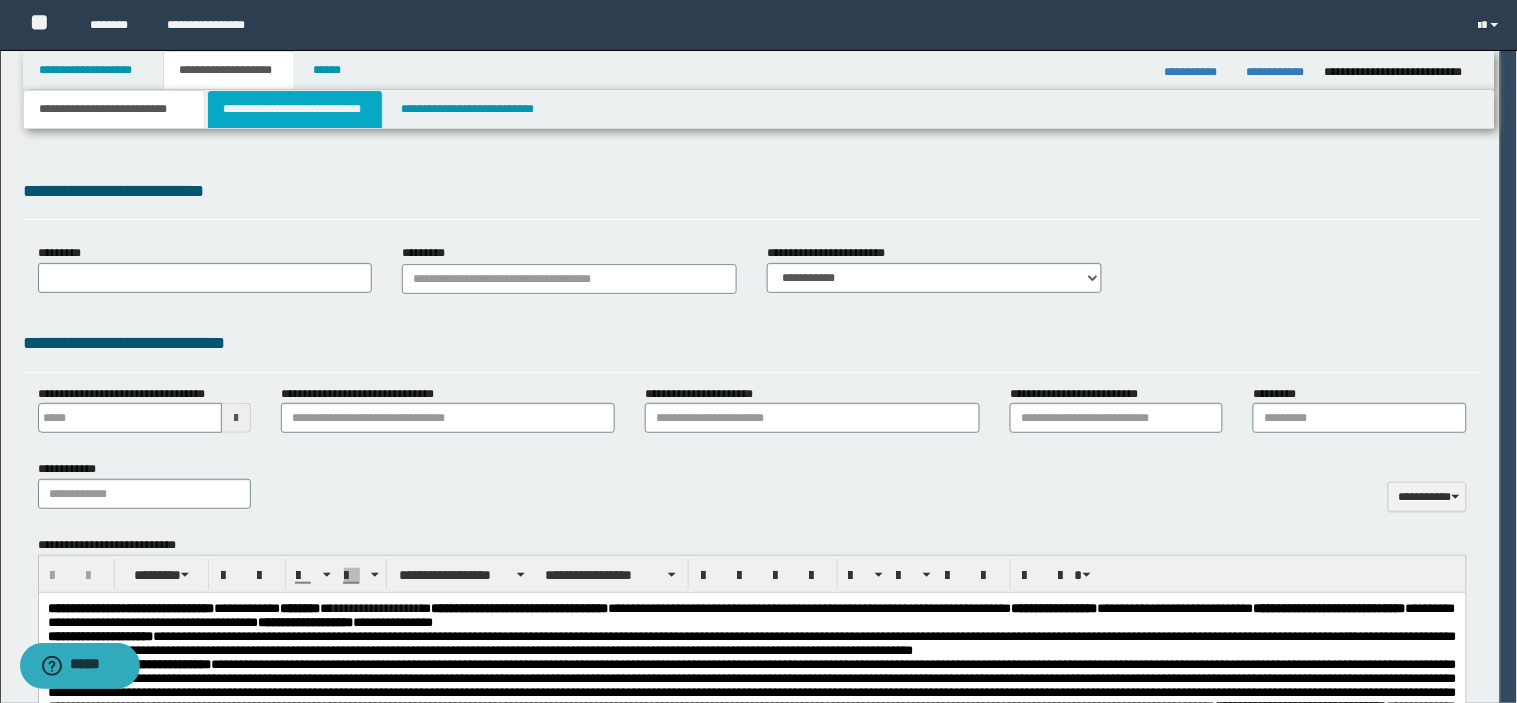 scroll, scrollTop: 0, scrollLeft: 0, axis: both 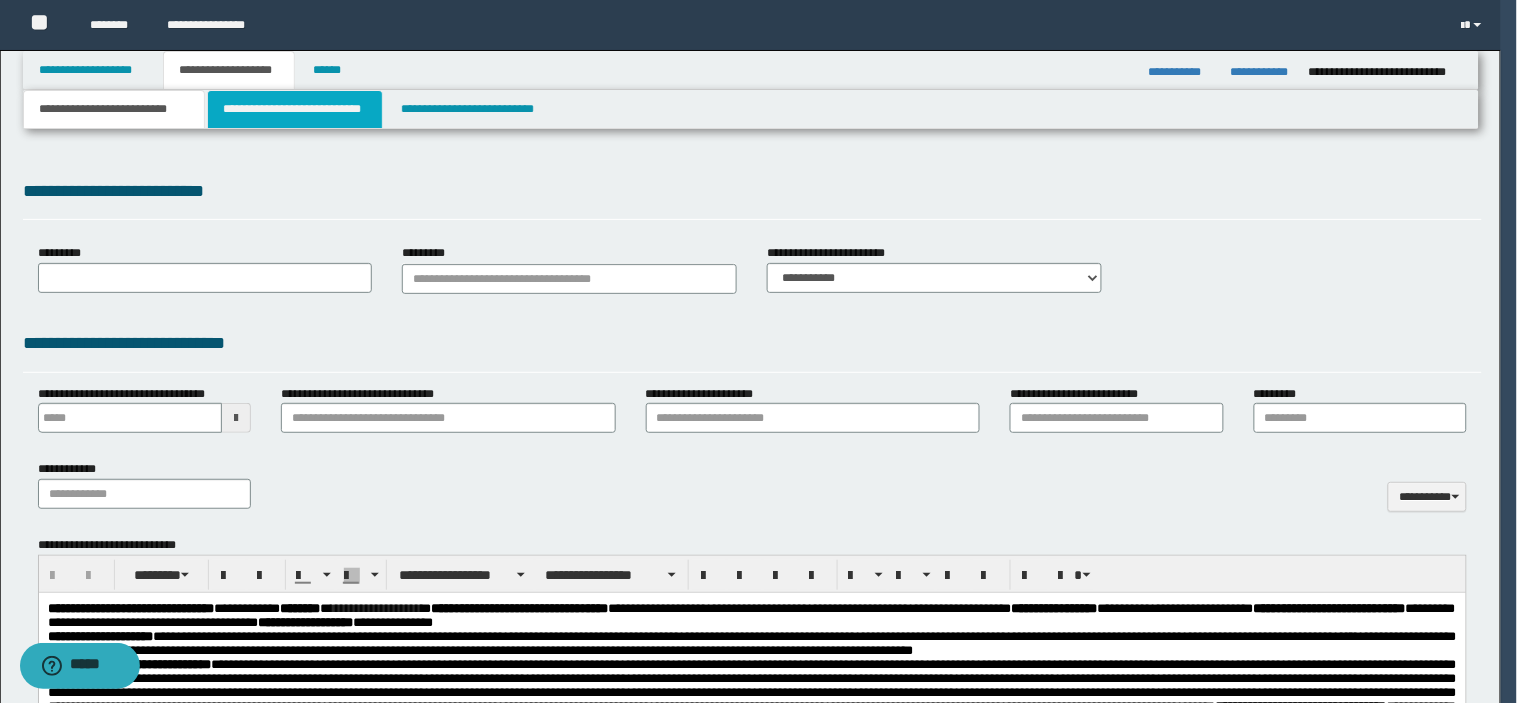 type on "**********" 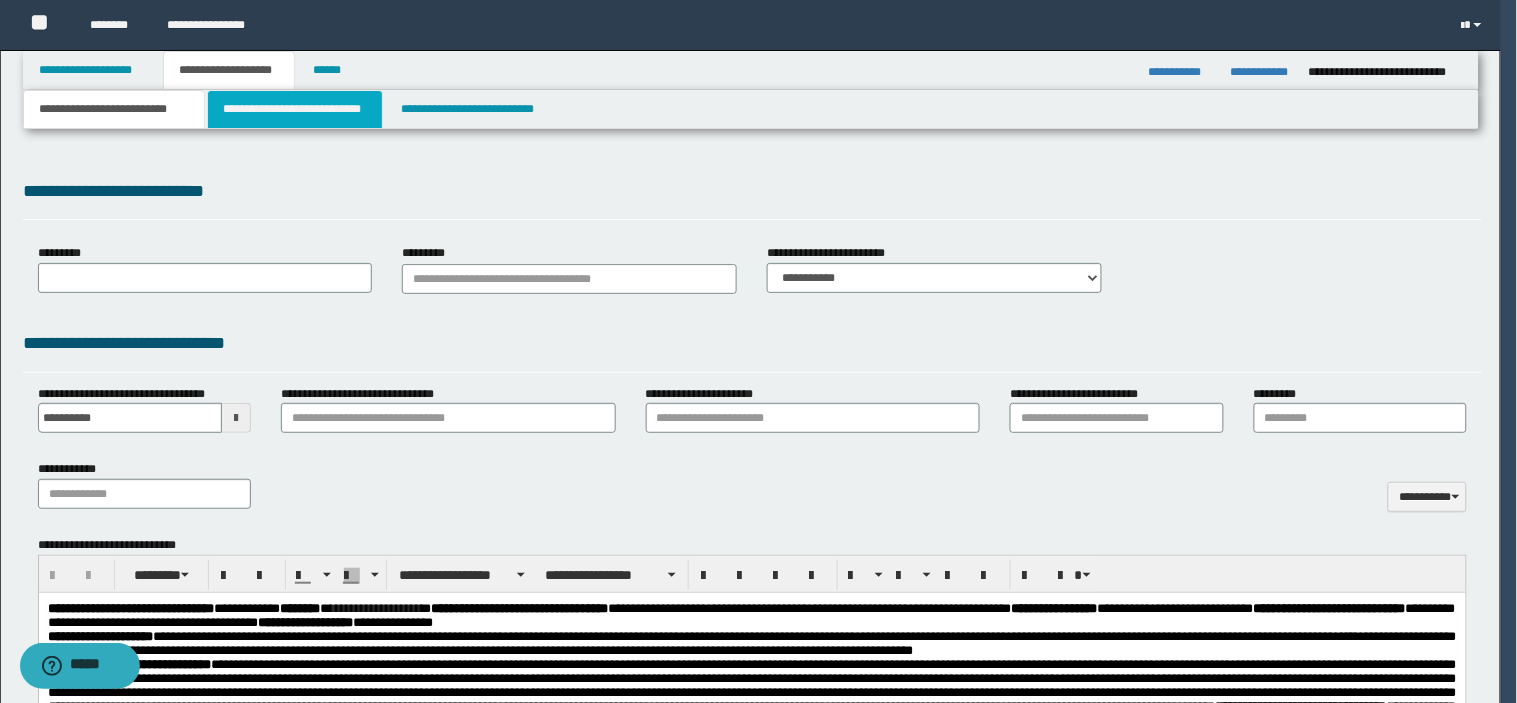 type on "**********" 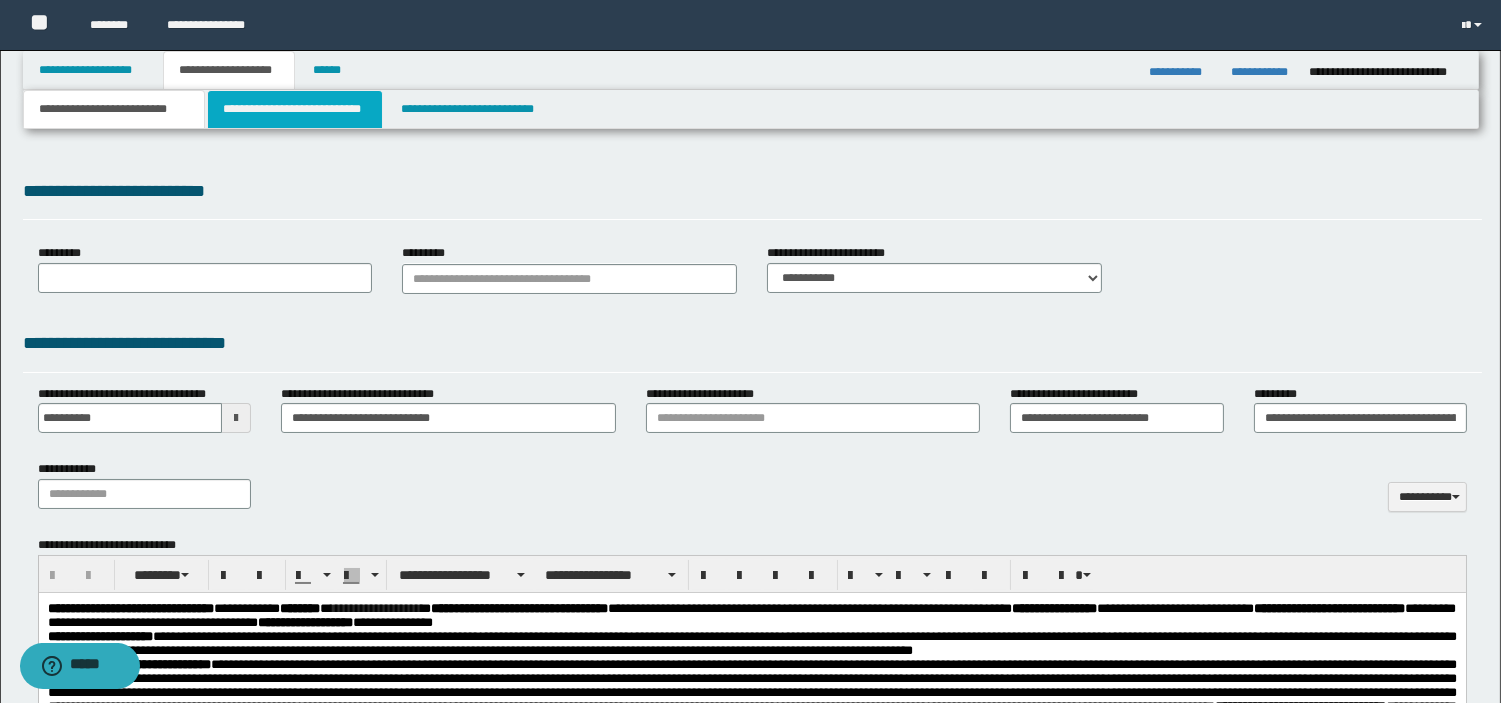 click on "**********" at bounding box center (295, 109) 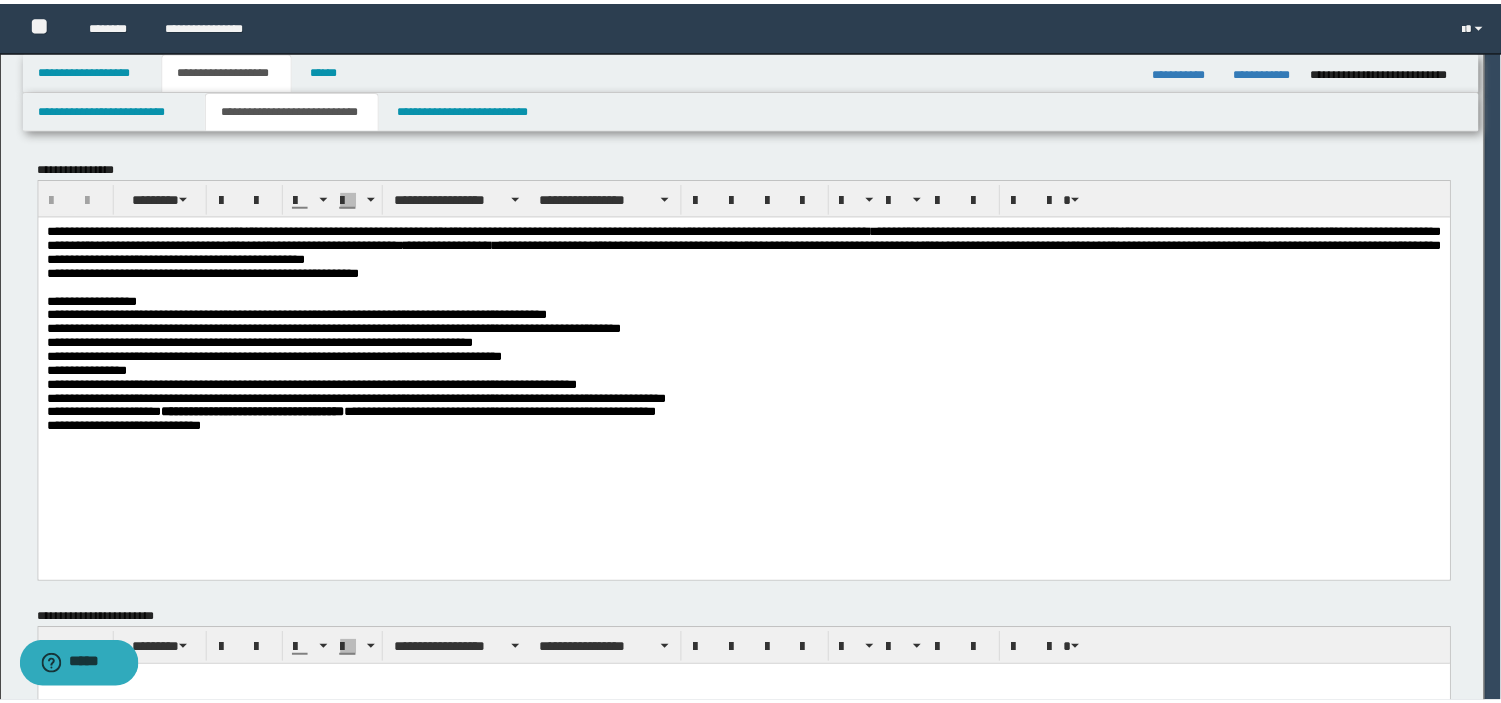 scroll, scrollTop: 0, scrollLeft: 0, axis: both 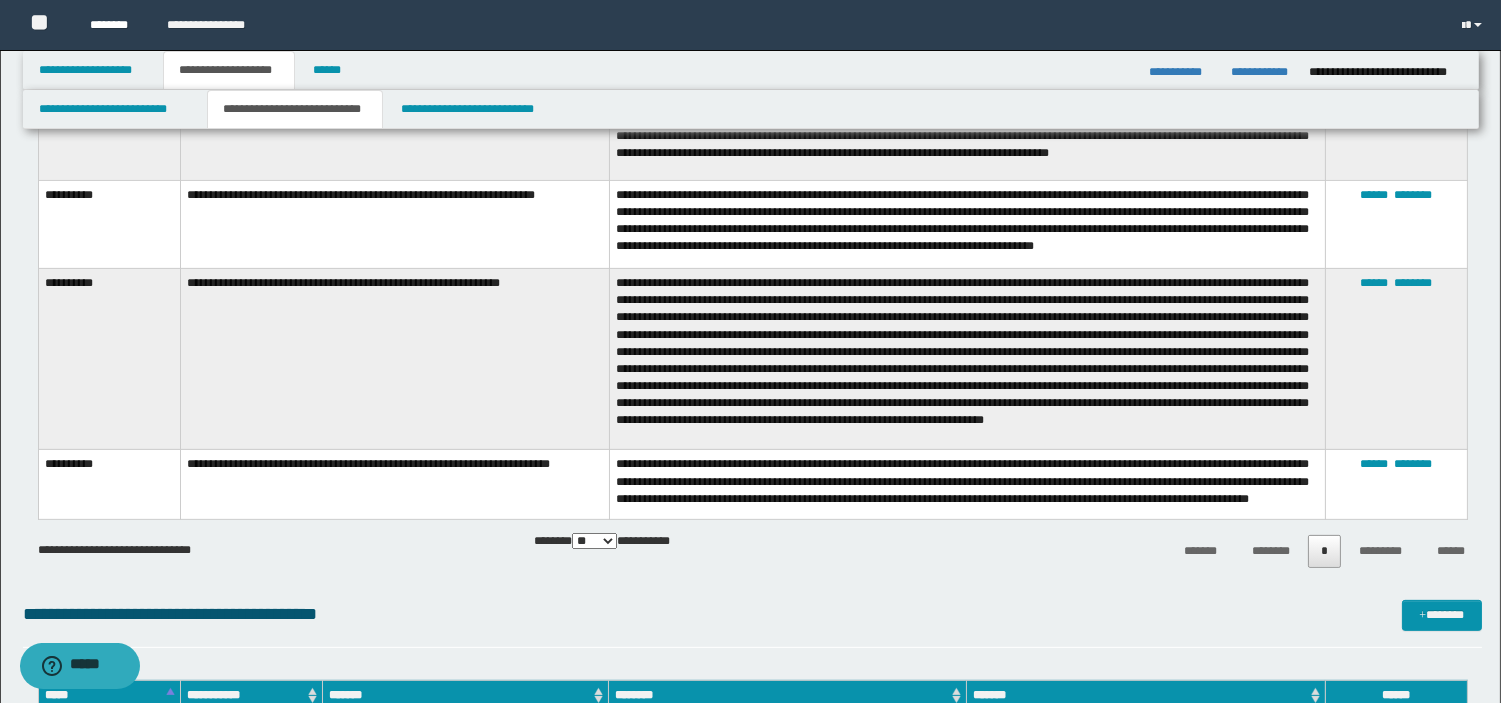 click on "********" at bounding box center [113, 25] 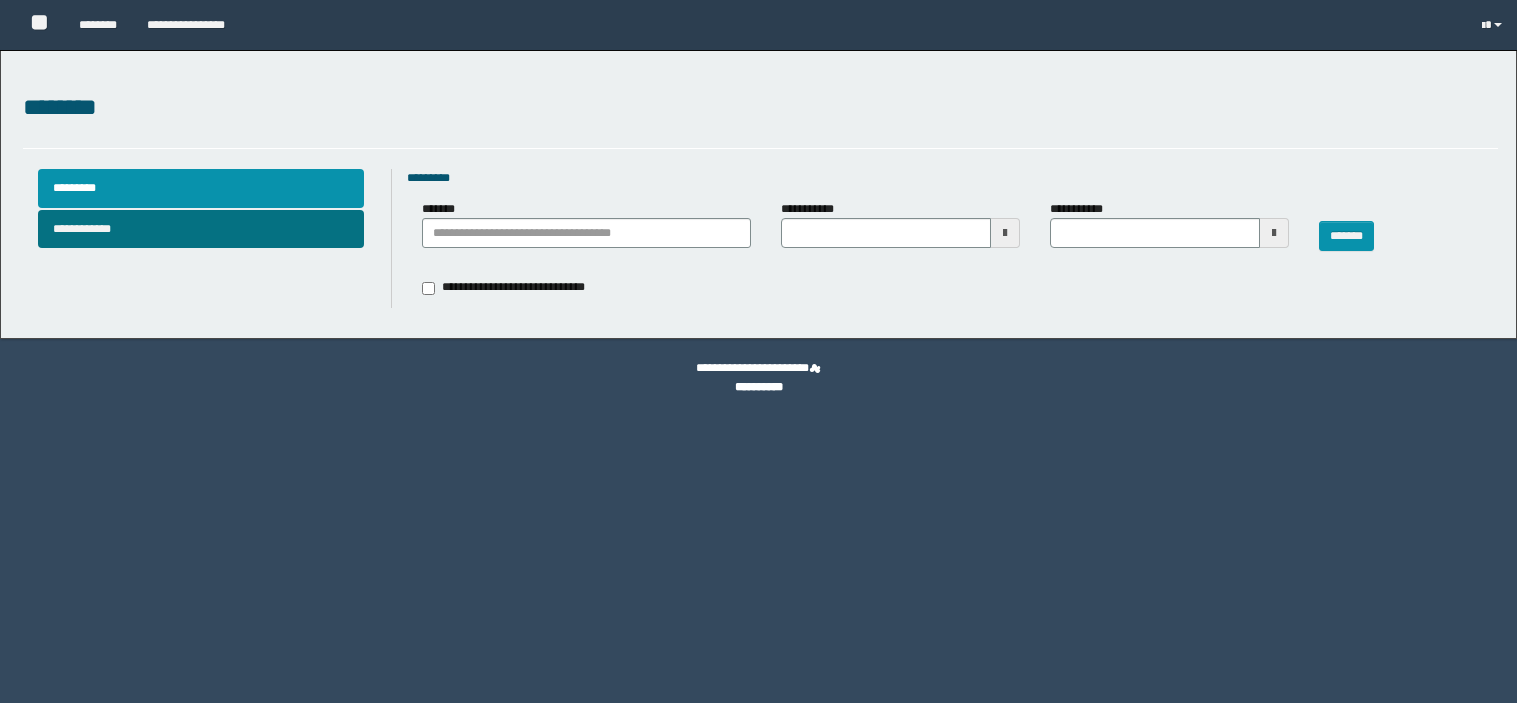 type 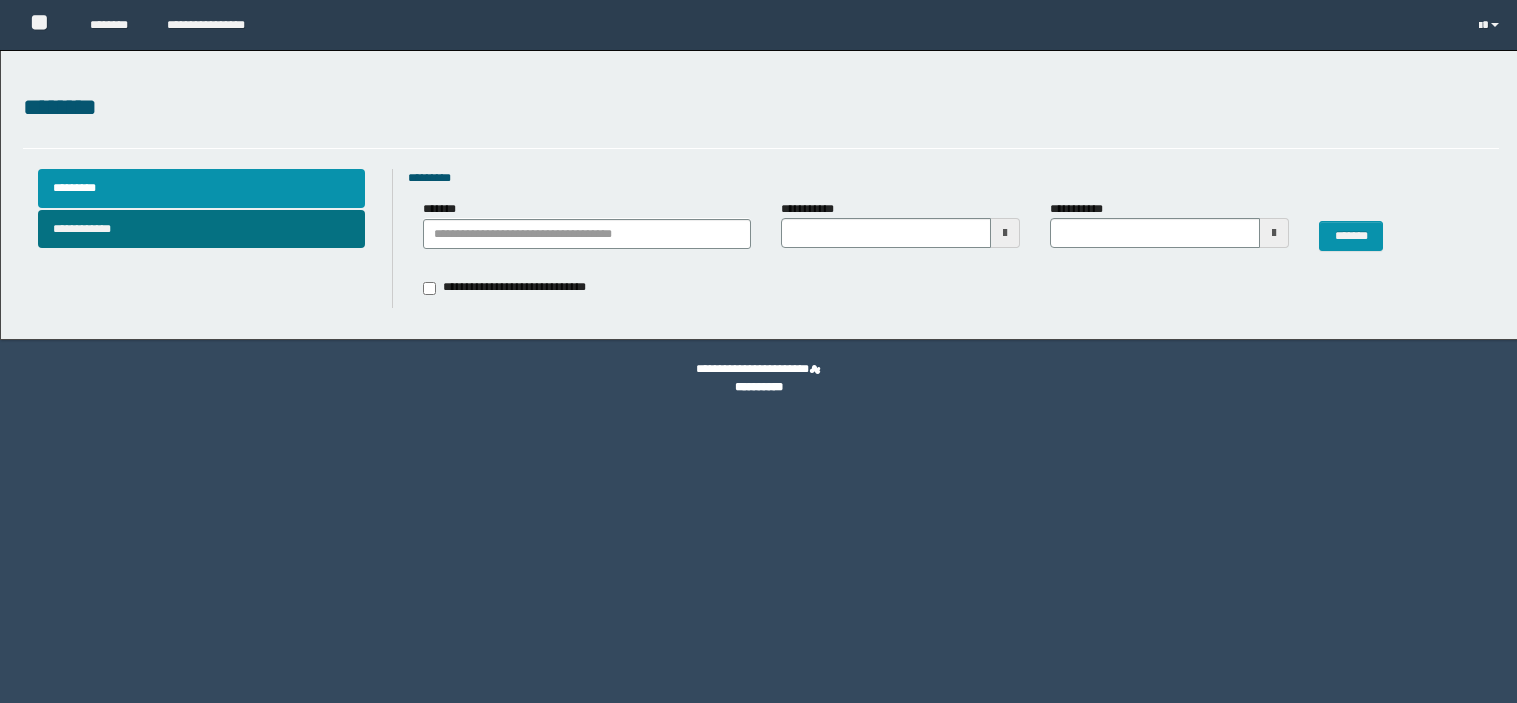 scroll, scrollTop: 0, scrollLeft: 0, axis: both 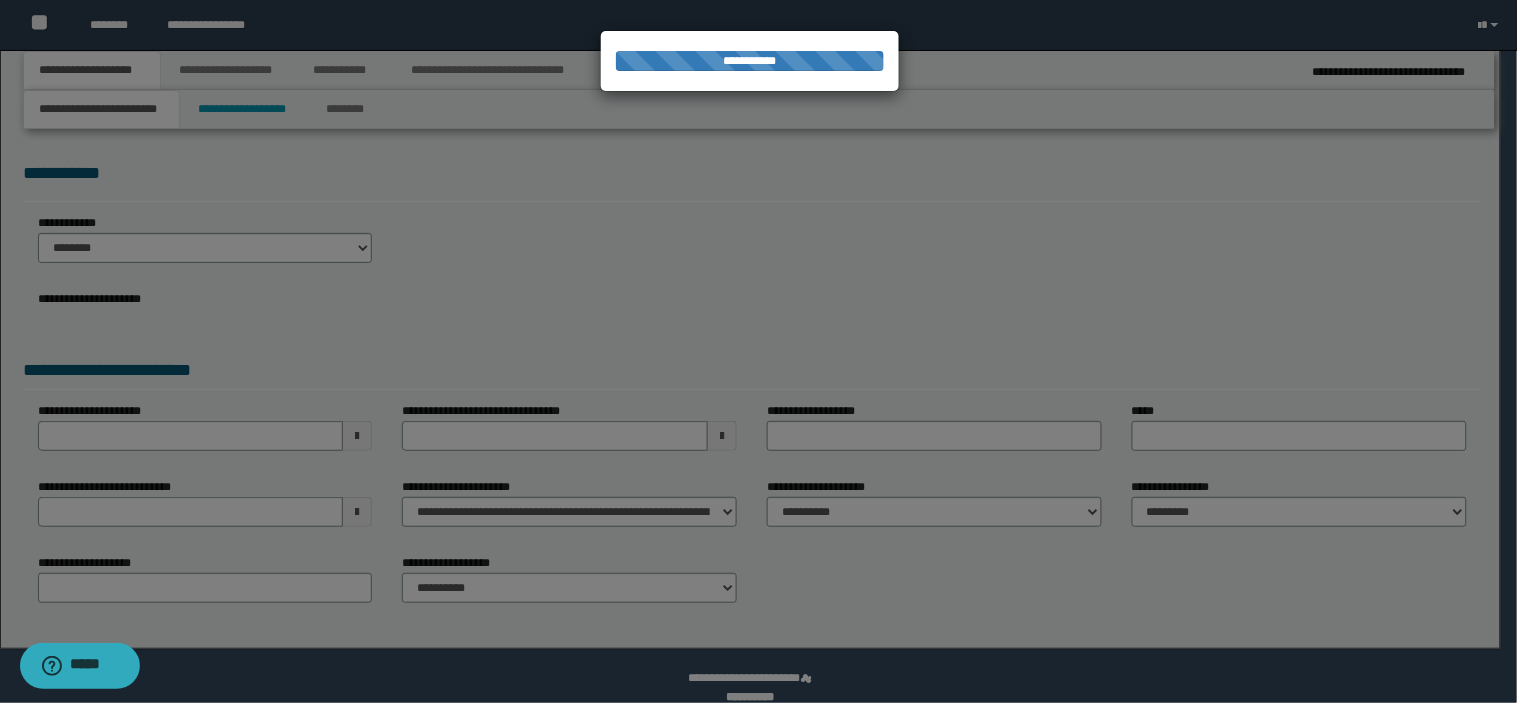 type on "**********" 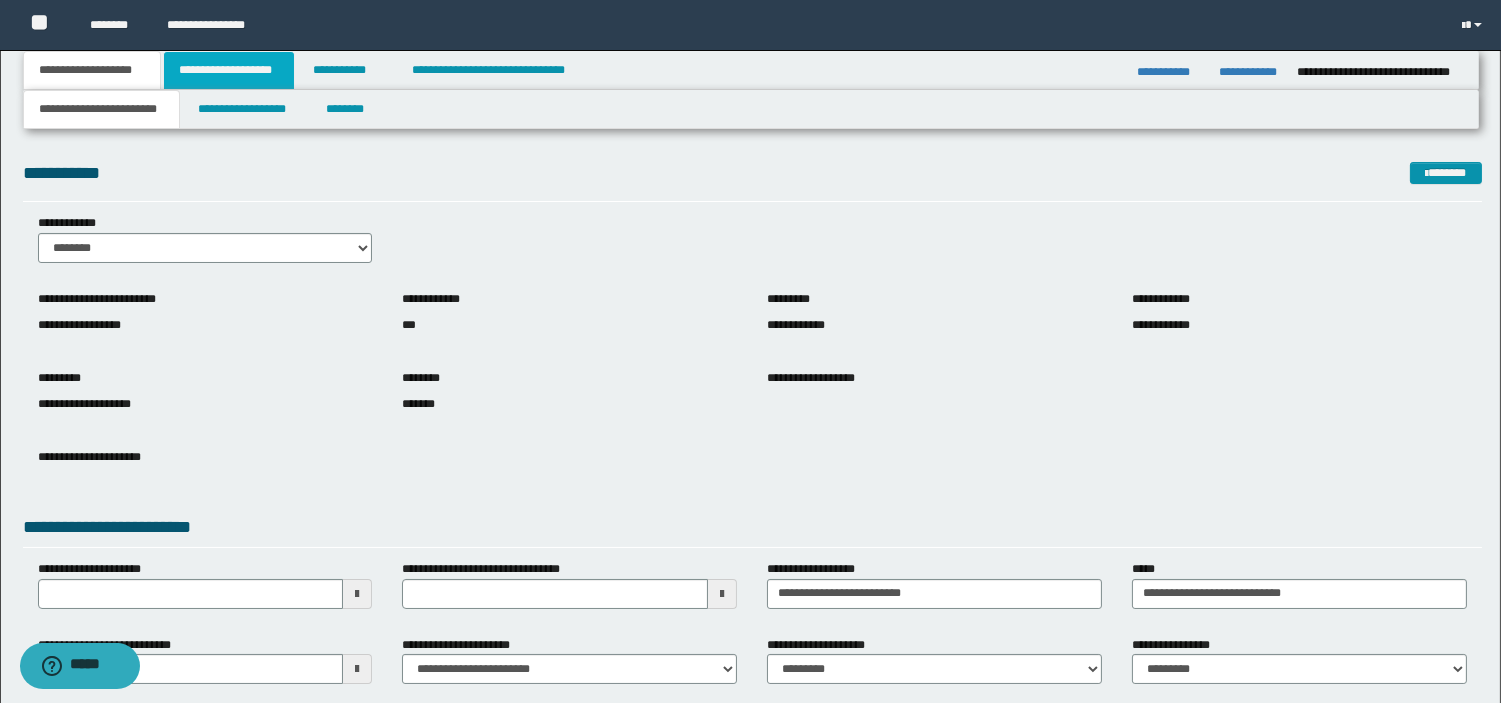 click on "**********" at bounding box center (229, 70) 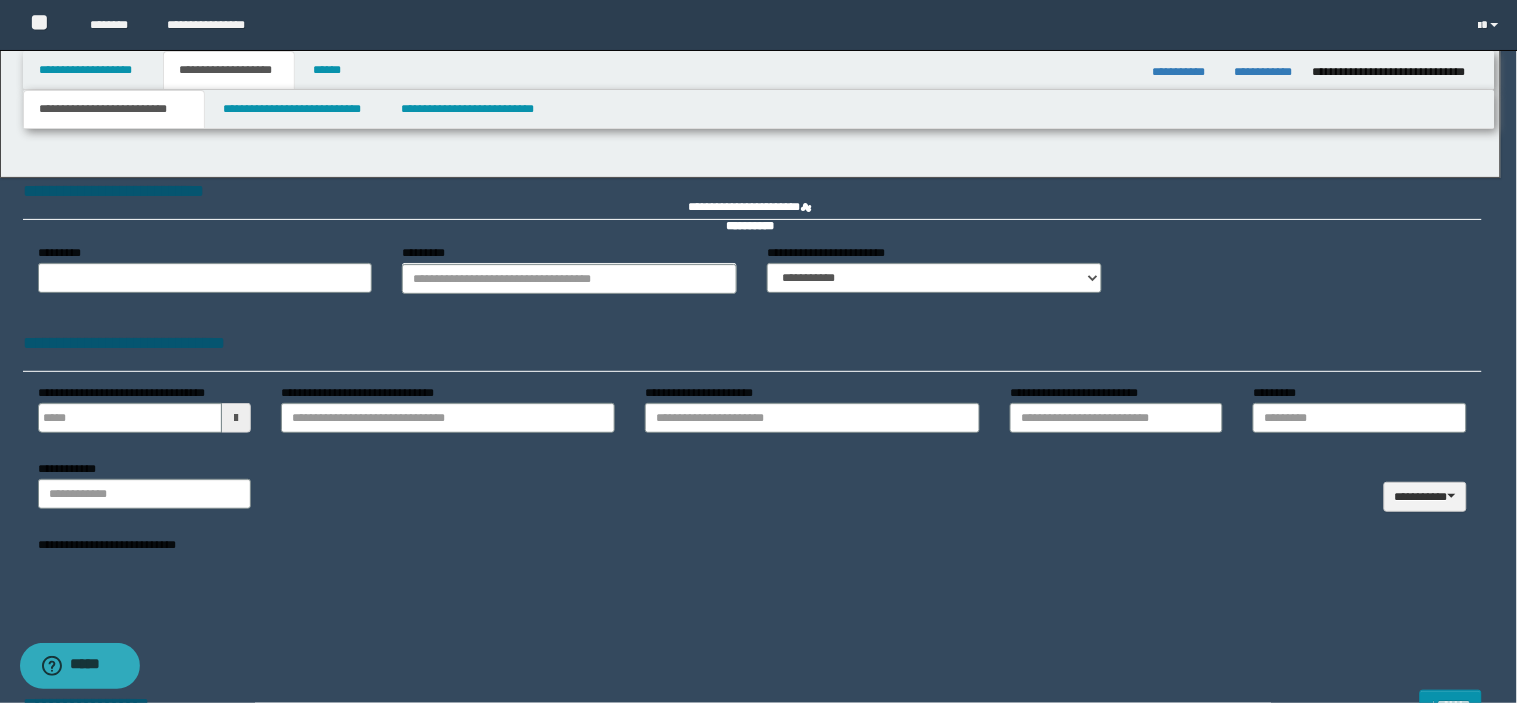 type on "**********" 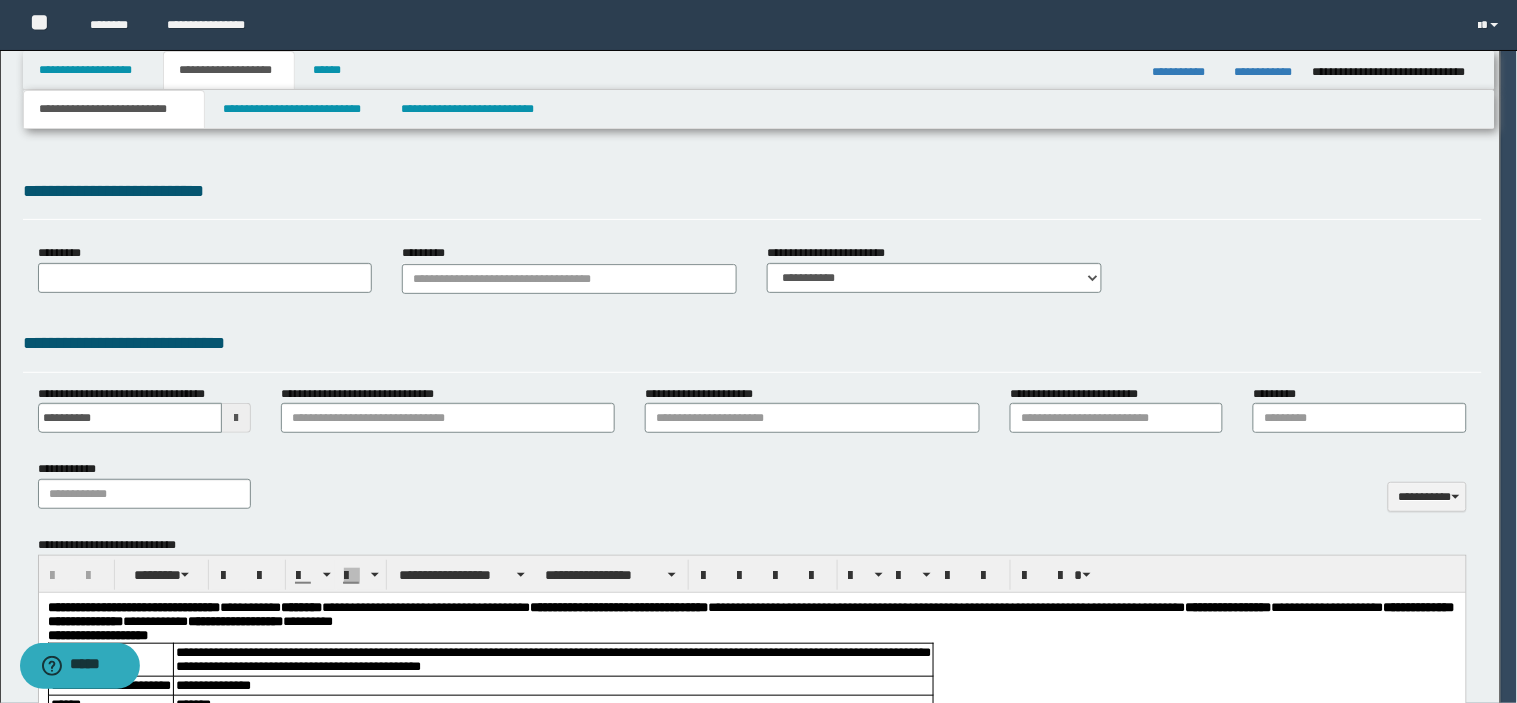 scroll, scrollTop: 0, scrollLeft: 0, axis: both 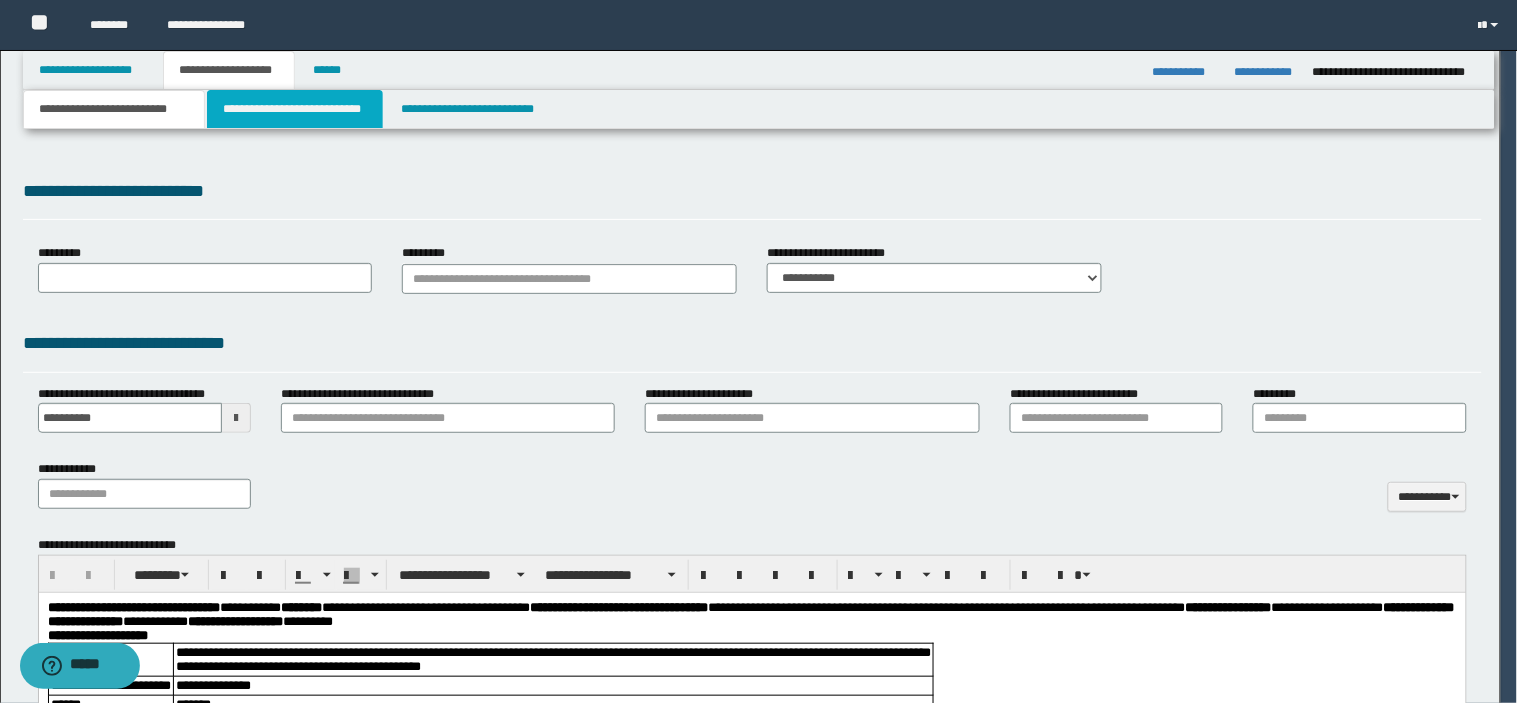 select on "*" 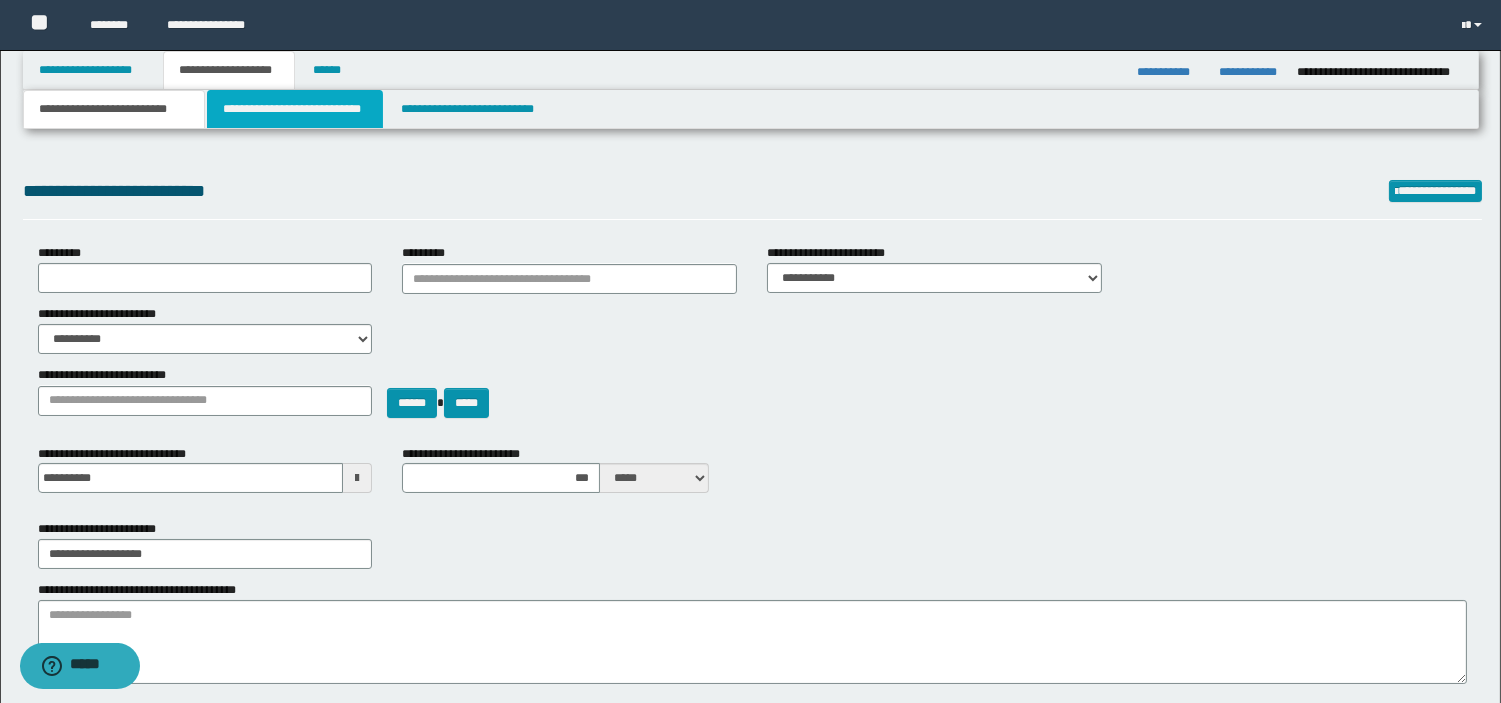 click on "**********" at bounding box center [295, 109] 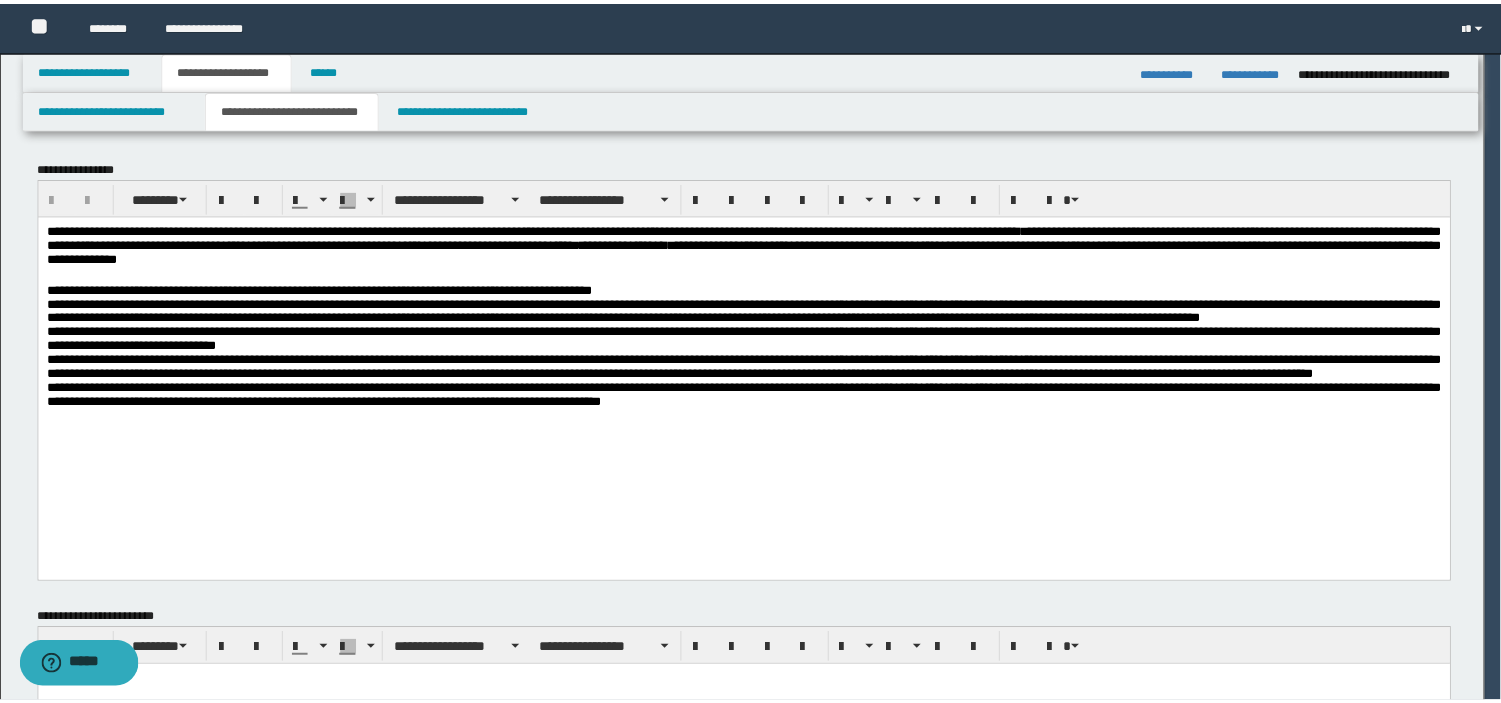 scroll, scrollTop: 0, scrollLeft: 0, axis: both 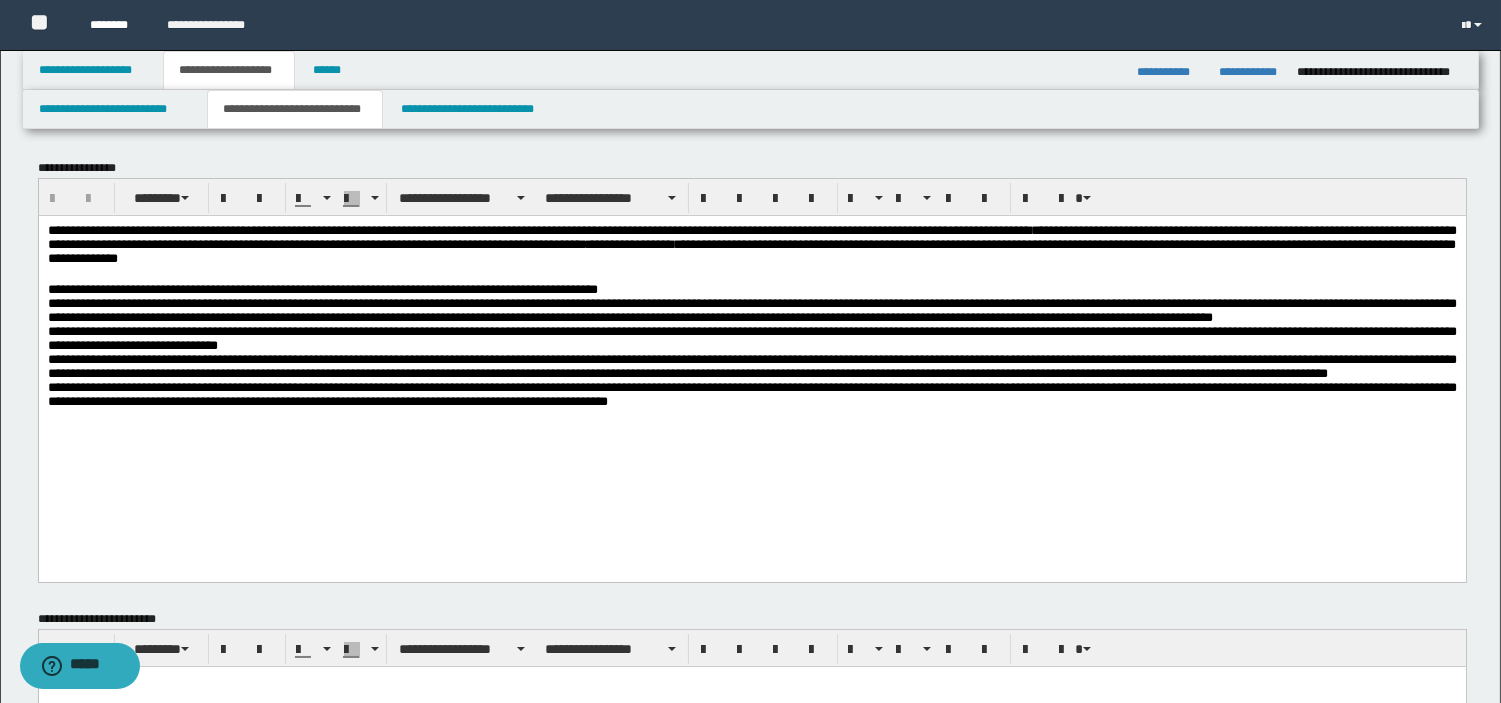 click on "********" at bounding box center [113, 25] 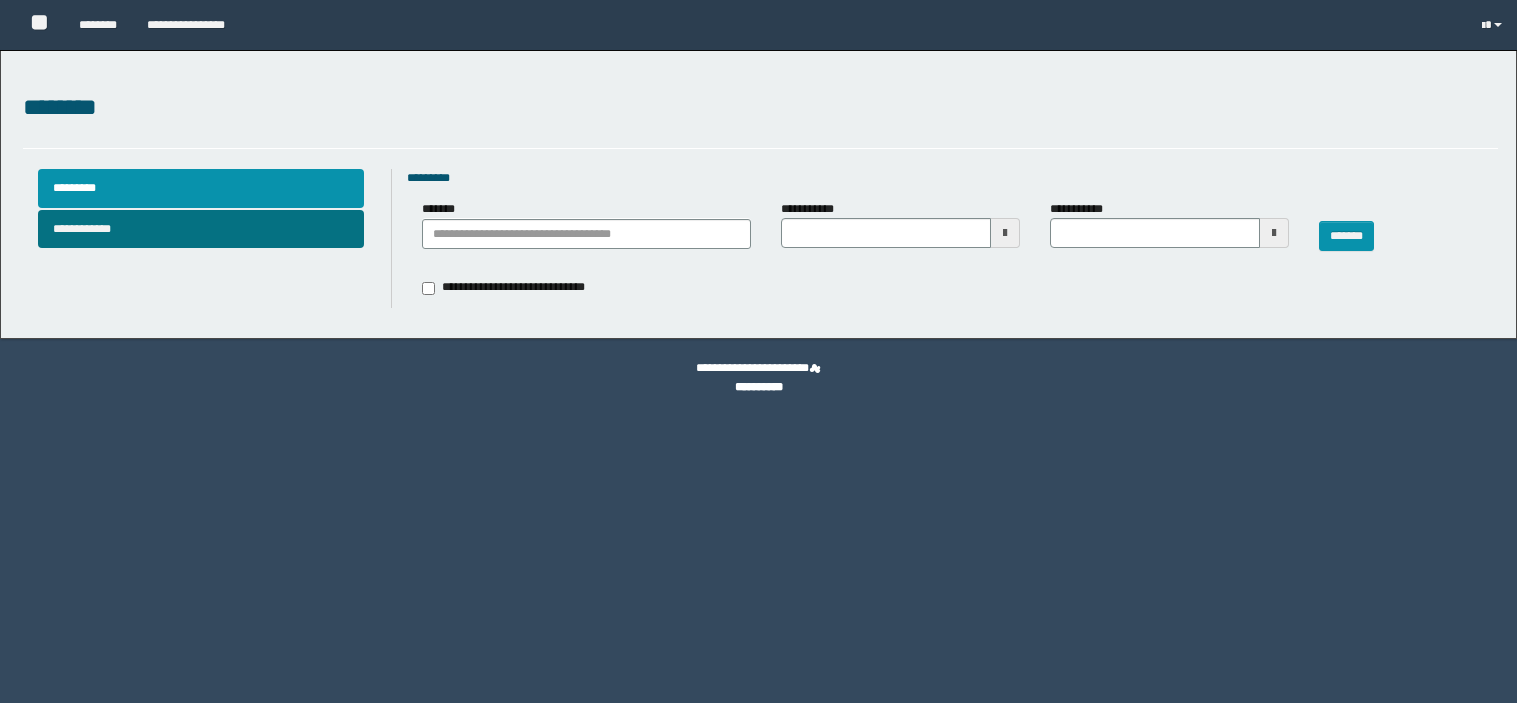 scroll, scrollTop: 0, scrollLeft: 0, axis: both 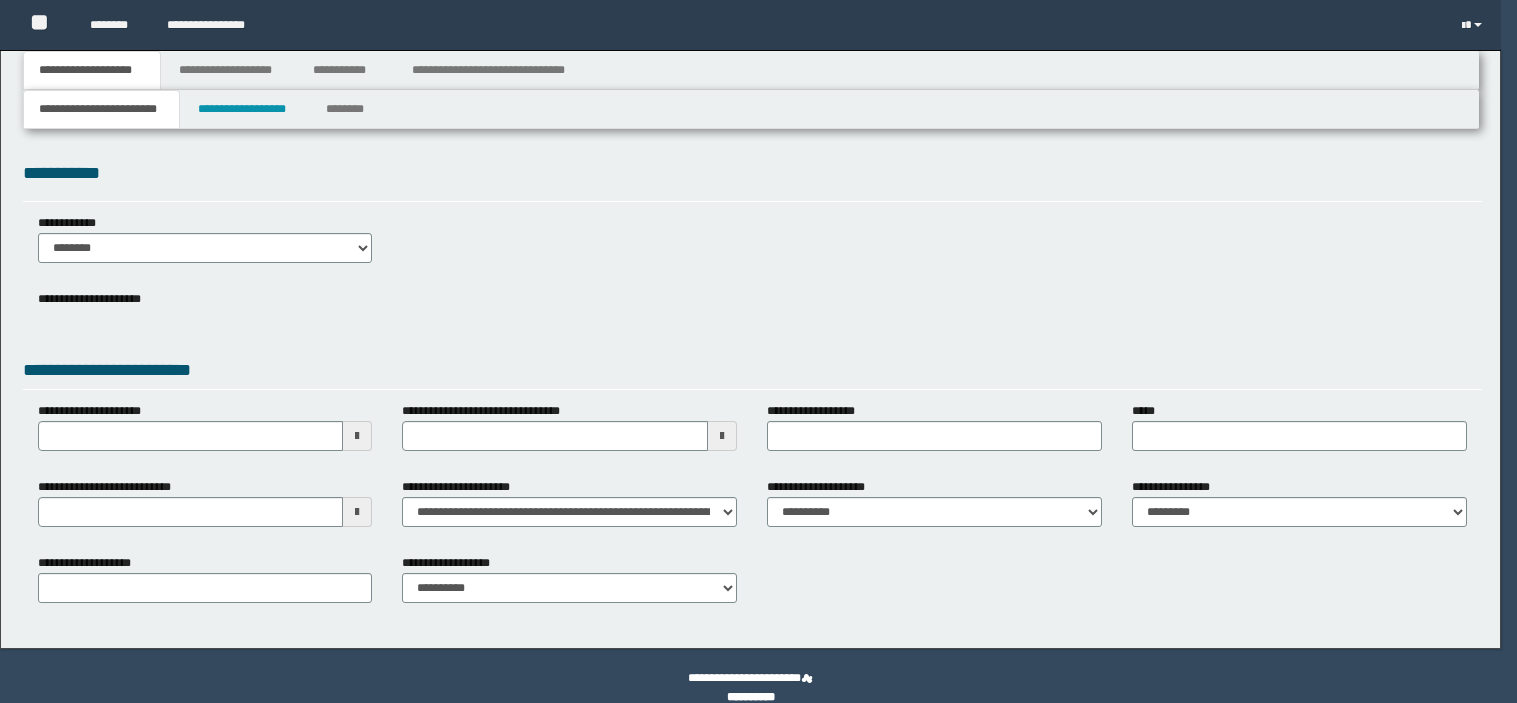 type 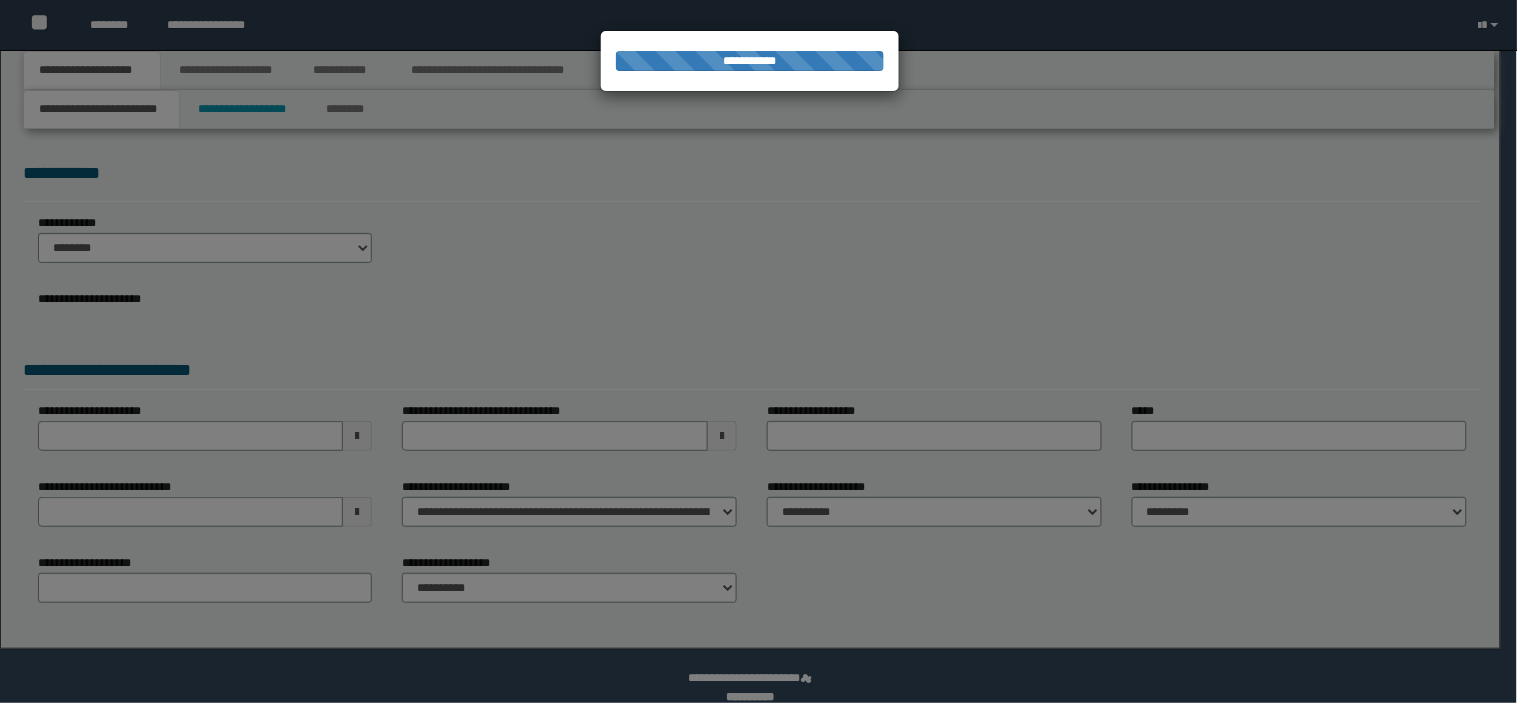 scroll, scrollTop: 0, scrollLeft: 0, axis: both 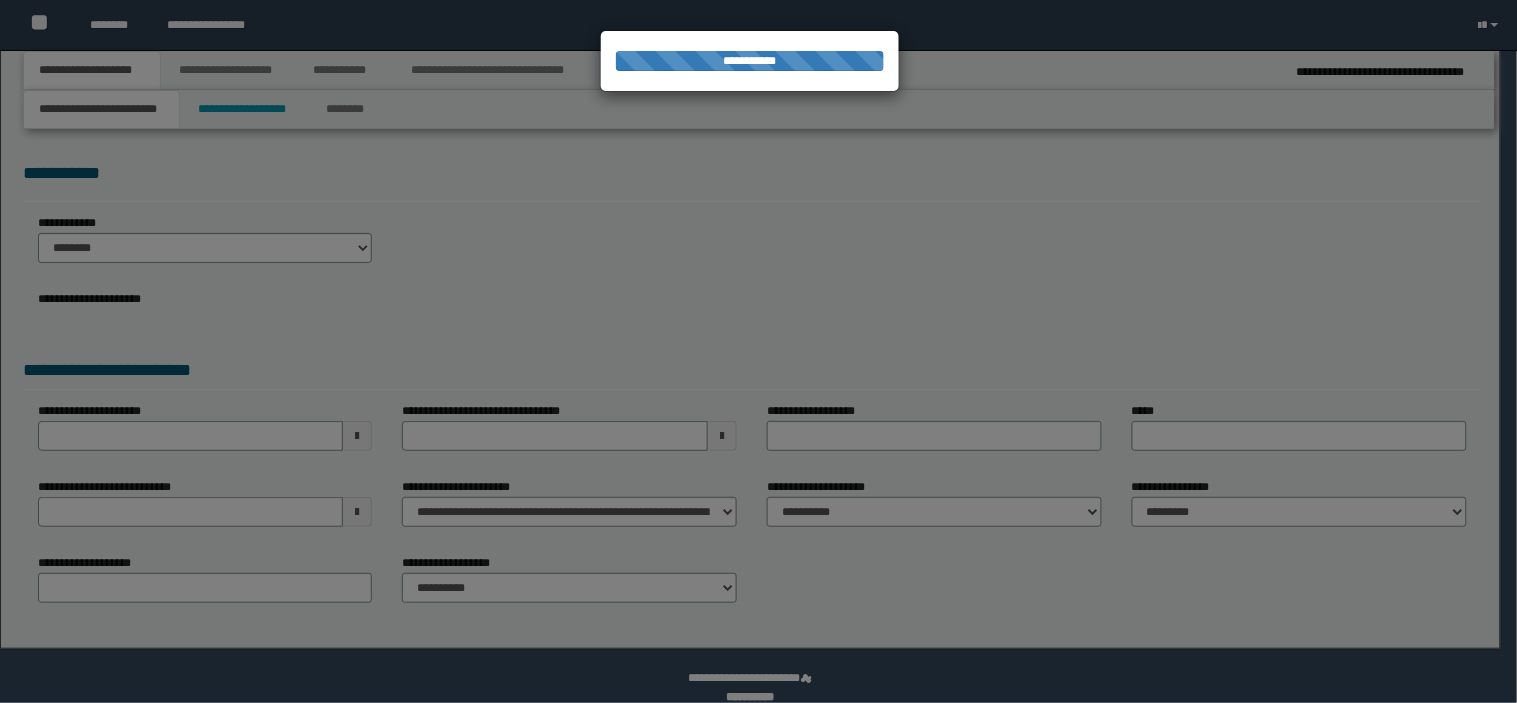 type on "**********" 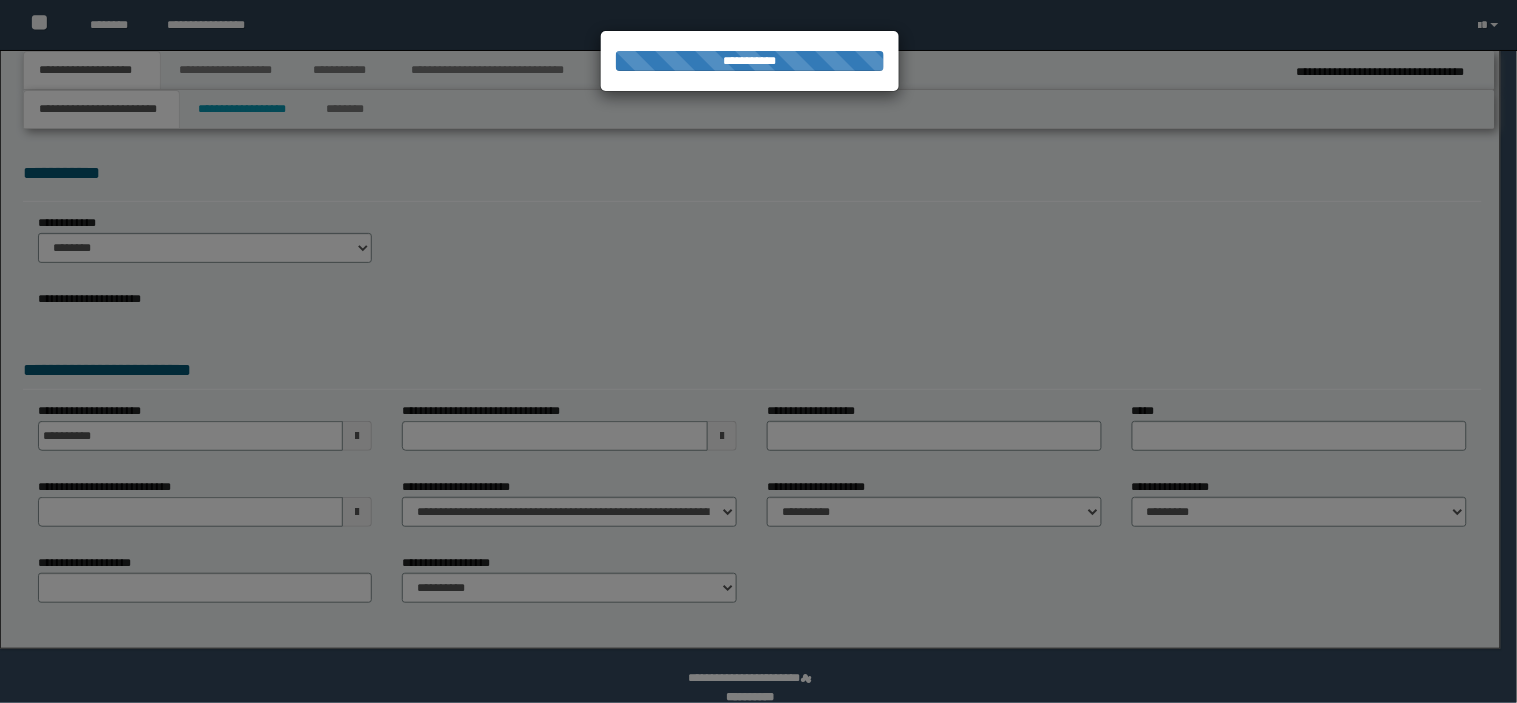 type on "**********" 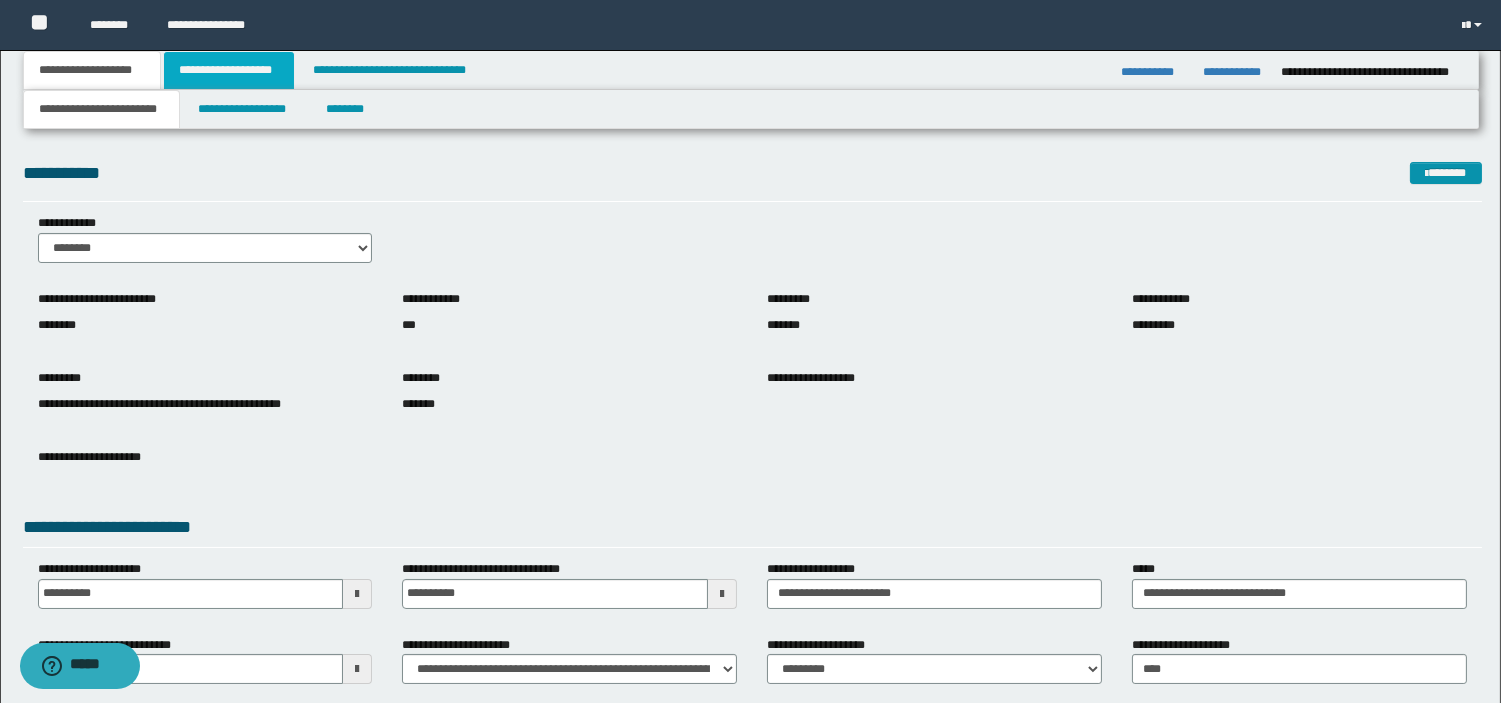 click on "**********" at bounding box center [229, 70] 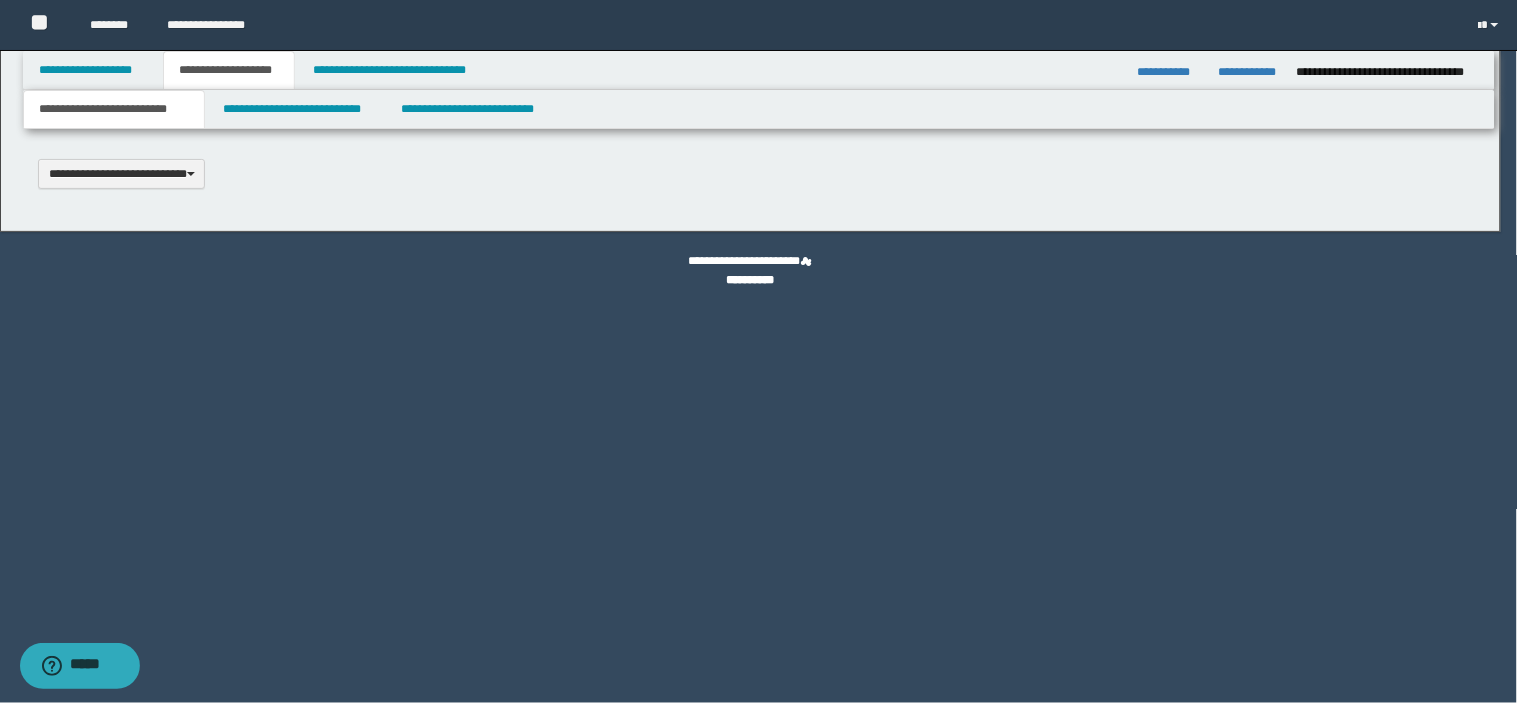 type 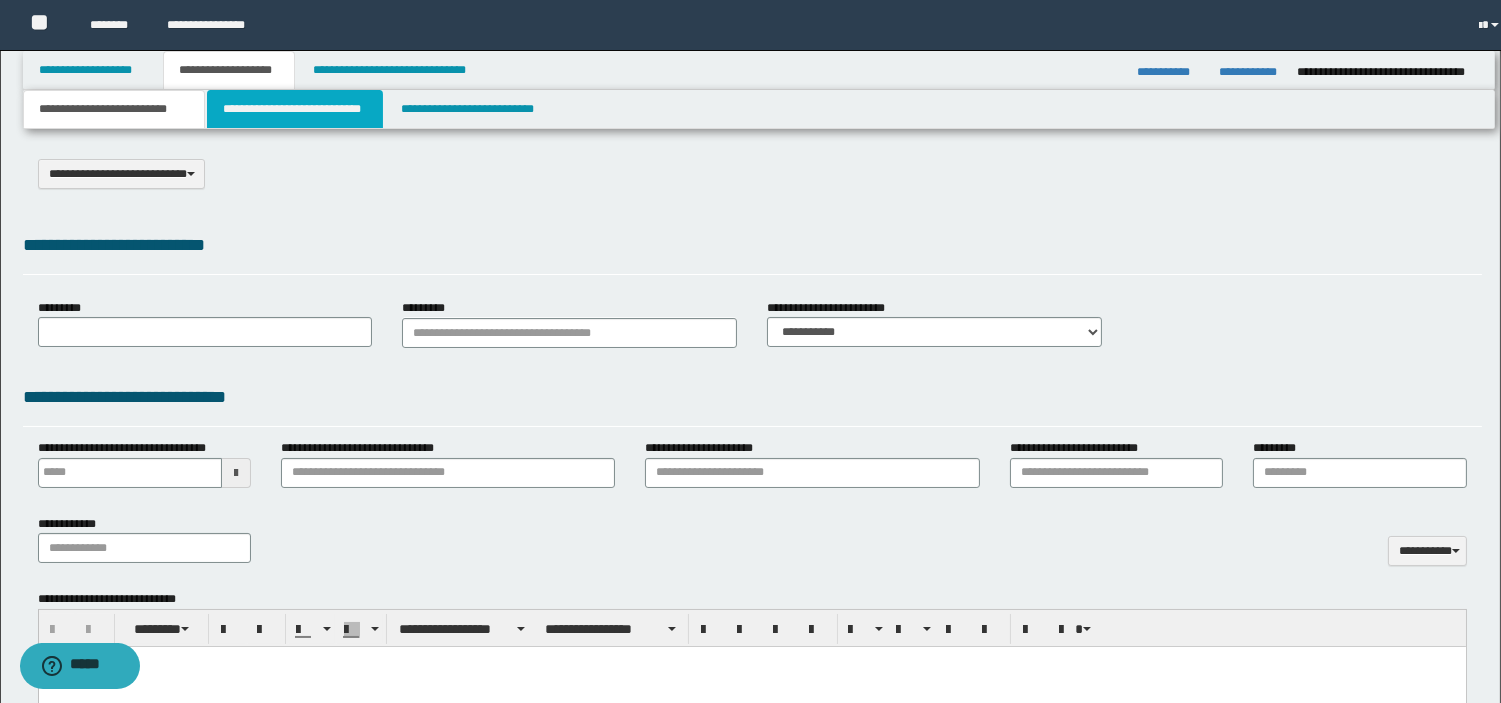 select on "*" 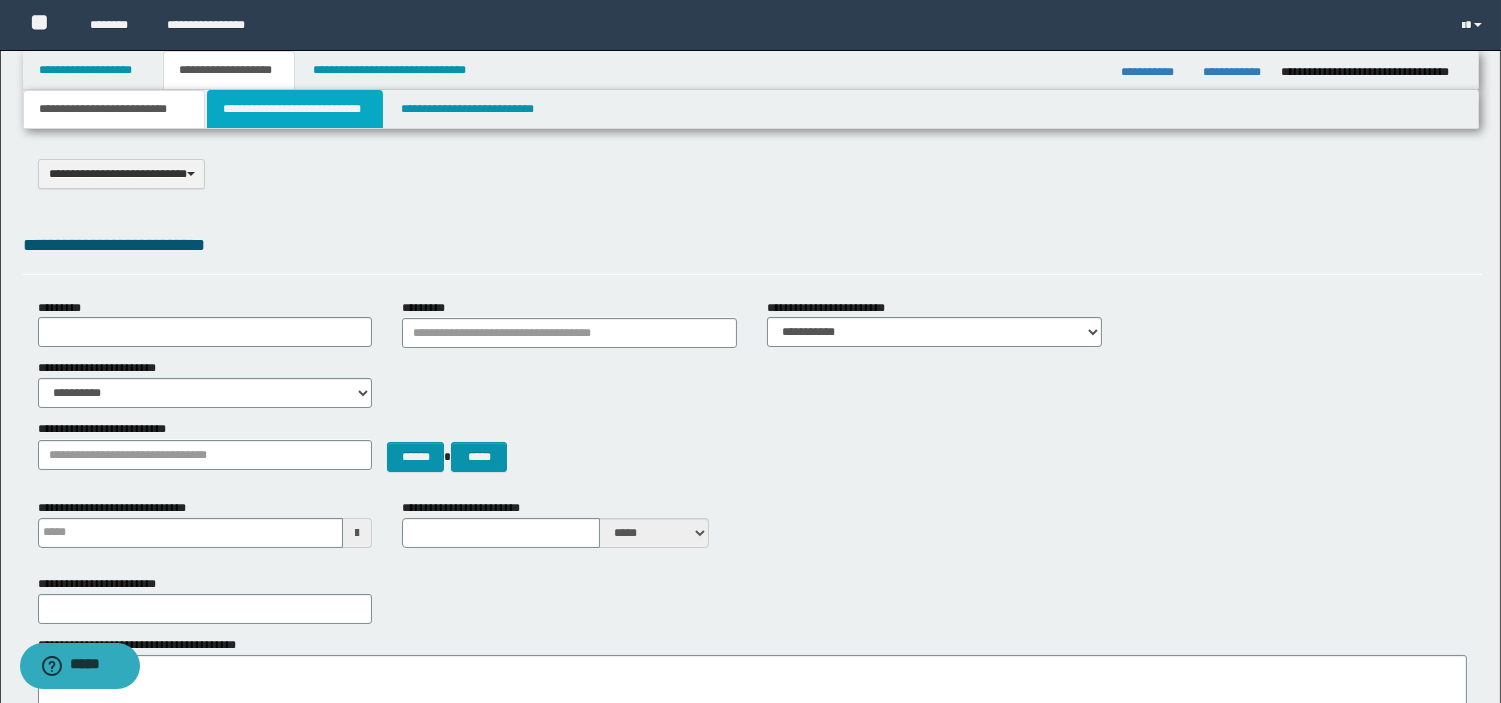 click on "**********" at bounding box center [295, 109] 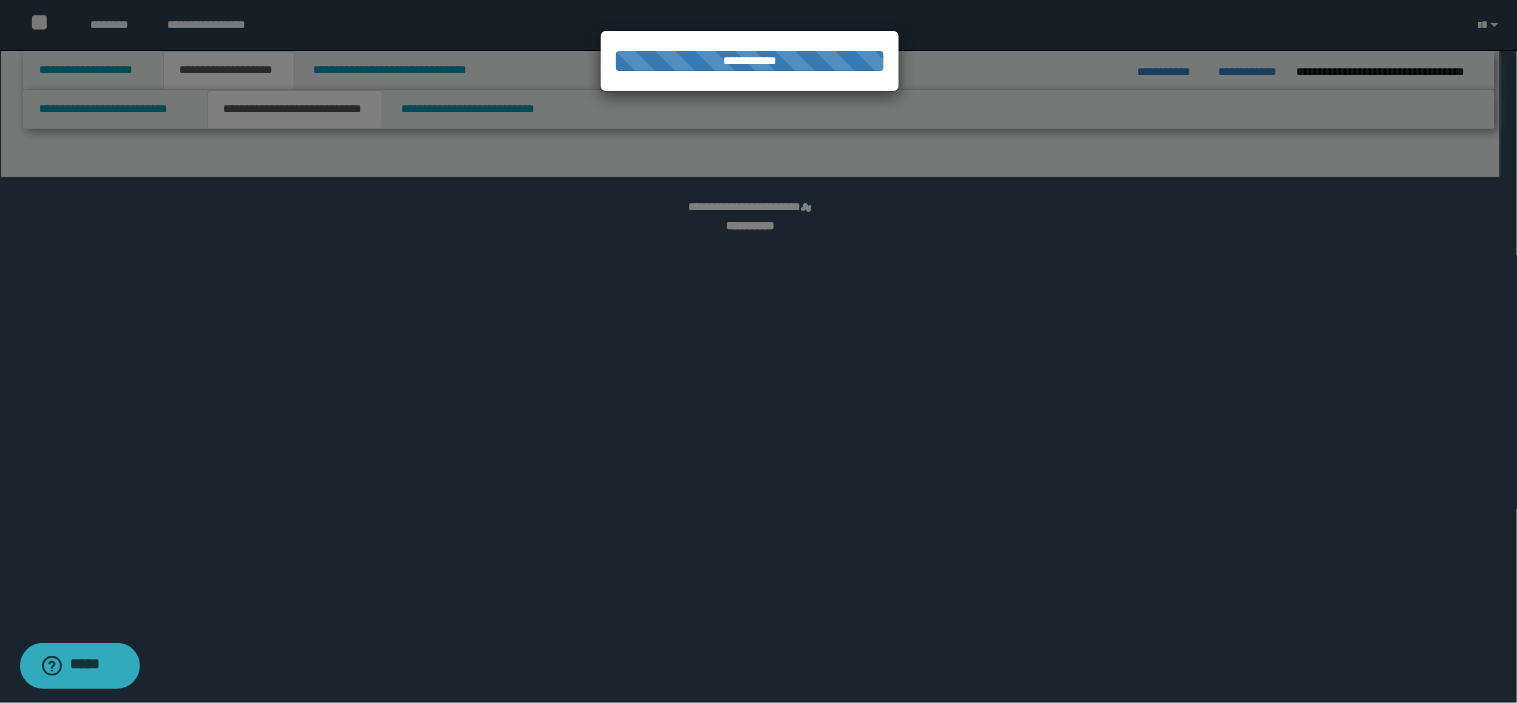 click on "**********" at bounding box center (759, 351) 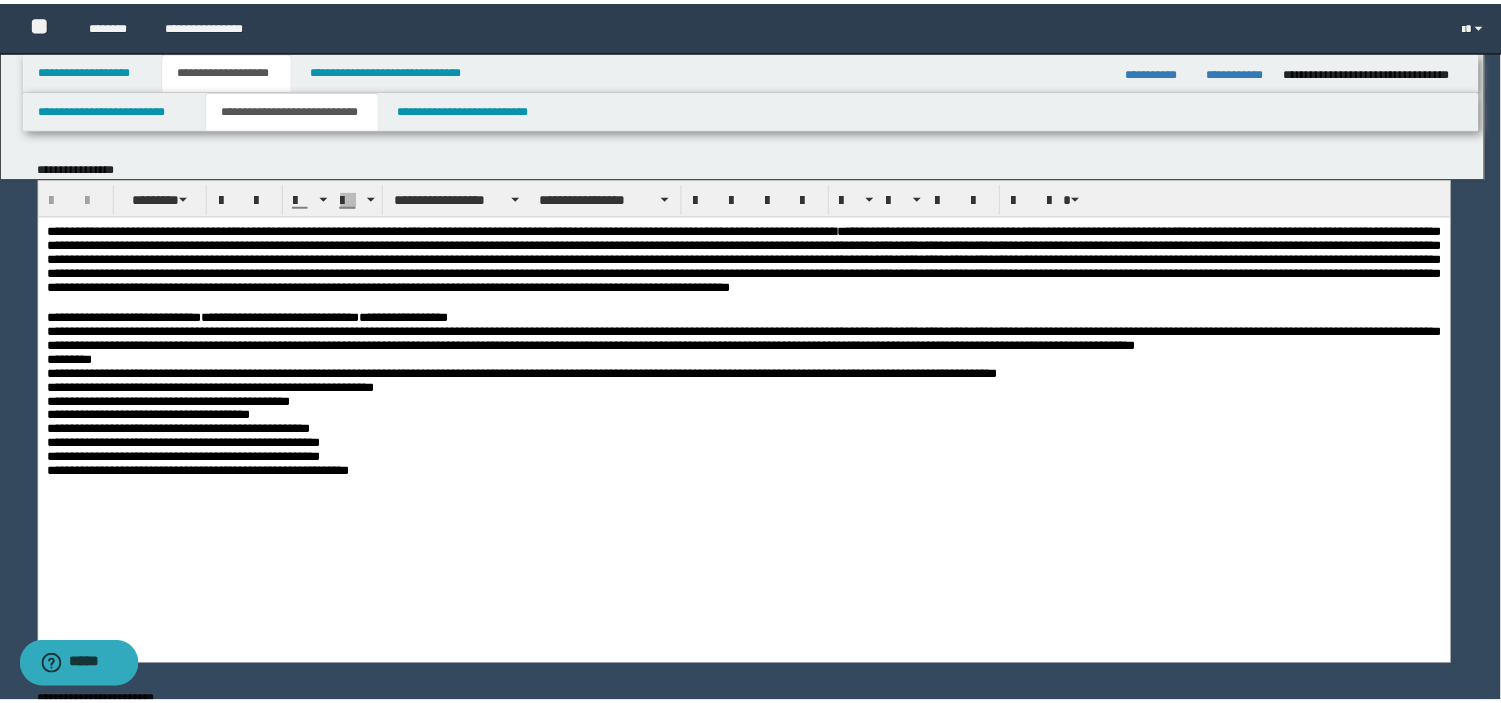 scroll, scrollTop: 0, scrollLeft: 0, axis: both 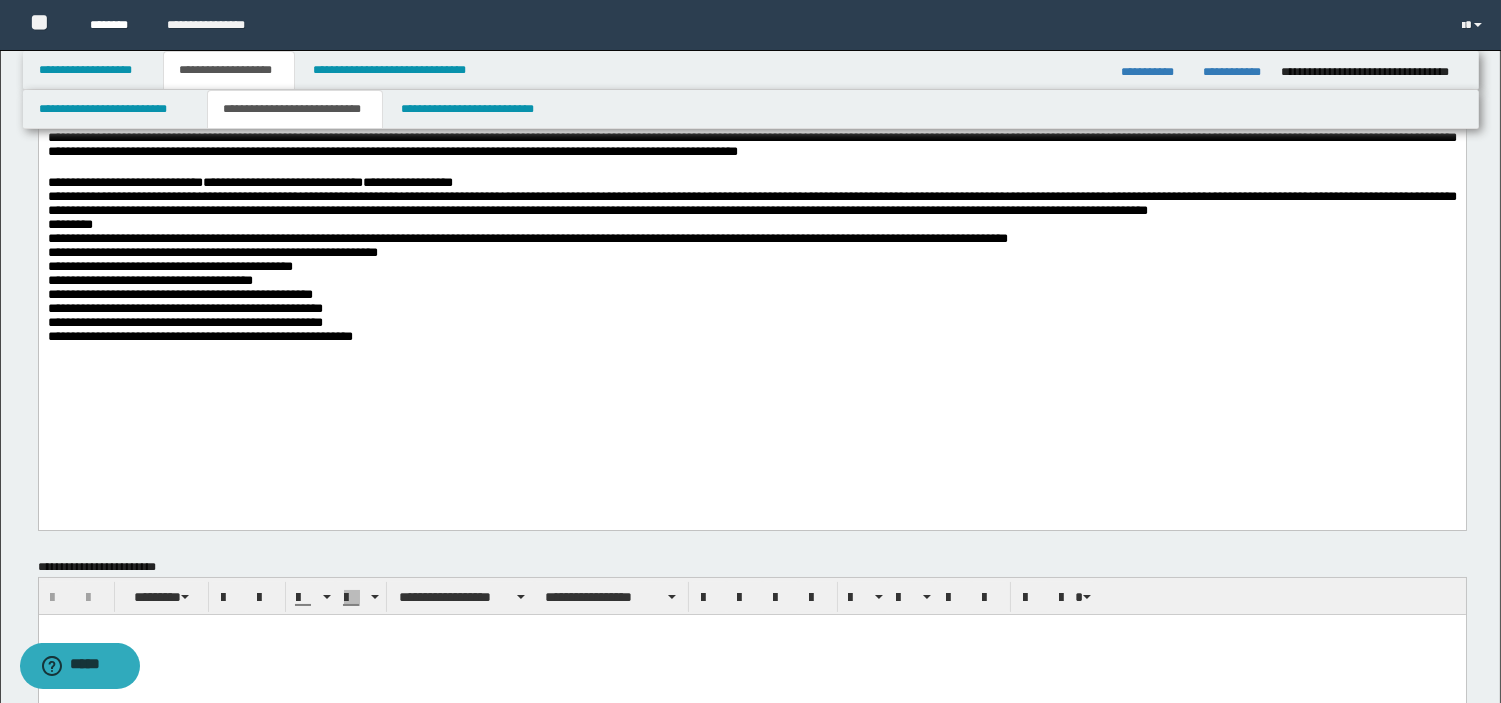 click on "********" at bounding box center (113, 25) 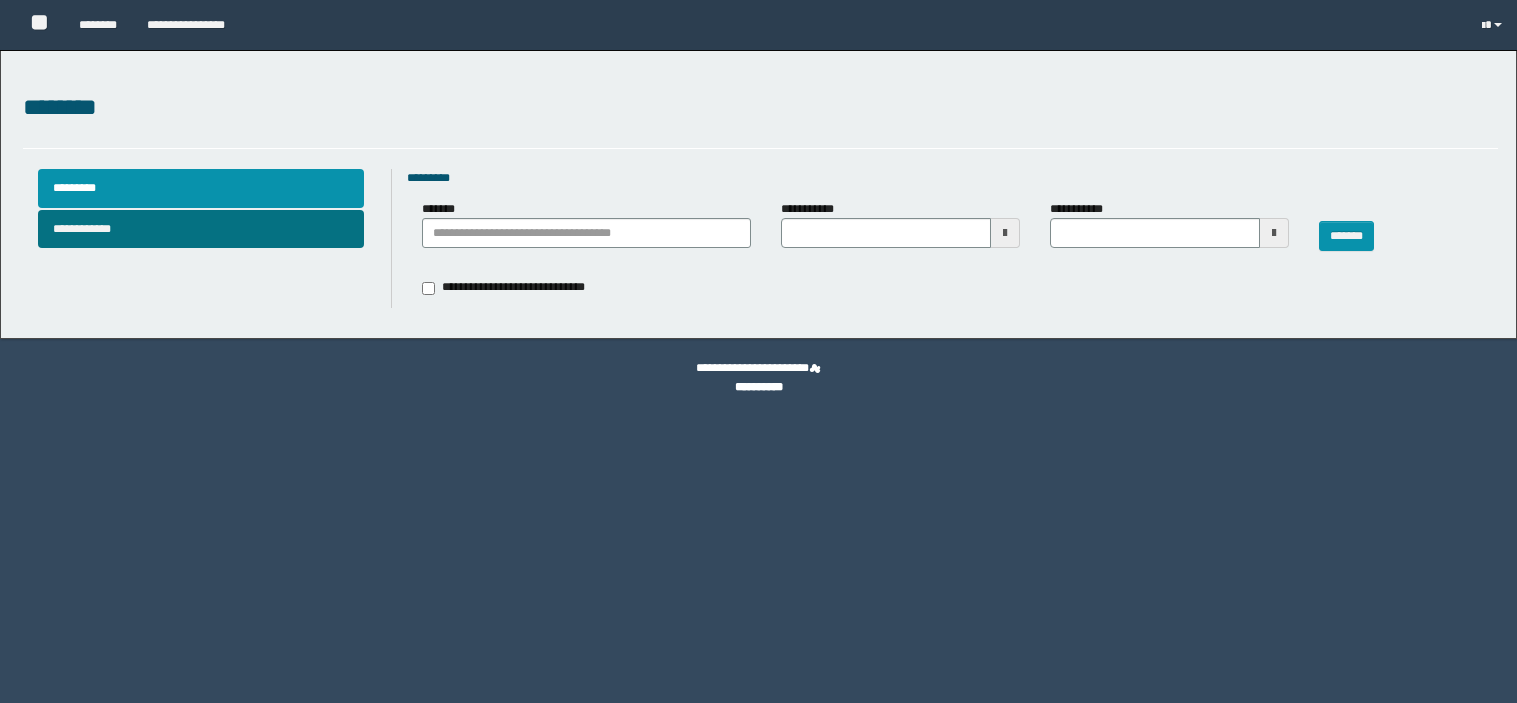 type 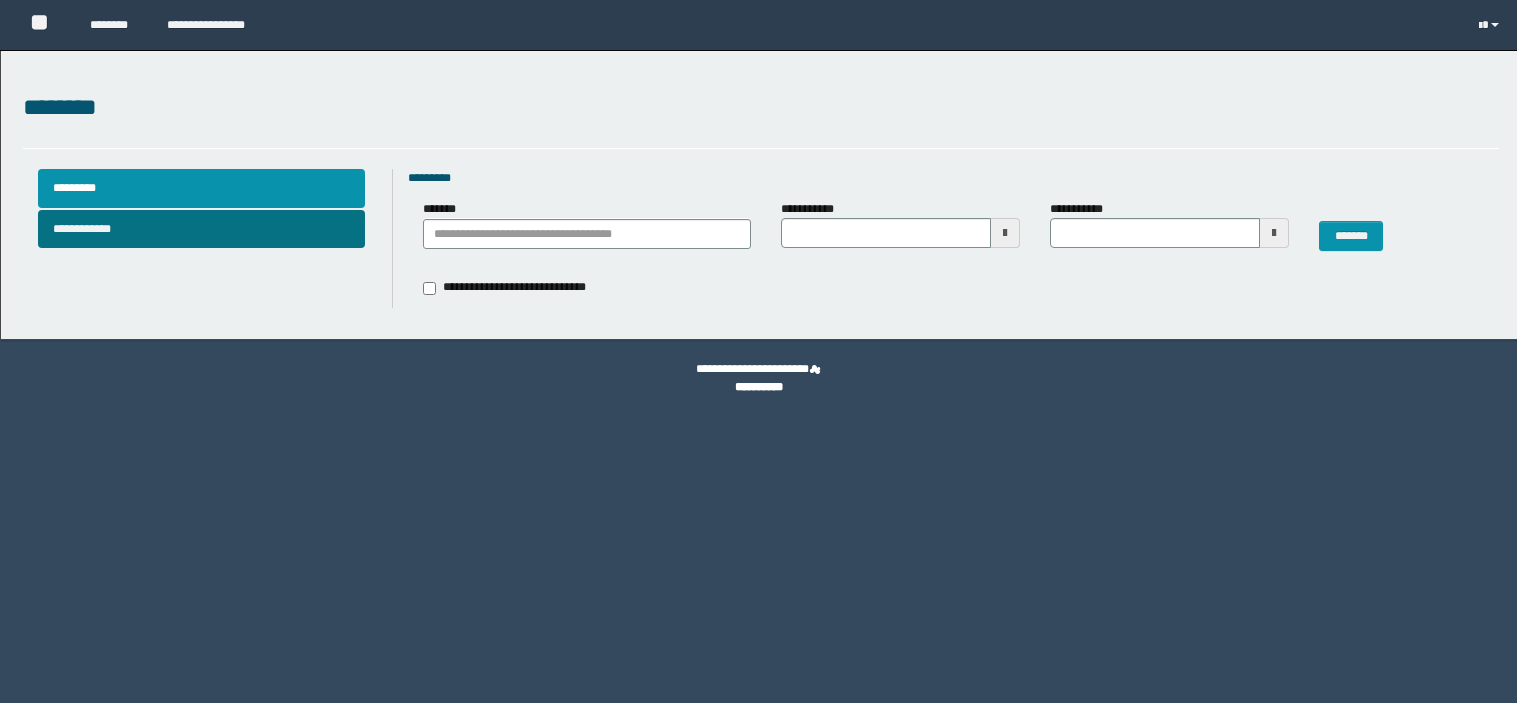 scroll, scrollTop: 0, scrollLeft: 0, axis: both 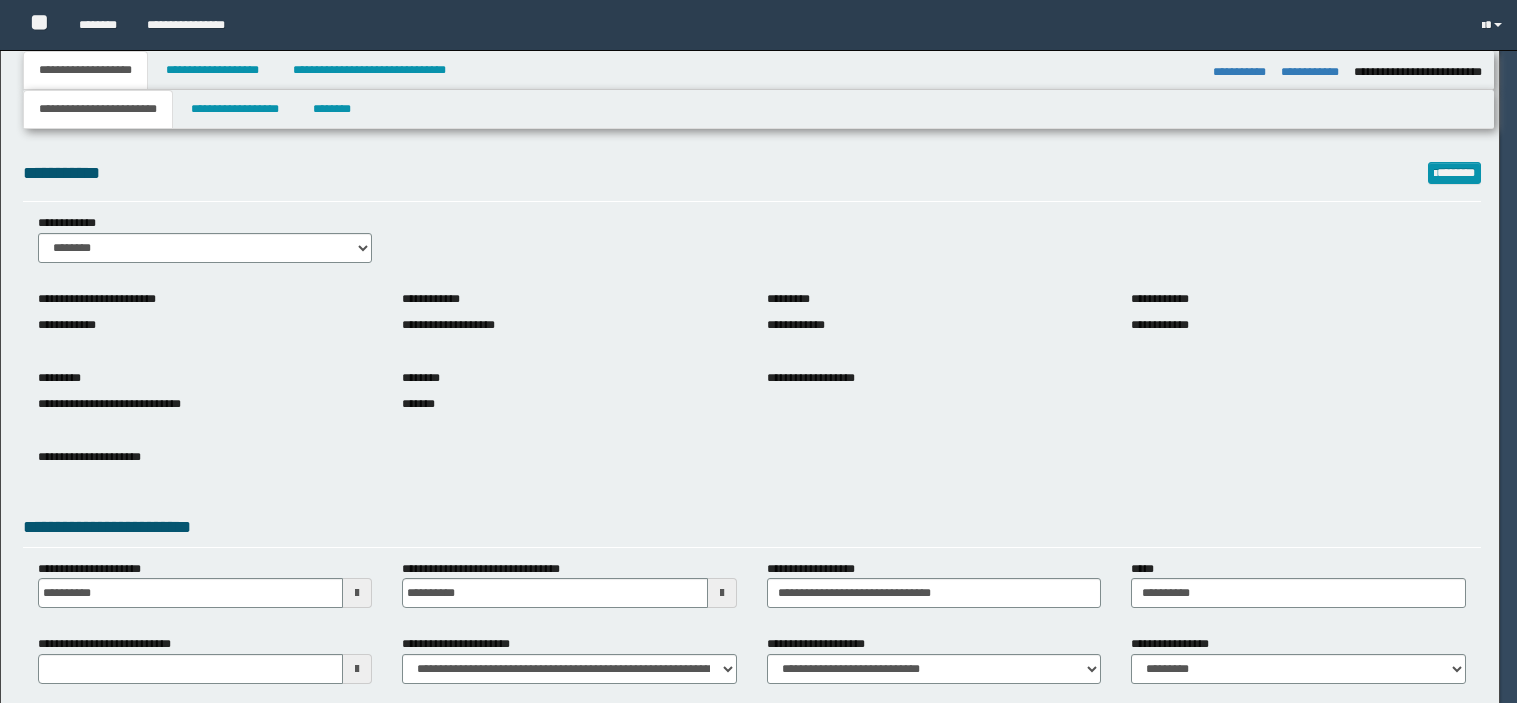 select on "**" 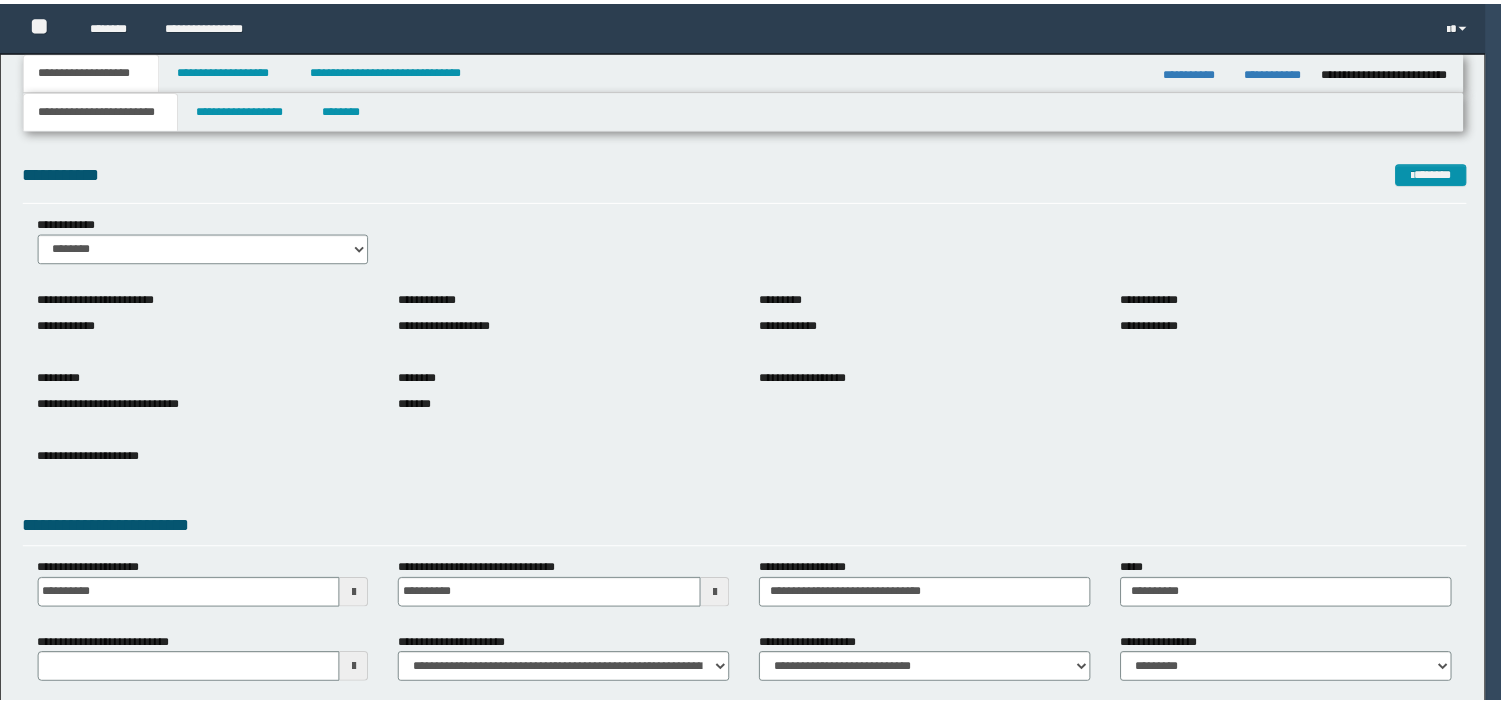 scroll, scrollTop: 0, scrollLeft: 0, axis: both 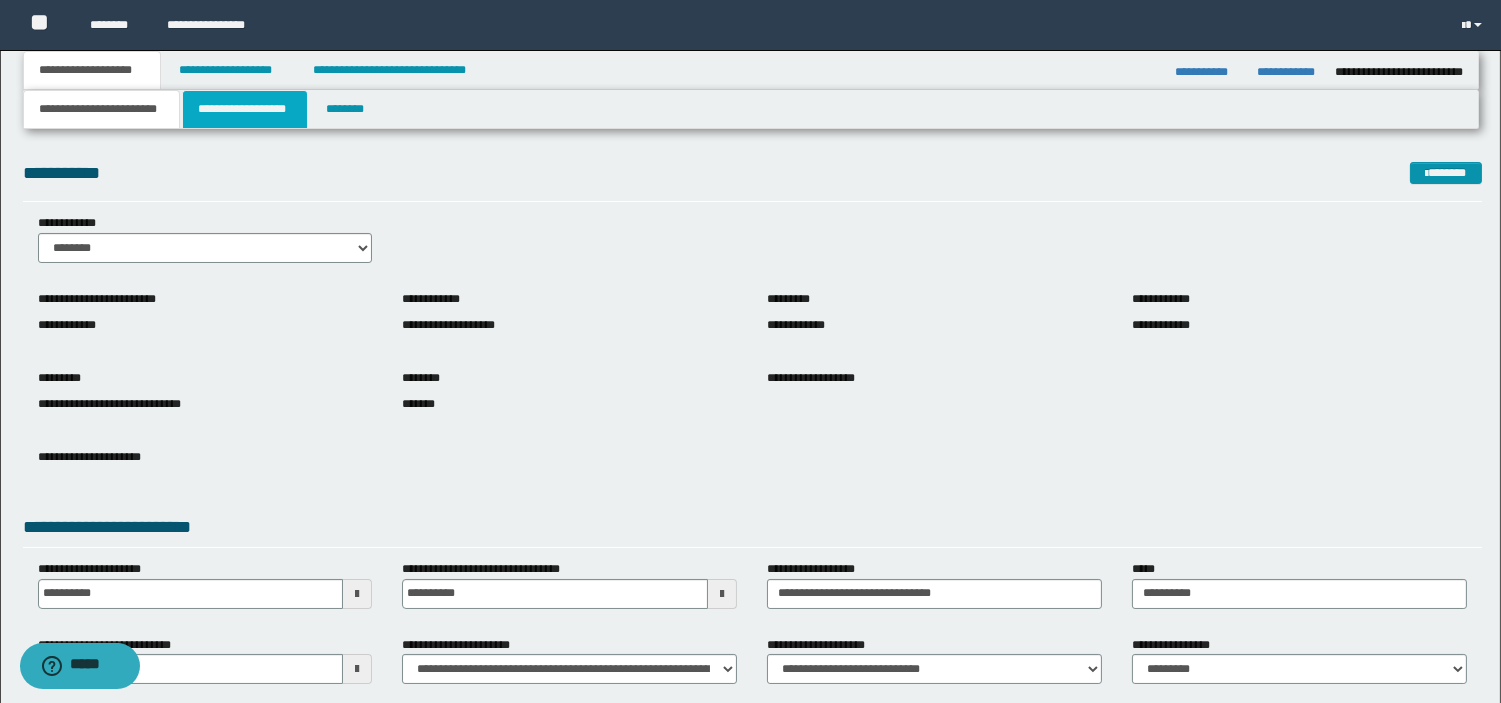 click on "**********" at bounding box center (245, 109) 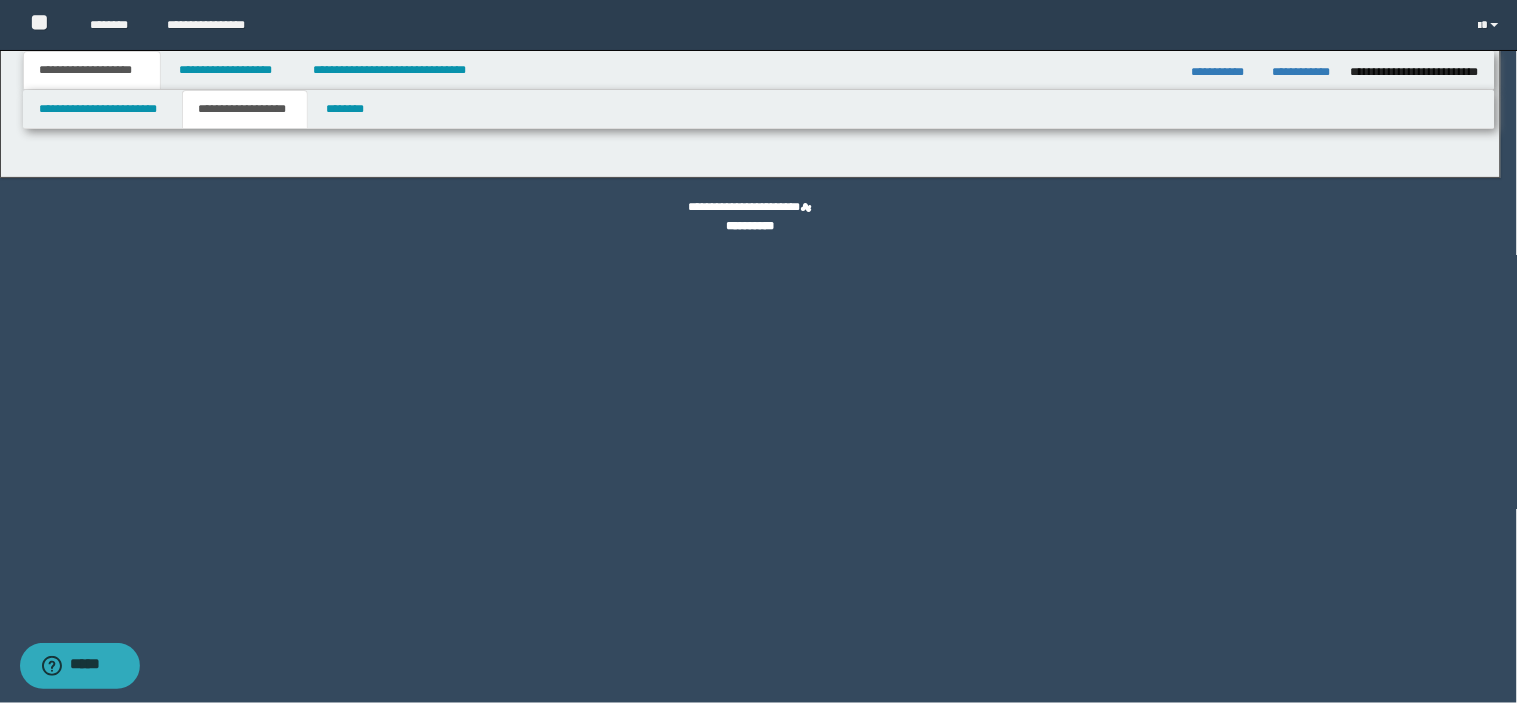 type on "********" 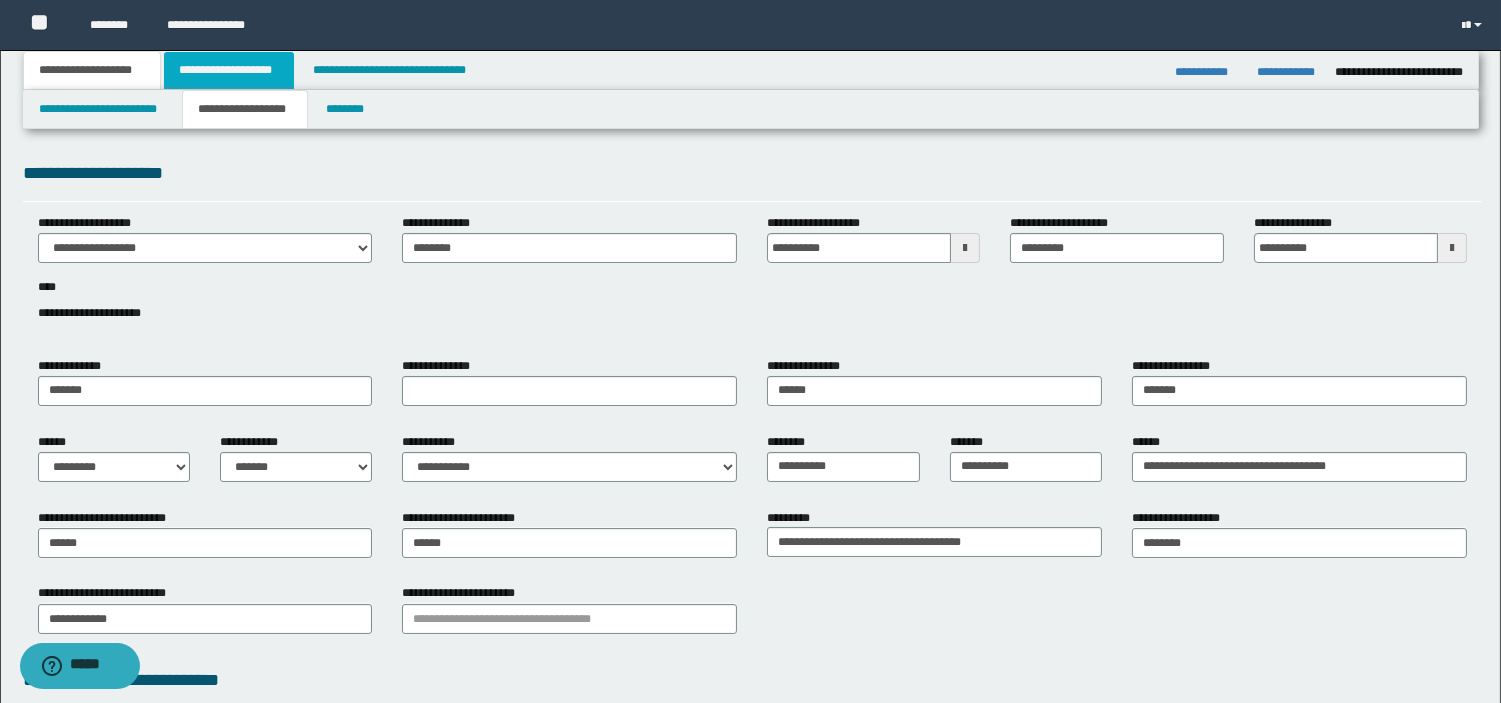 click on "**********" at bounding box center (229, 70) 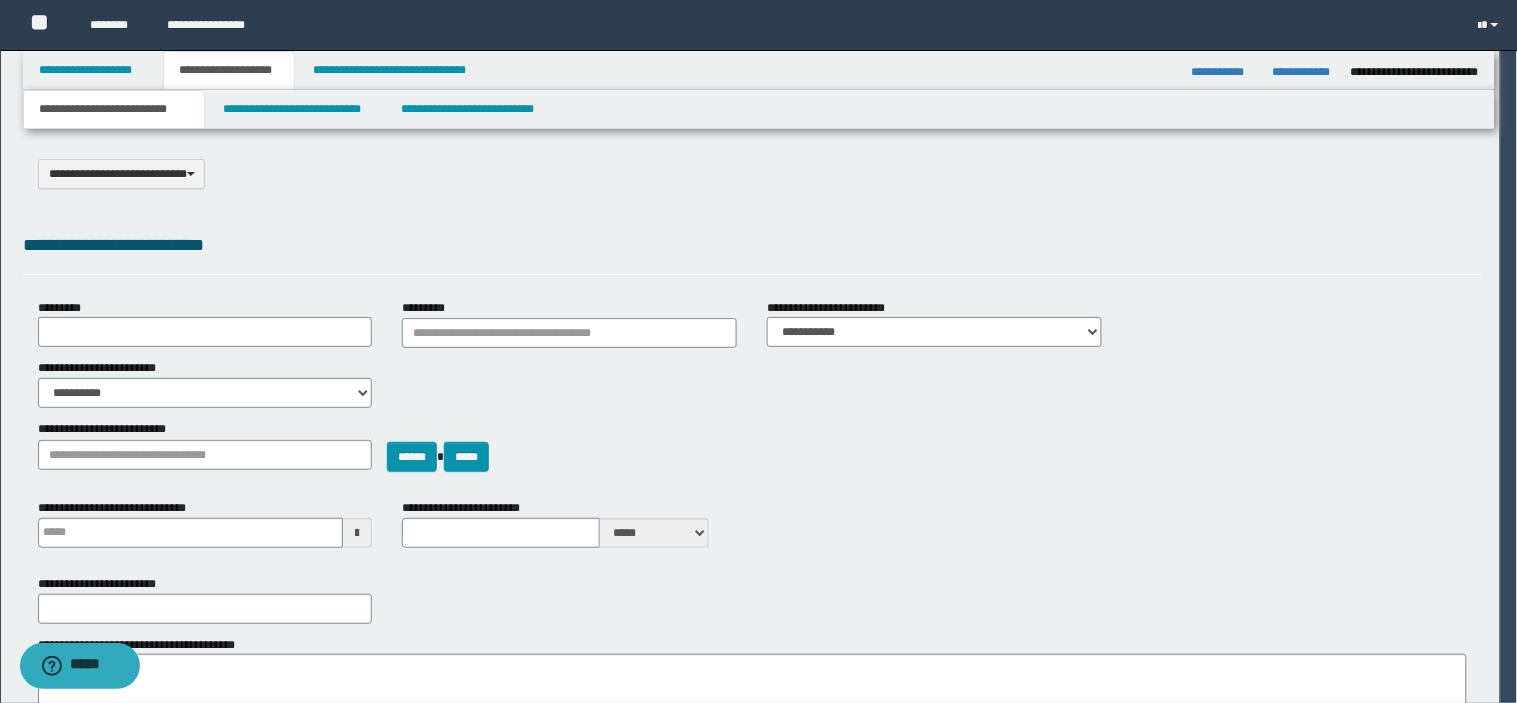 select on "*" 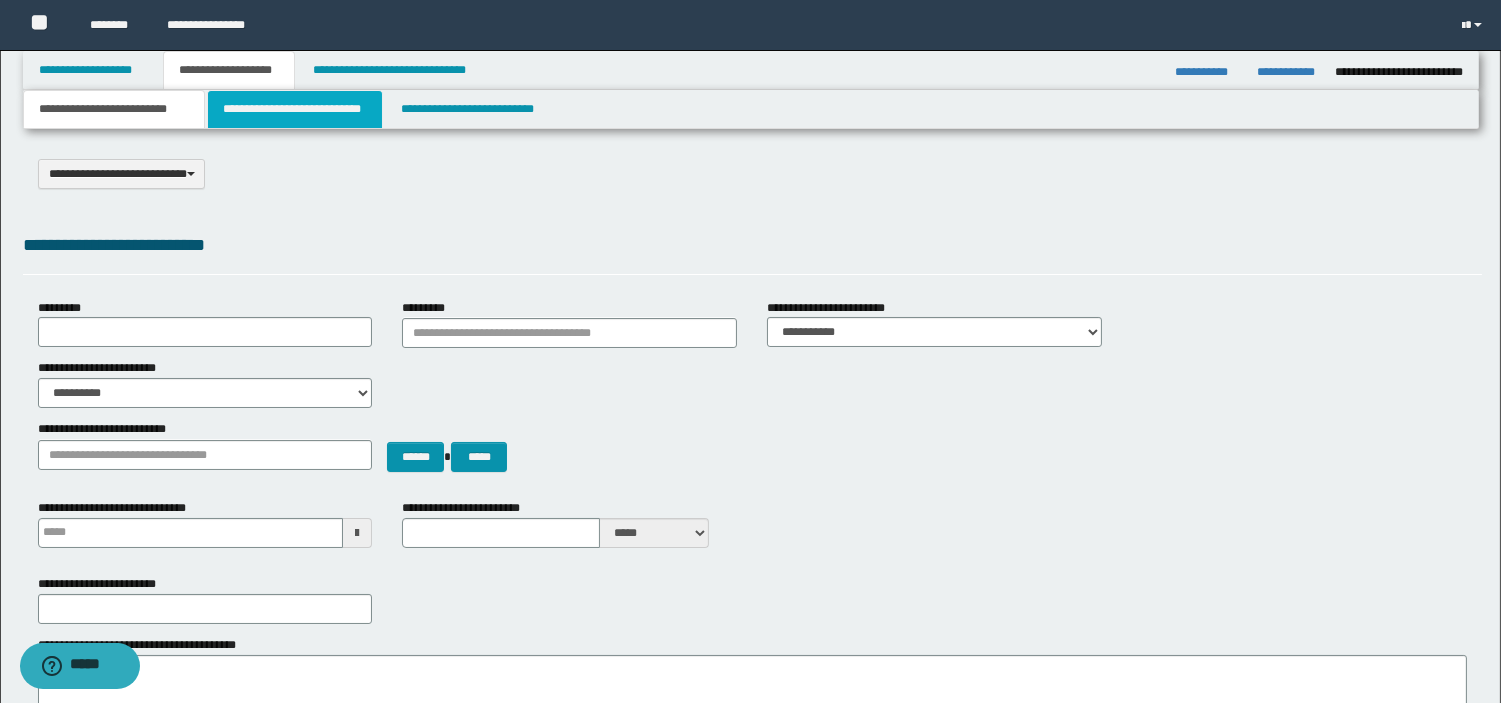 click on "**********" at bounding box center (295, 109) 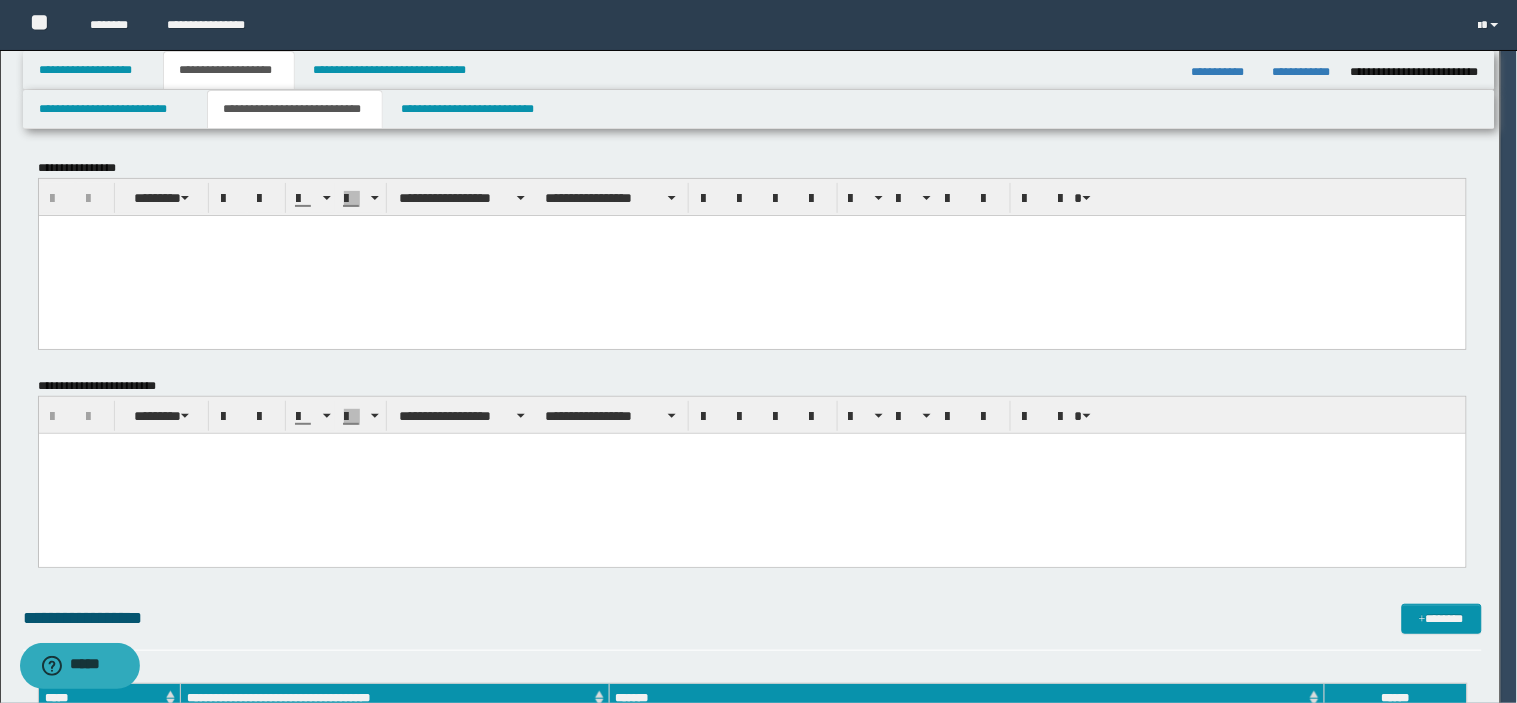 scroll, scrollTop: 0, scrollLeft: 0, axis: both 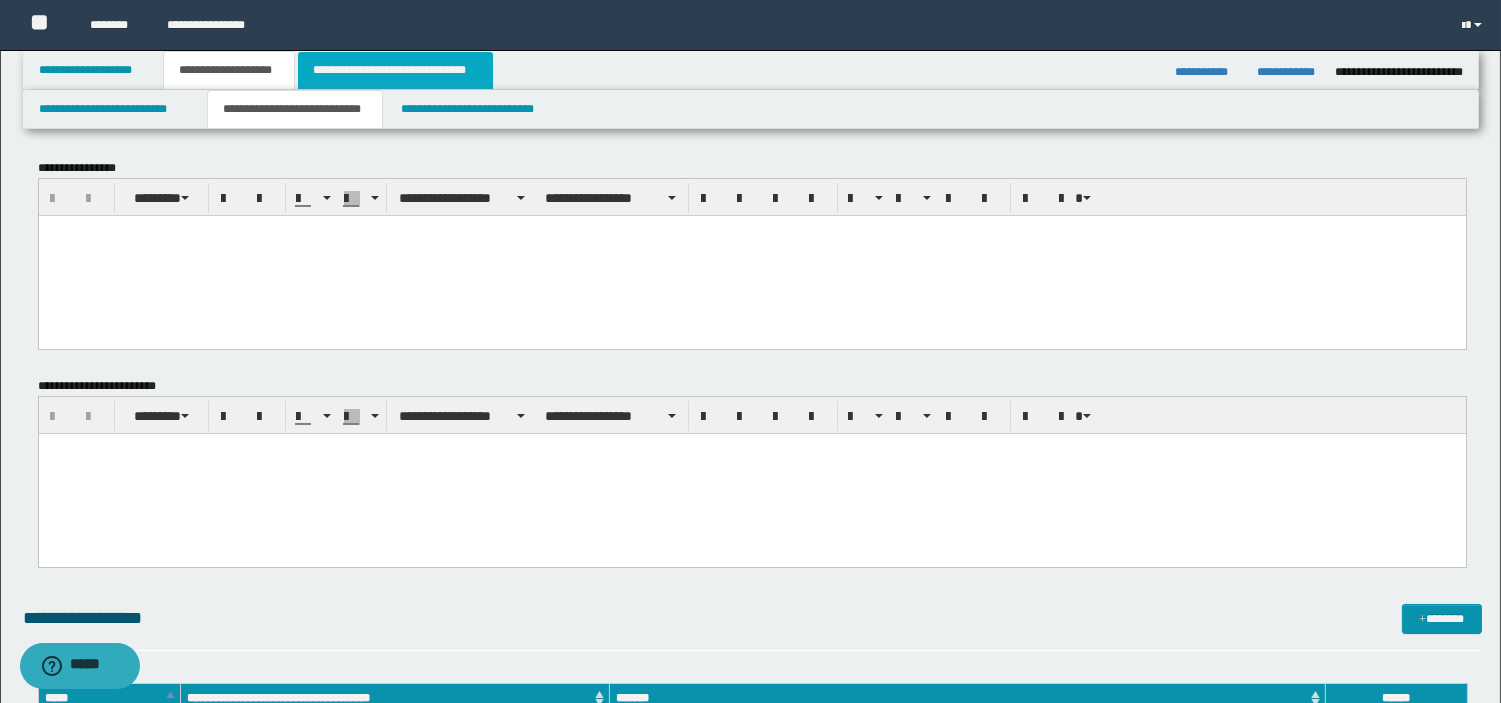 click on "**********" at bounding box center [395, 70] 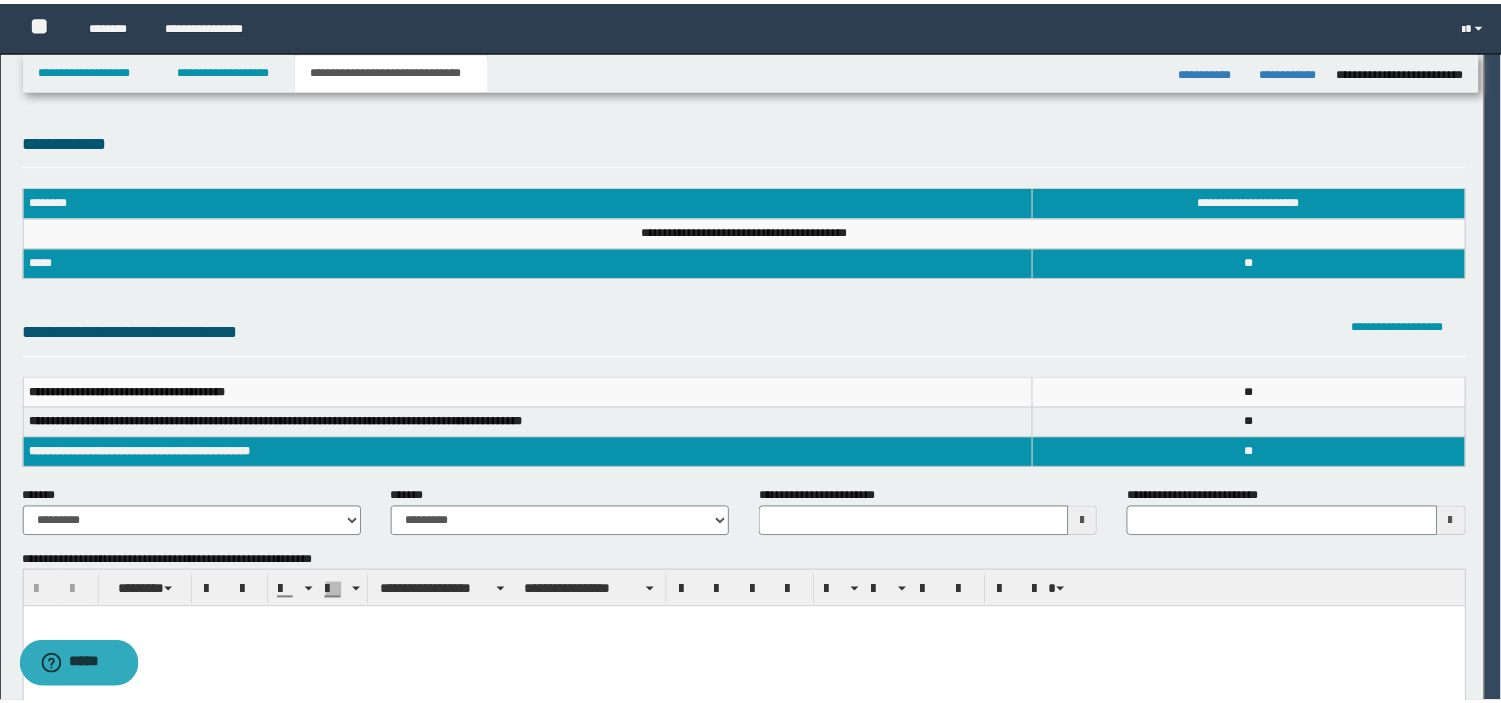 scroll, scrollTop: 0, scrollLeft: 0, axis: both 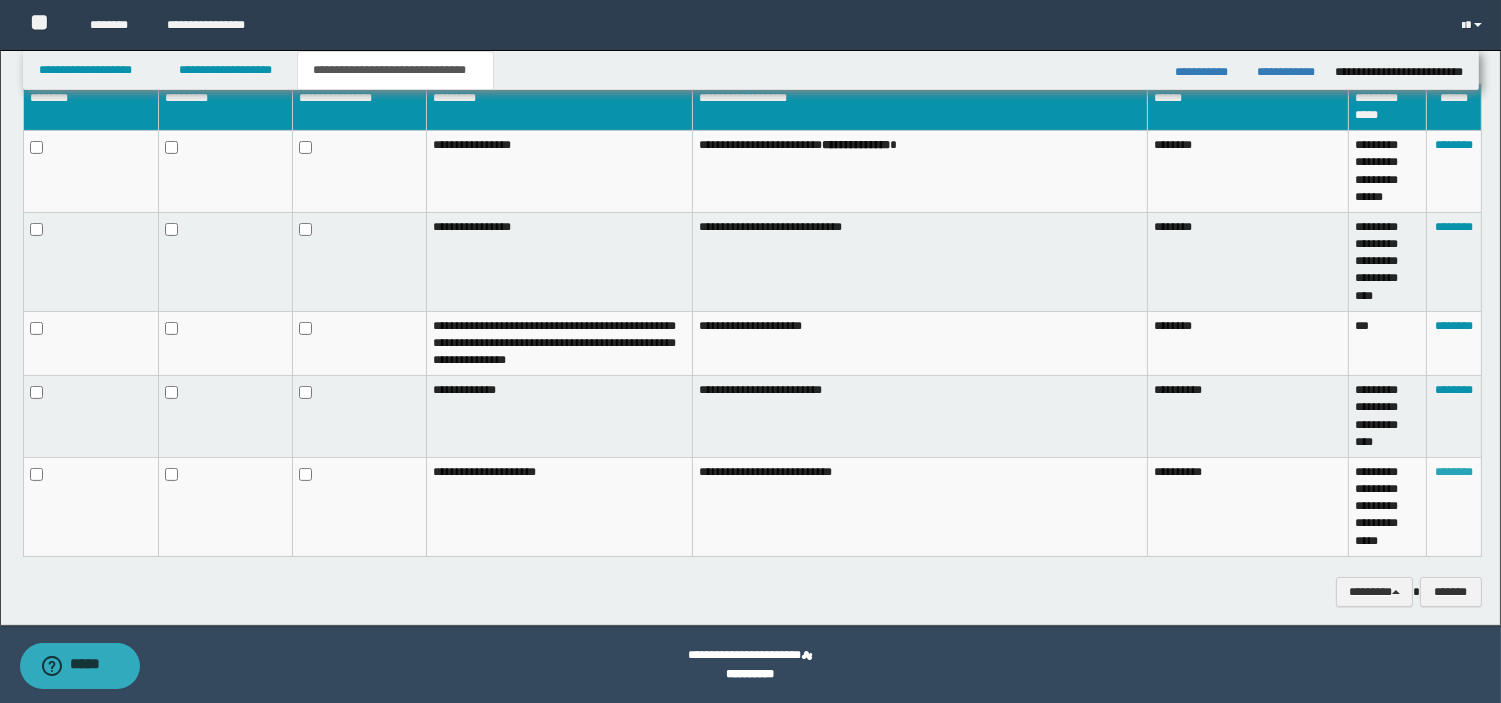 click on "********" at bounding box center (1454, 472) 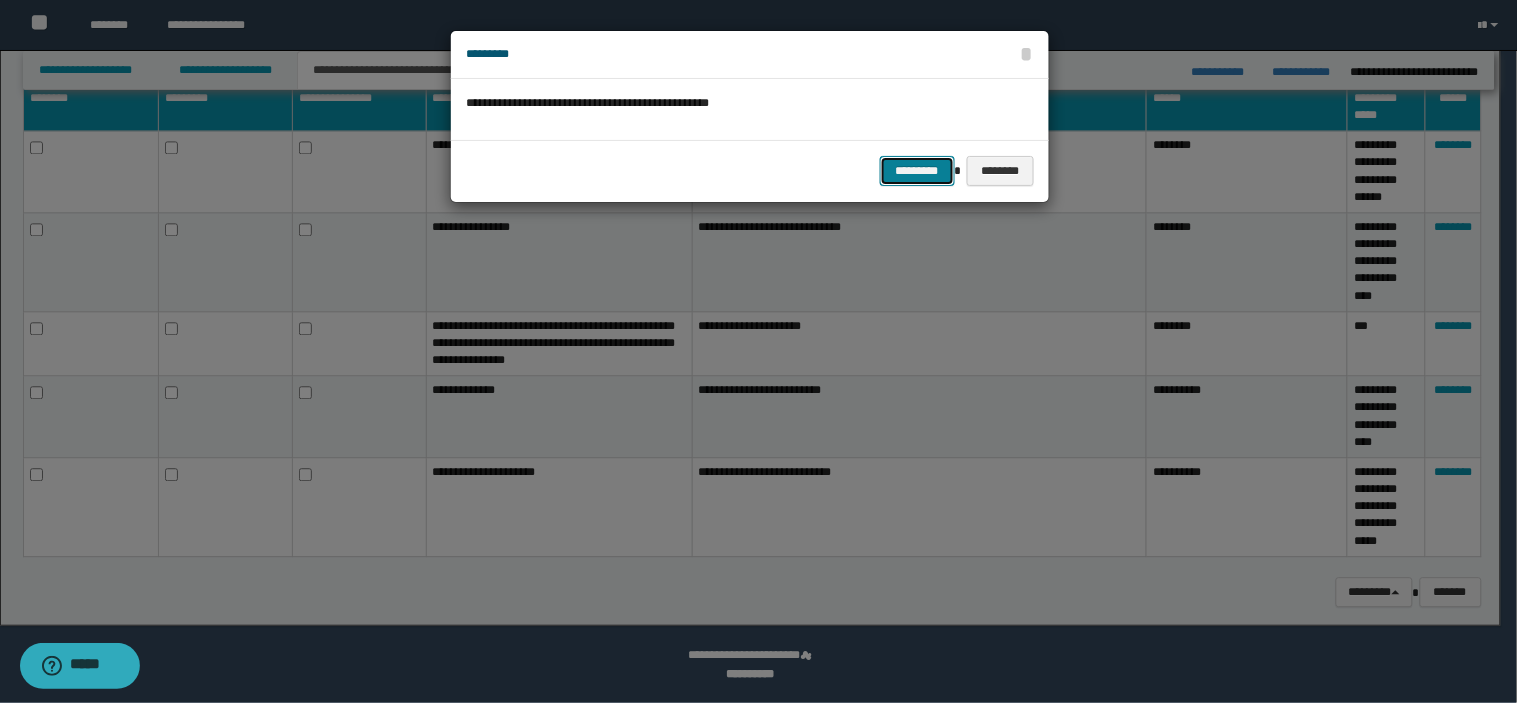 click on "*********" at bounding box center [917, 171] 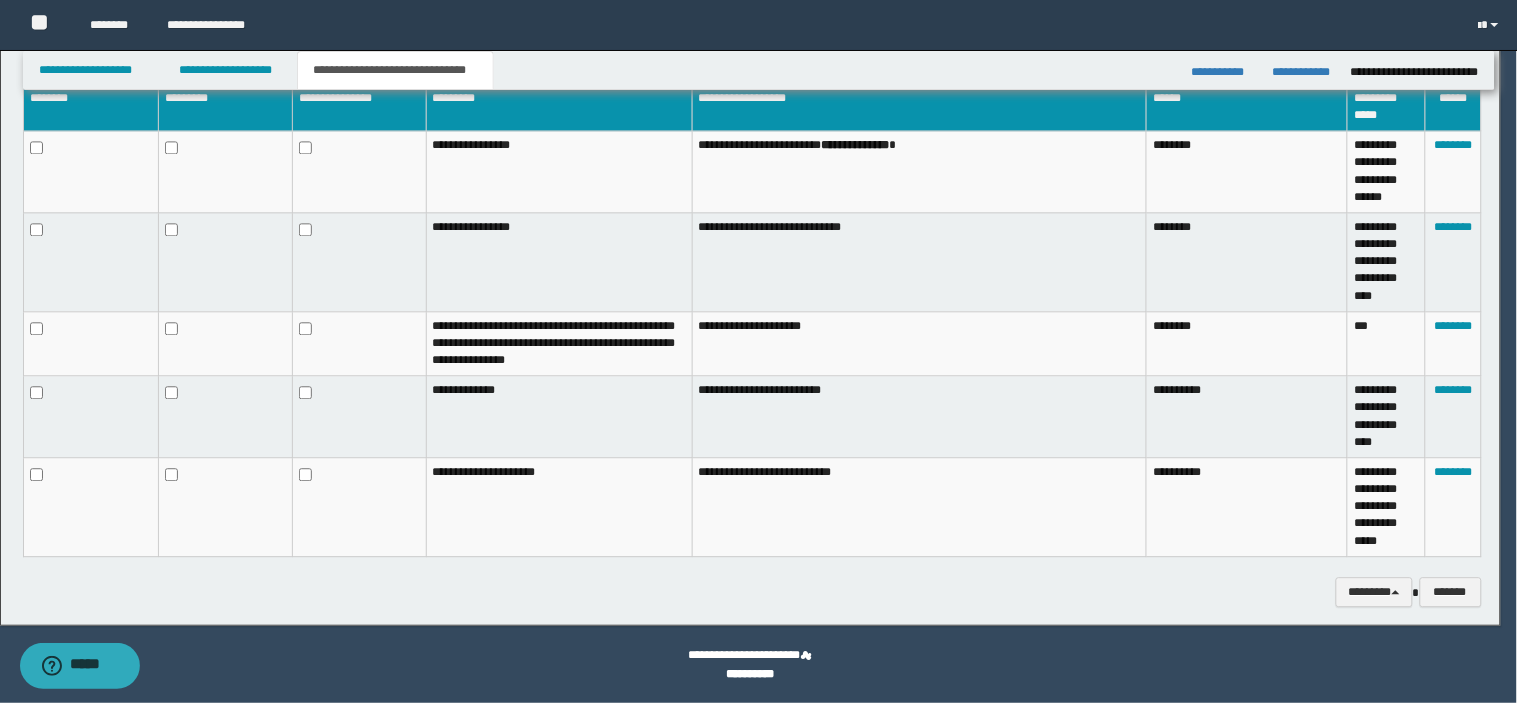 scroll, scrollTop: 973, scrollLeft: 0, axis: vertical 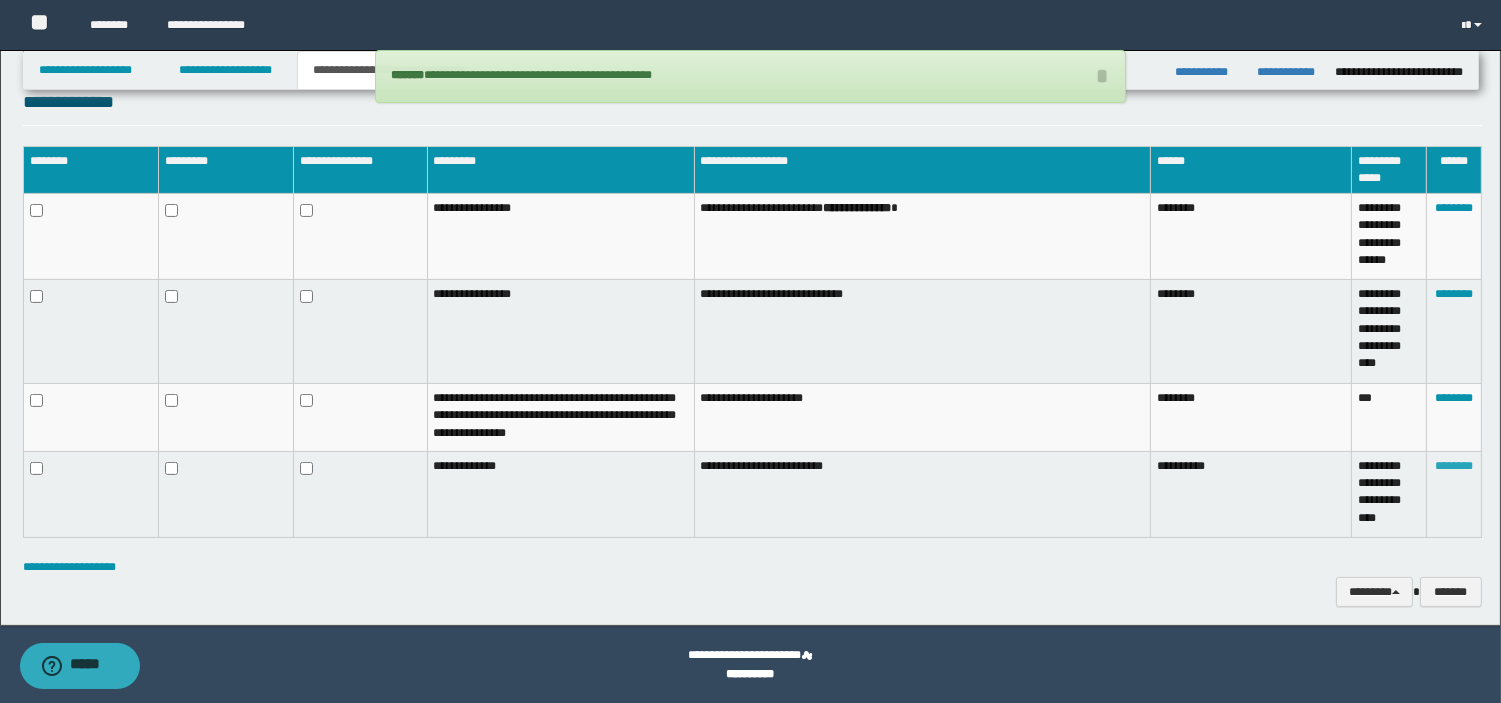 click on "********" at bounding box center (1454, 466) 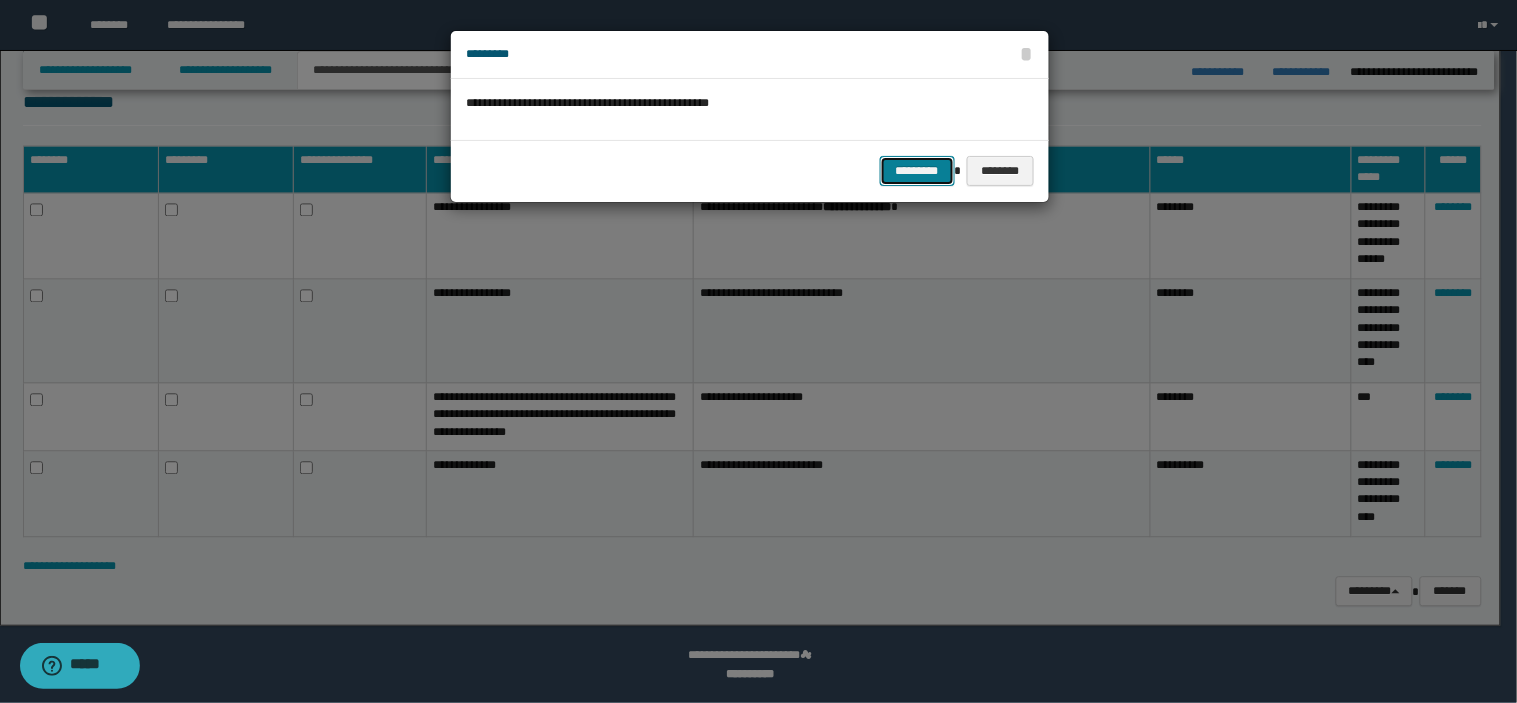 click on "*********" at bounding box center (917, 171) 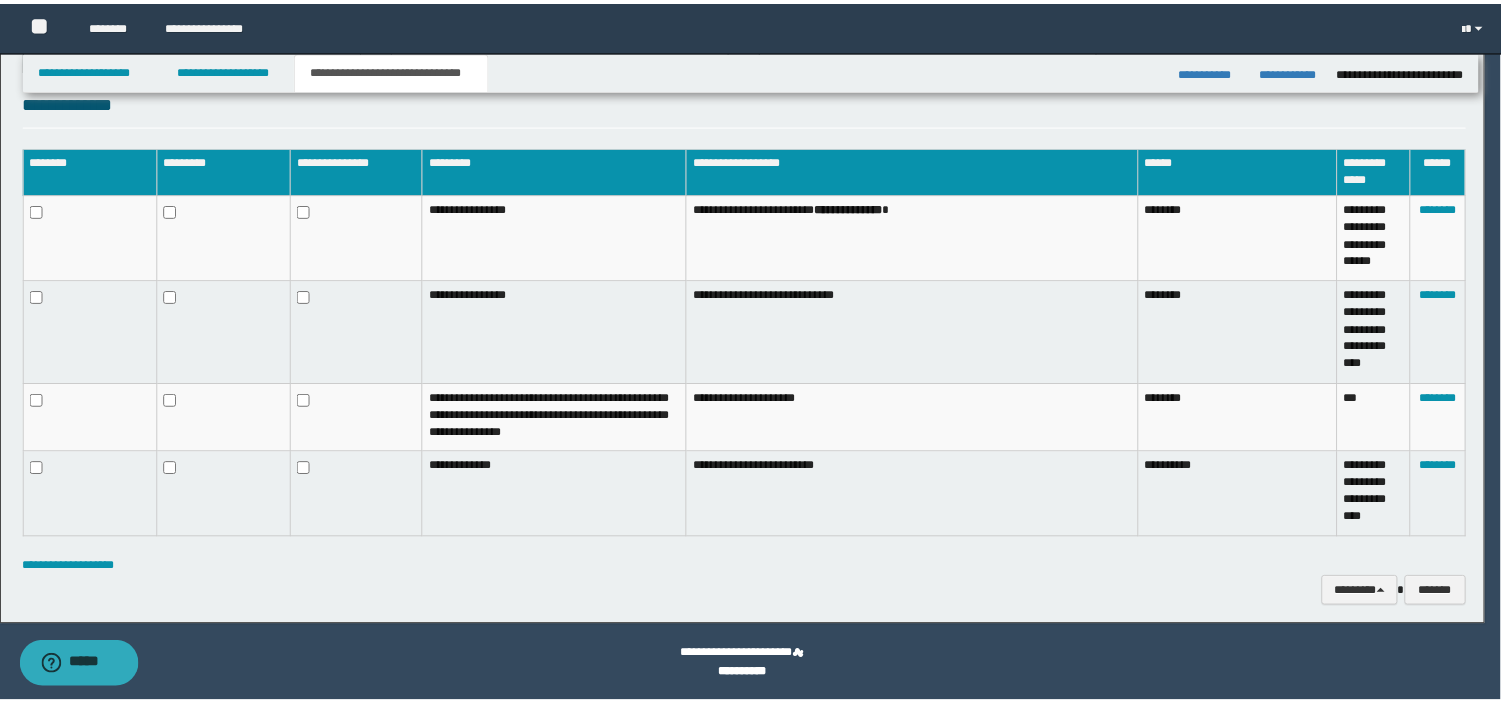 scroll, scrollTop: 875, scrollLeft: 0, axis: vertical 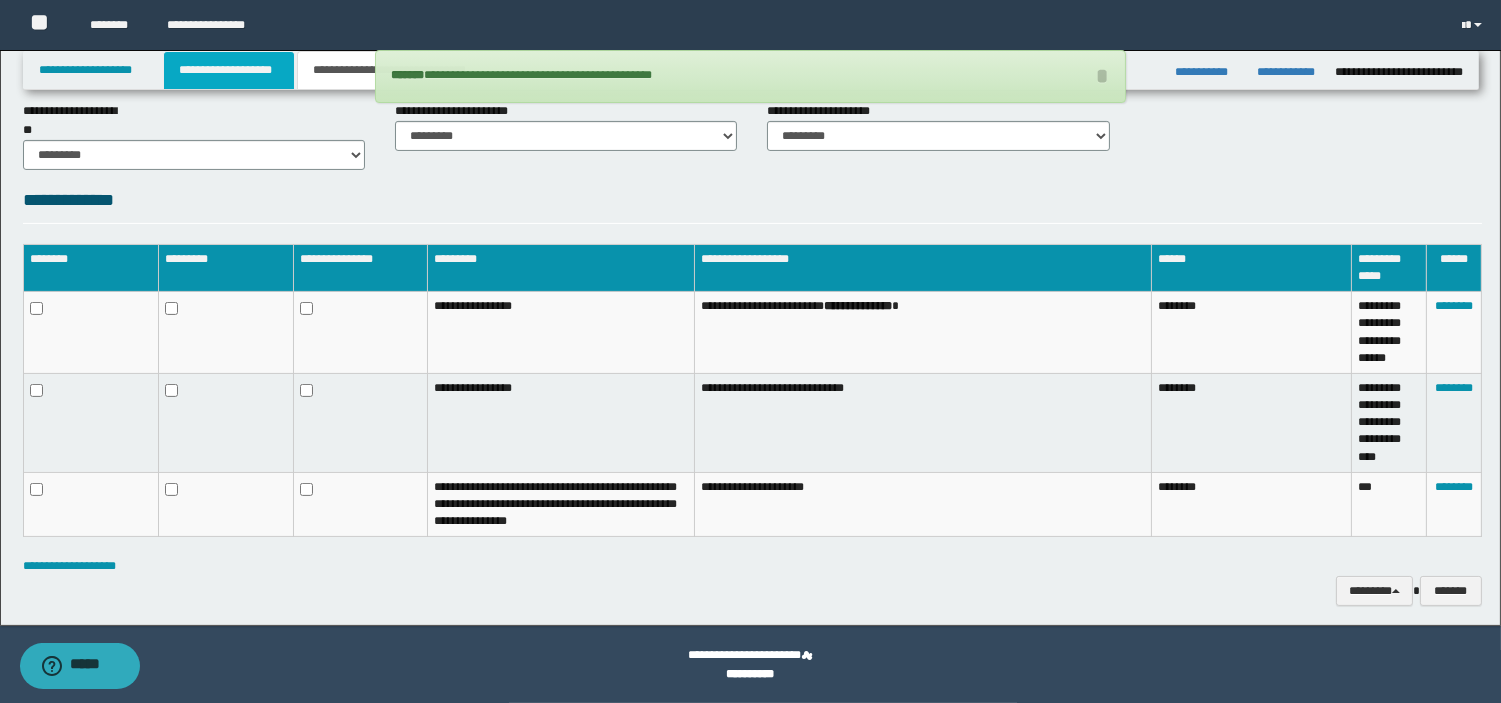 click on "**********" at bounding box center (229, 70) 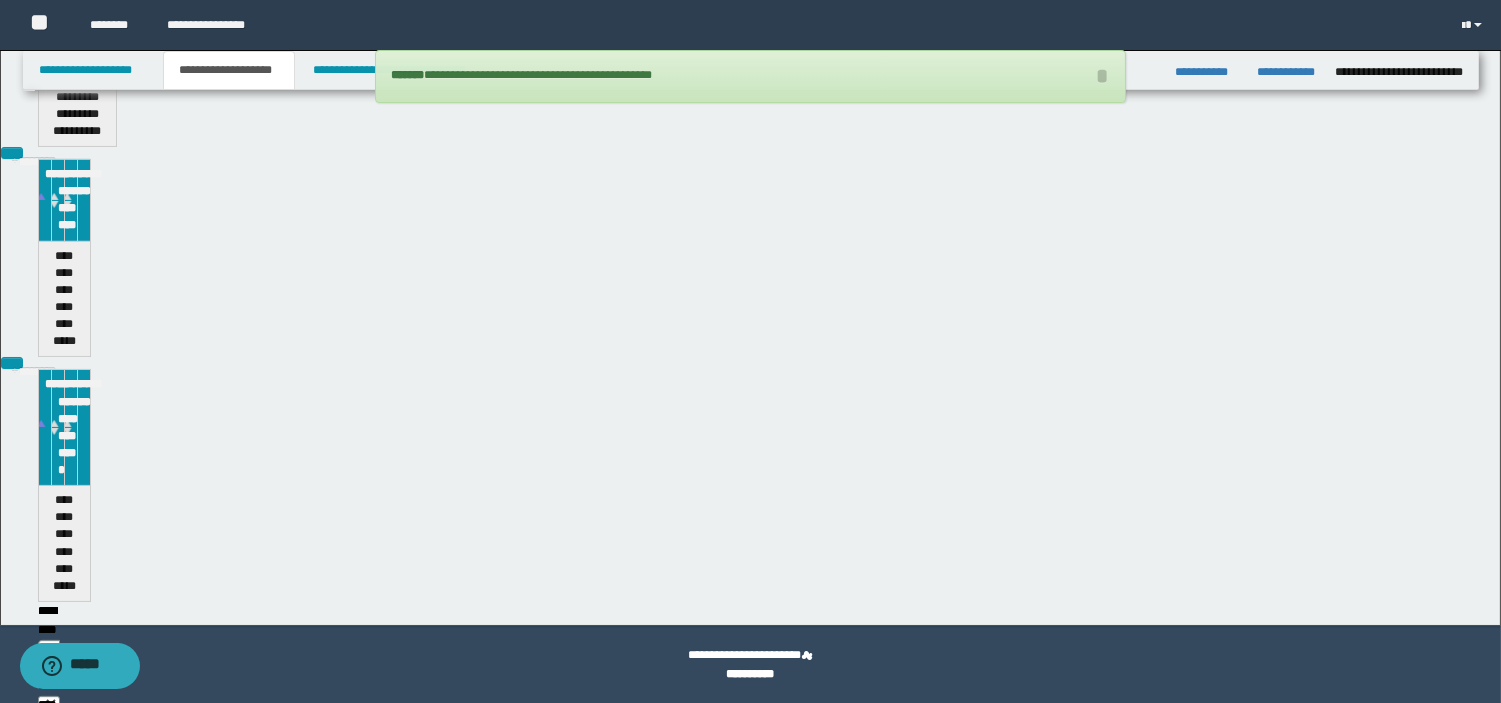 scroll, scrollTop: 882, scrollLeft: 0, axis: vertical 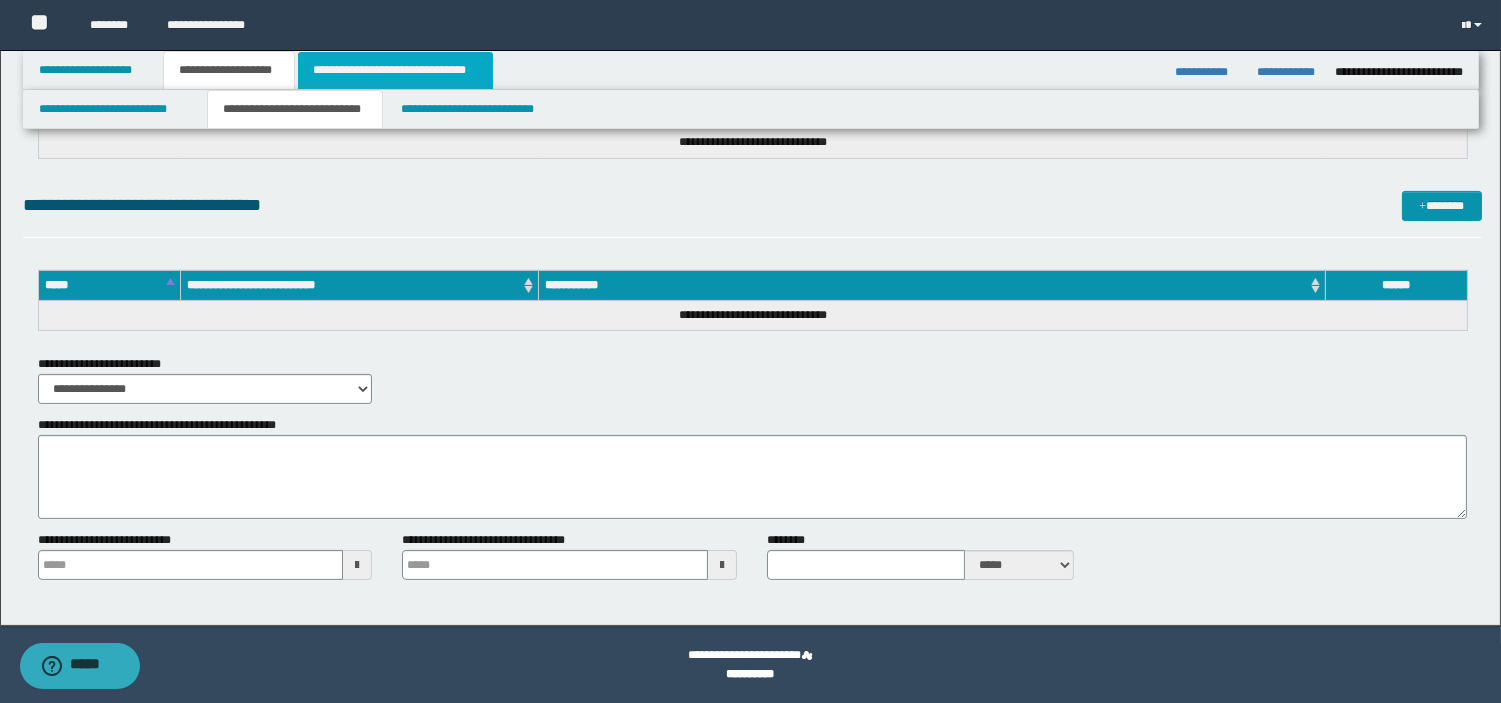 click on "**********" at bounding box center [395, 70] 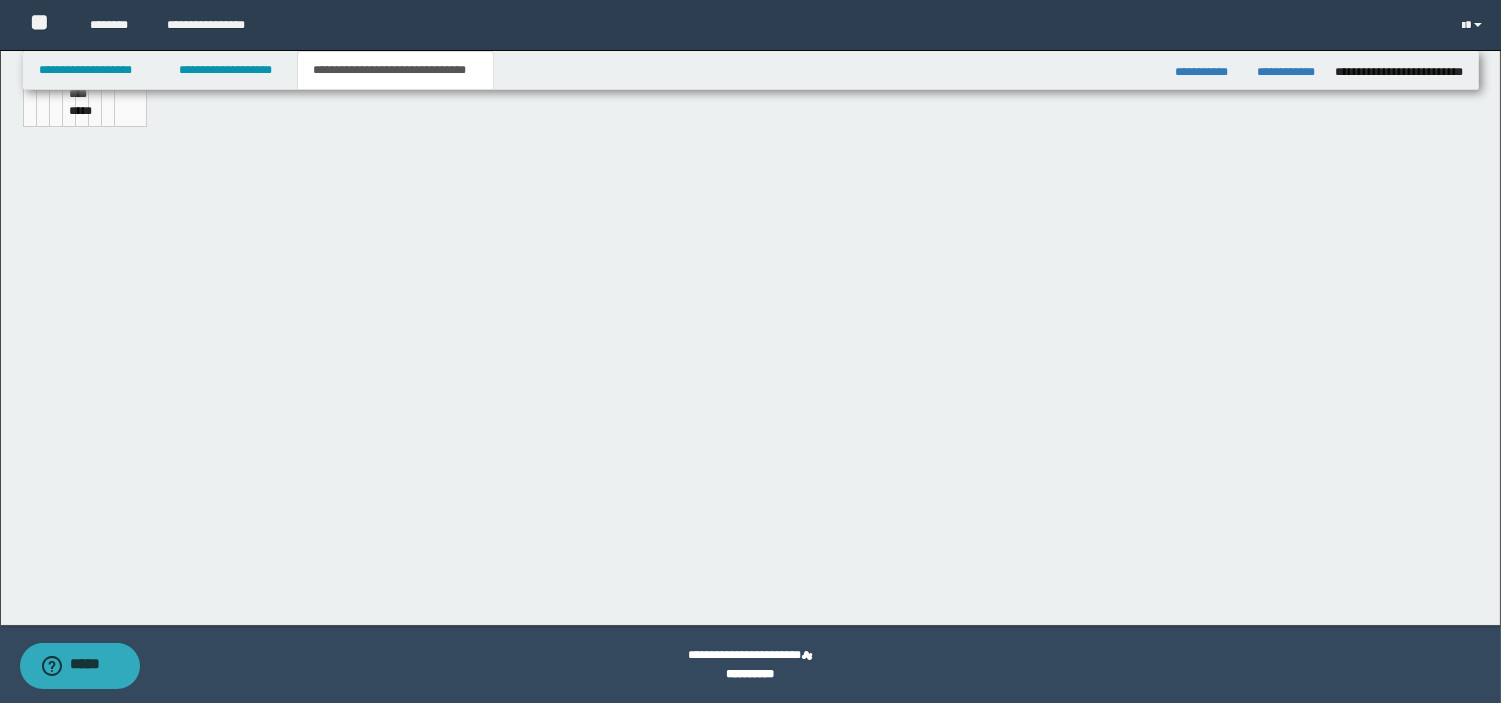 scroll, scrollTop: 851, scrollLeft: 0, axis: vertical 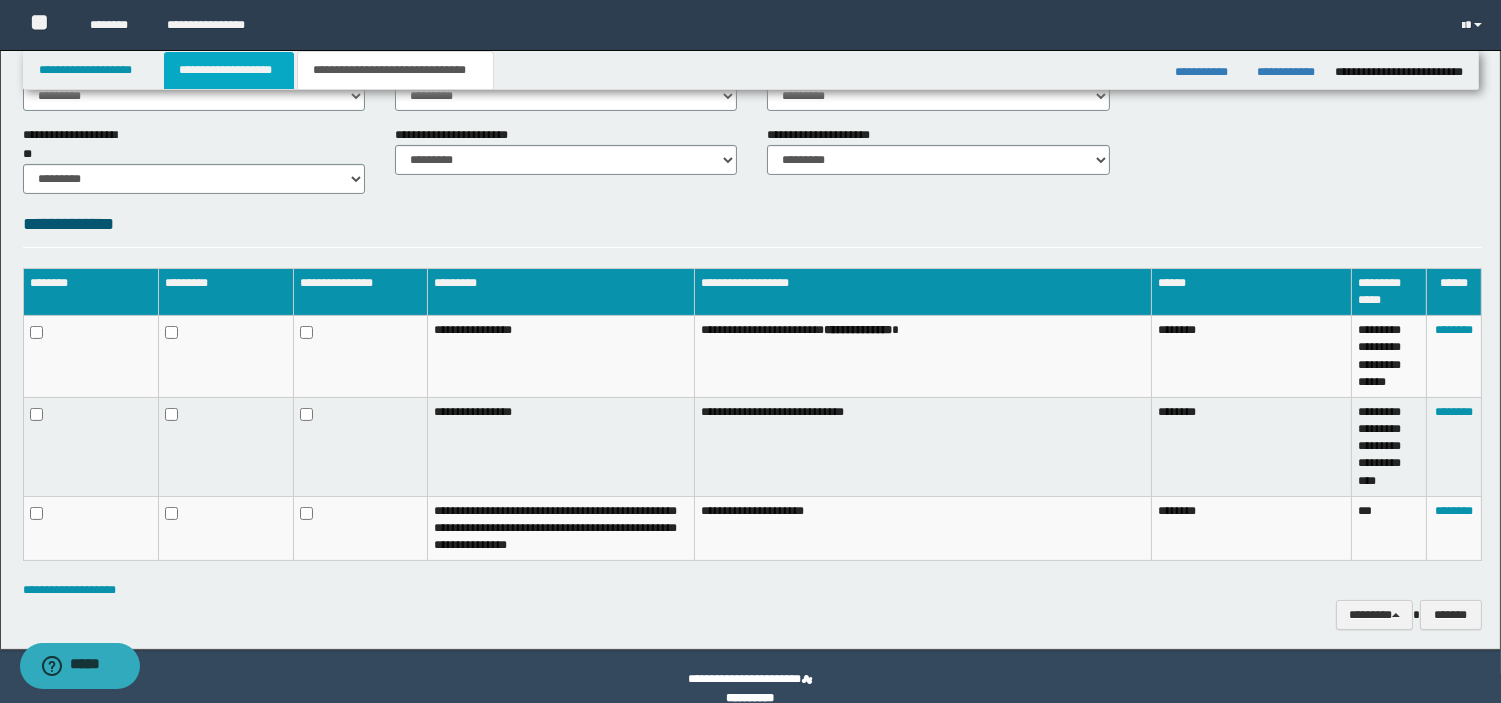 click on "**********" at bounding box center [229, 70] 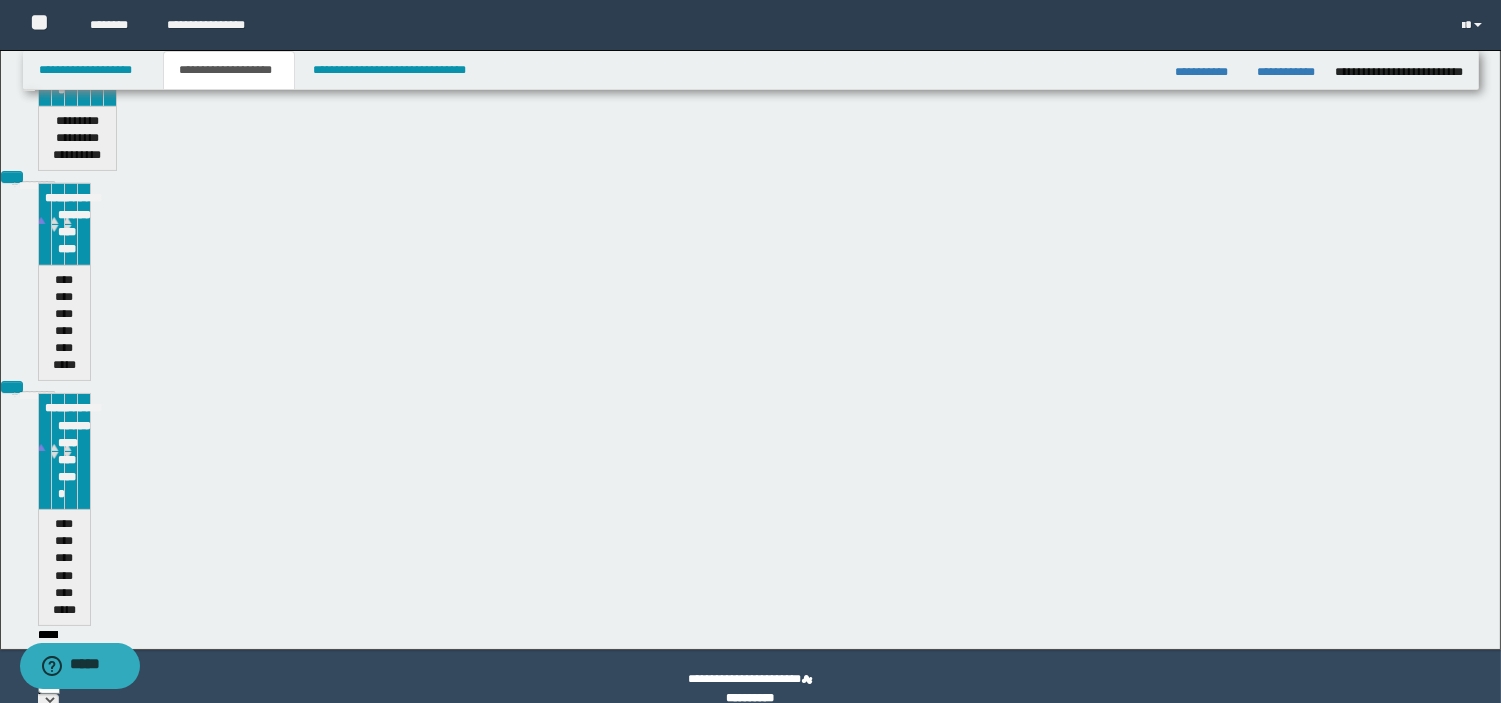 scroll, scrollTop: 882, scrollLeft: 0, axis: vertical 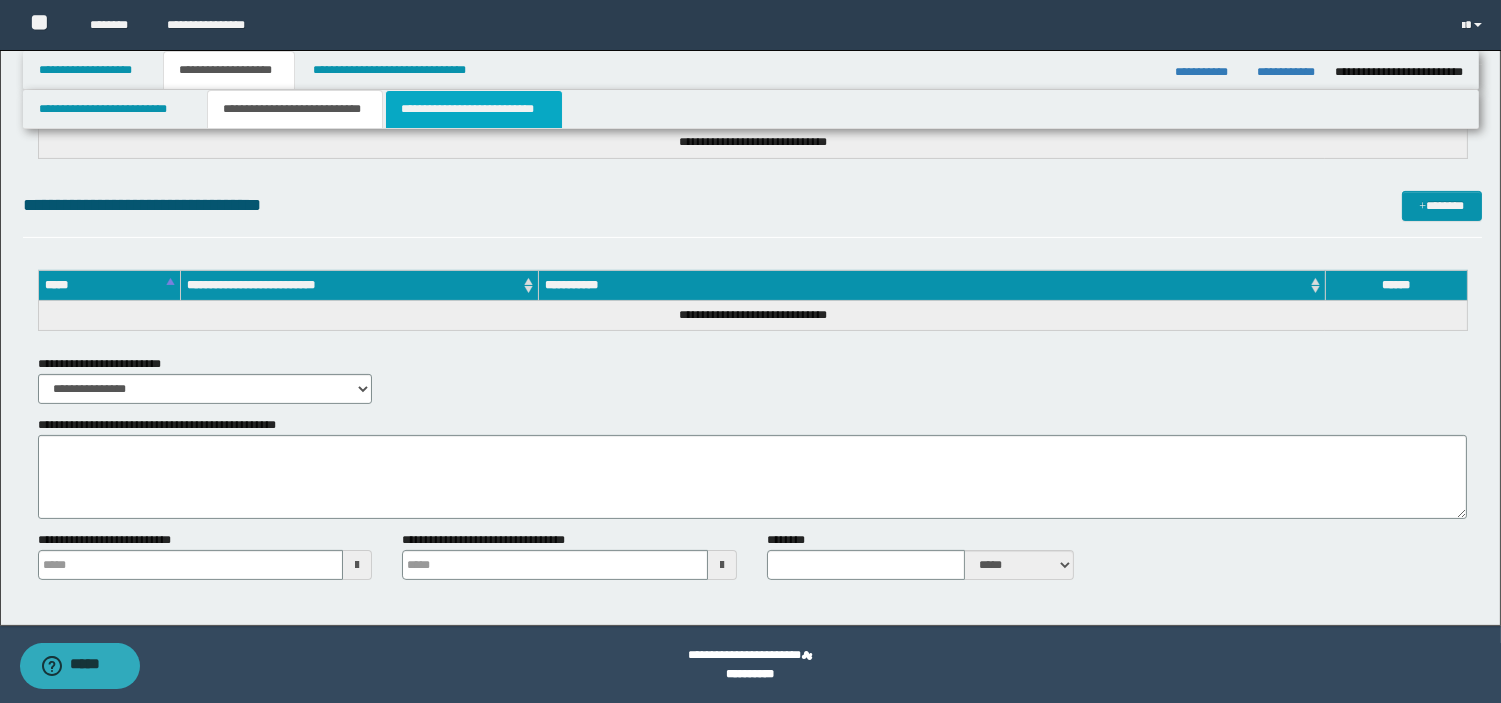 click on "**********" at bounding box center (474, 109) 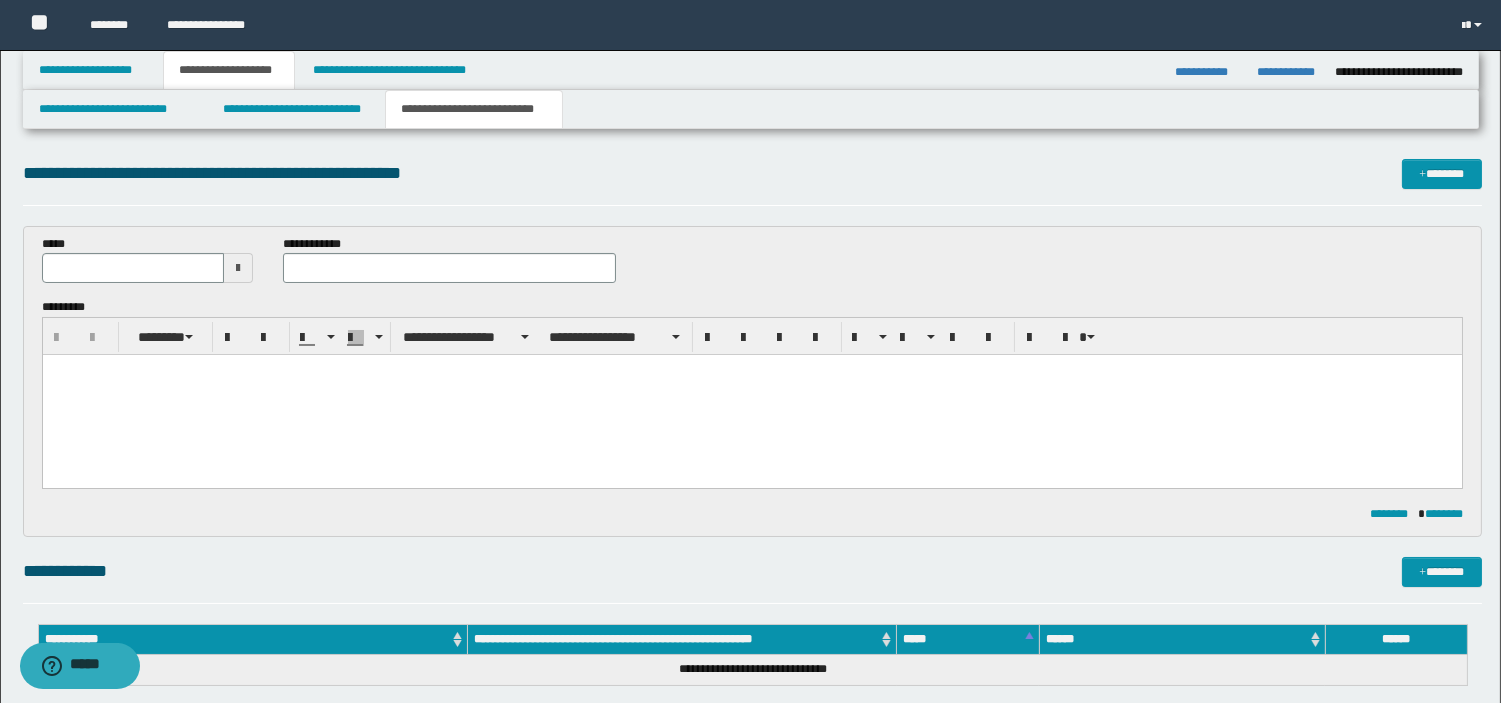 scroll, scrollTop: 0, scrollLeft: 0, axis: both 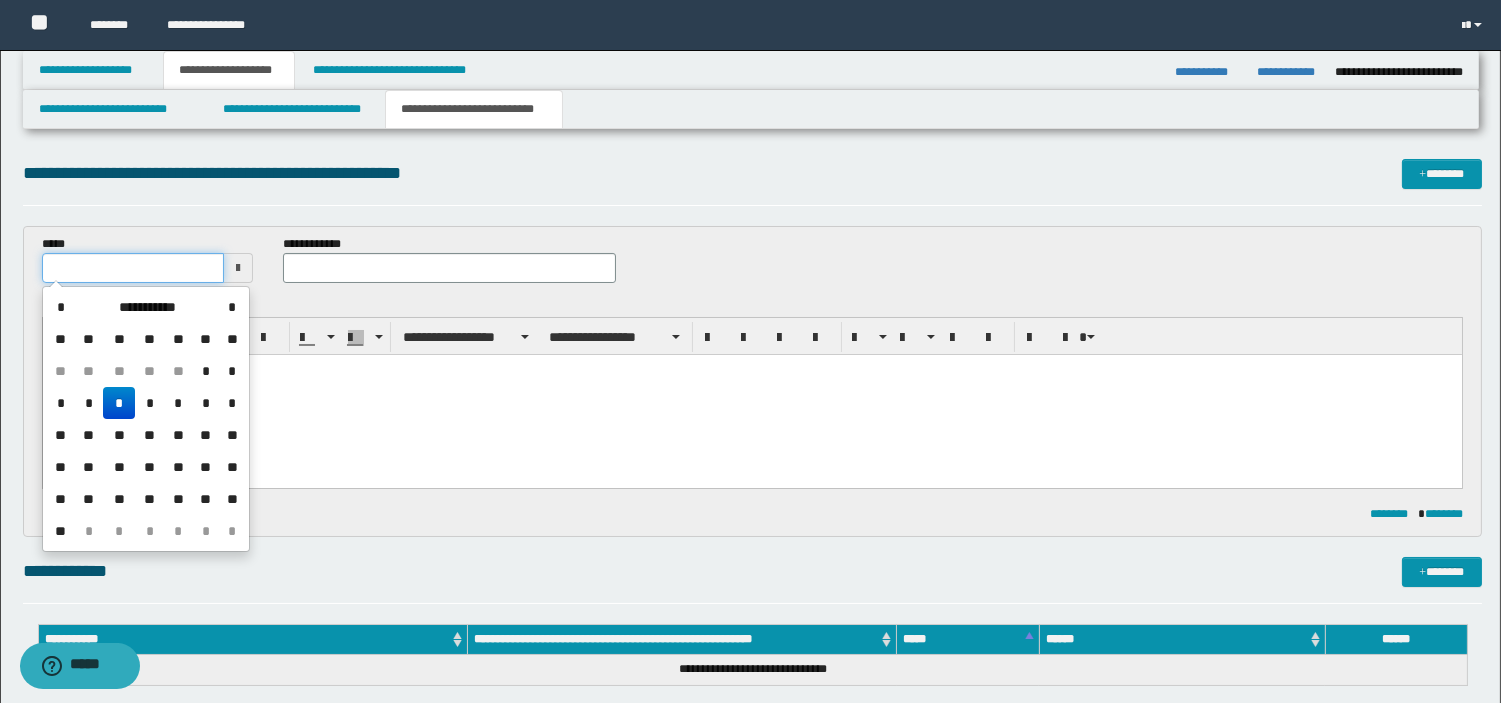 click at bounding box center [133, 268] 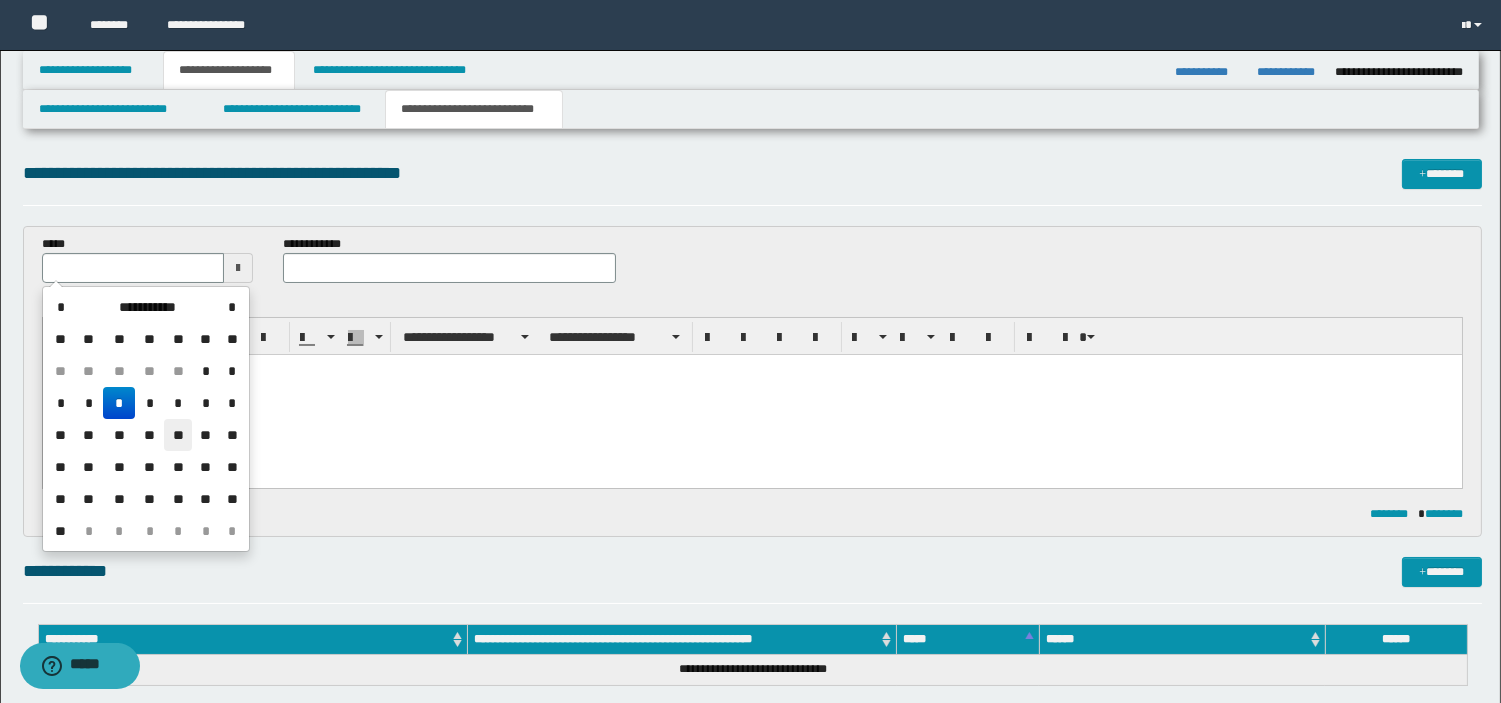 click on "**" at bounding box center [178, 435] 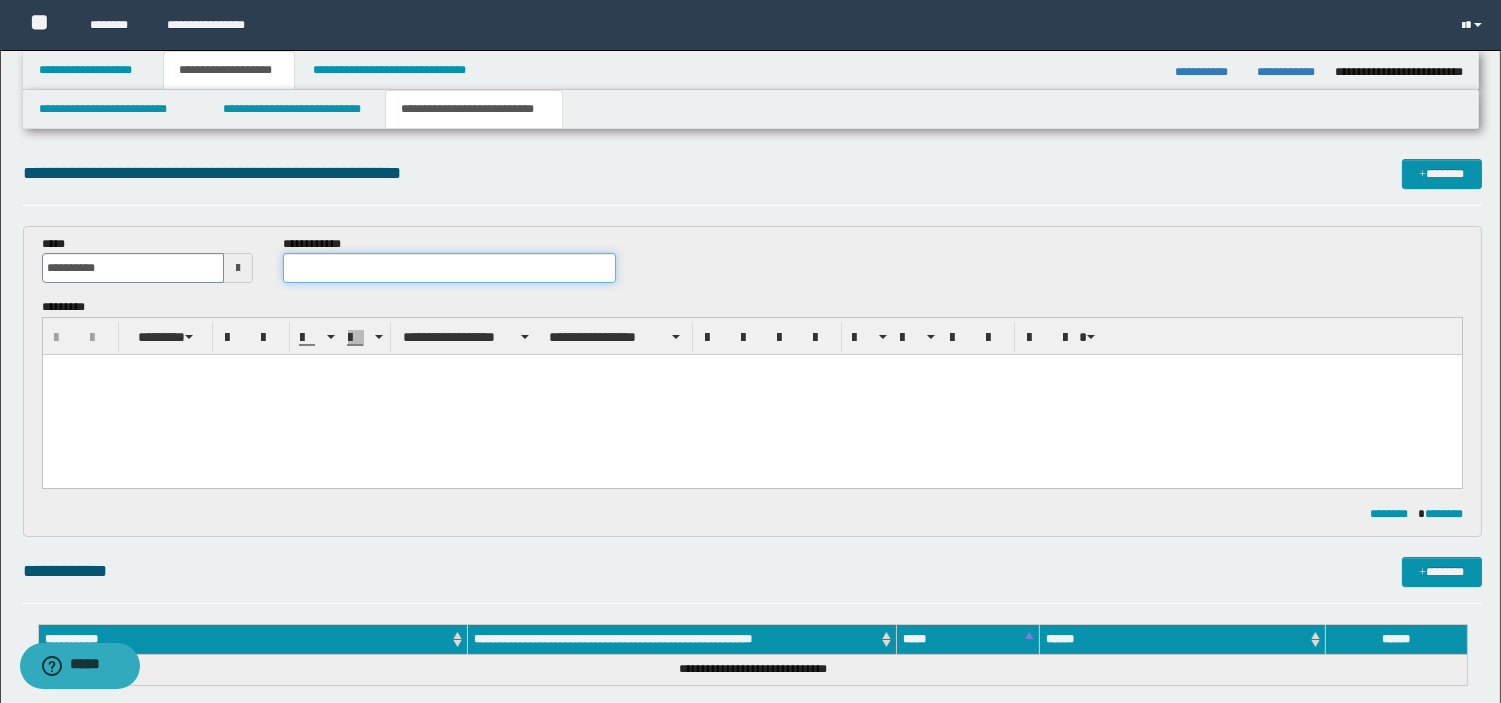 click at bounding box center (449, 268) 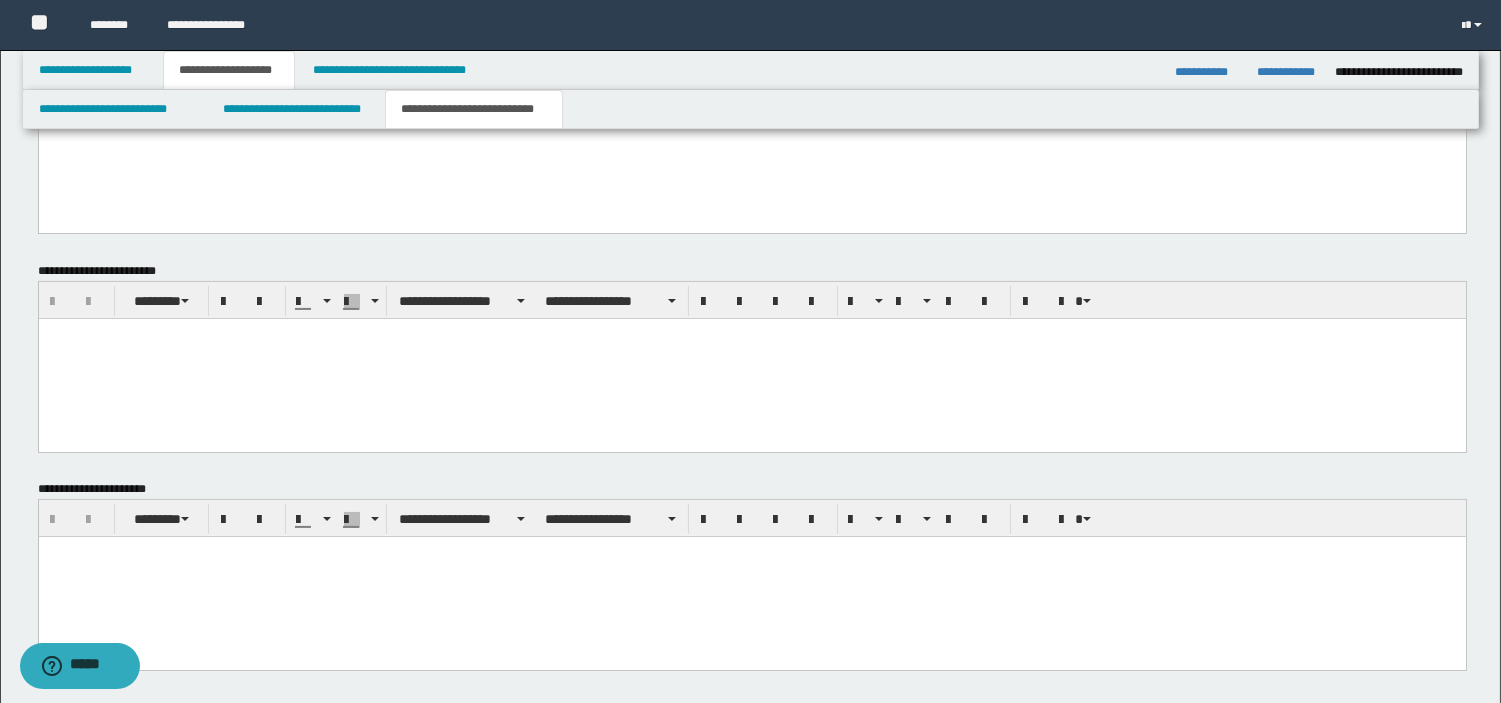 scroll, scrollTop: 822, scrollLeft: 0, axis: vertical 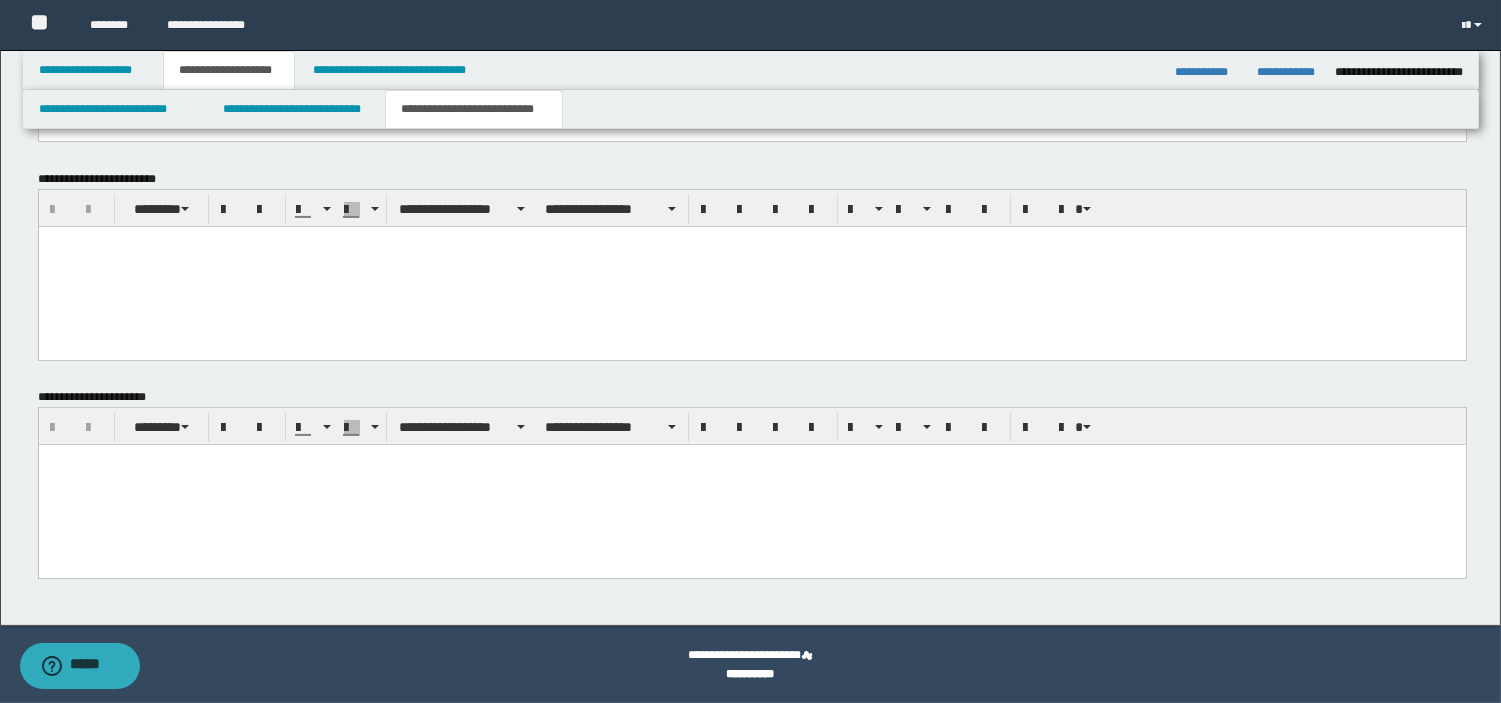 click at bounding box center [751, 485] 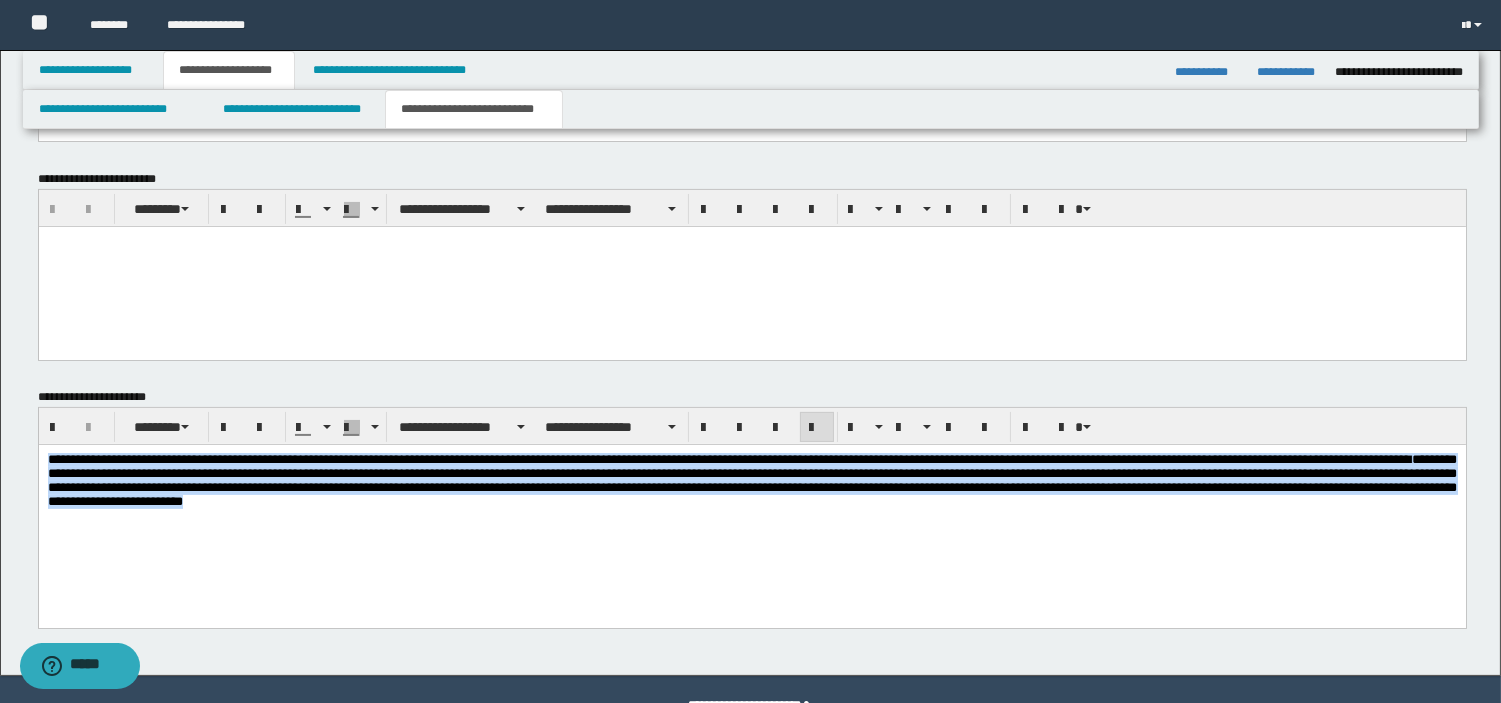 drag, startPoint x: 428, startPoint y: 509, endPoint x: -1, endPoint y: 309, distance: 473.32968 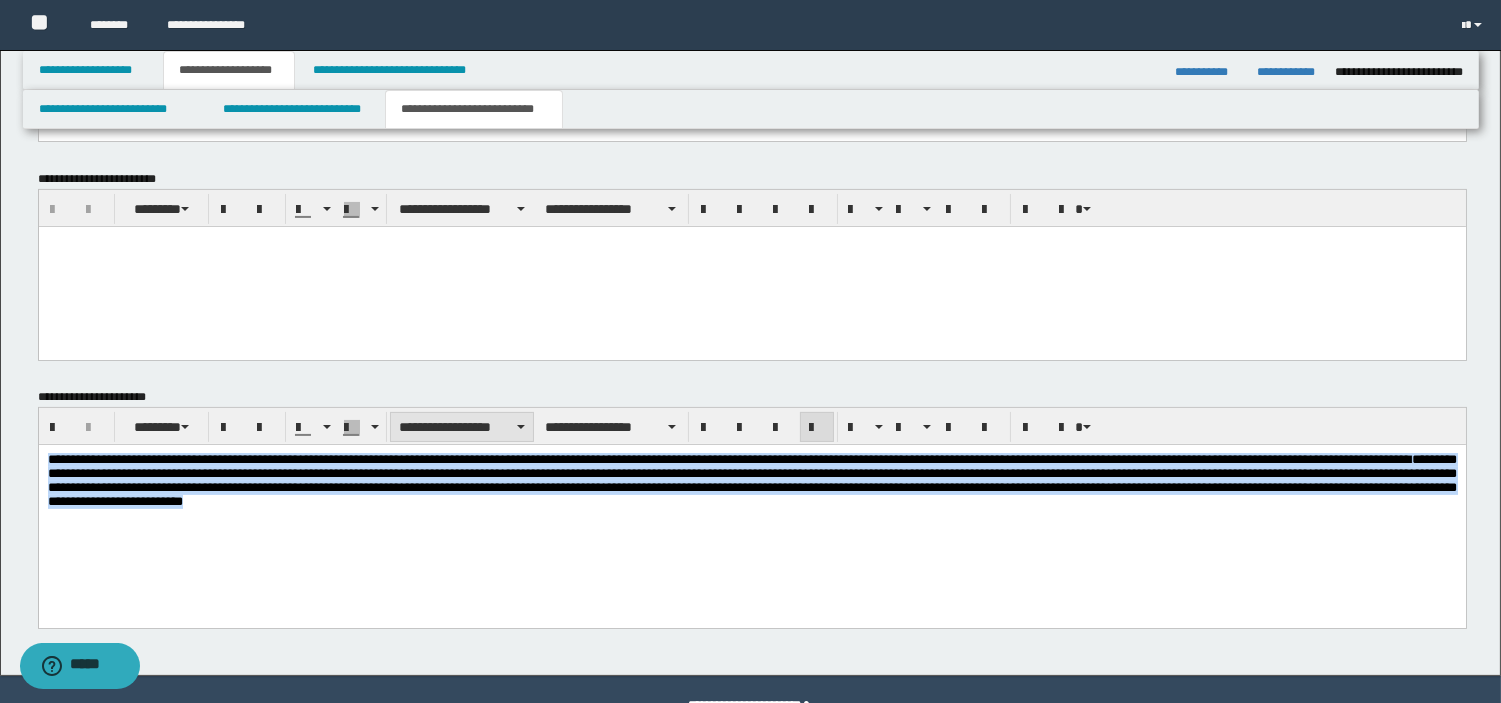 click on "**********" at bounding box center [462, 427] 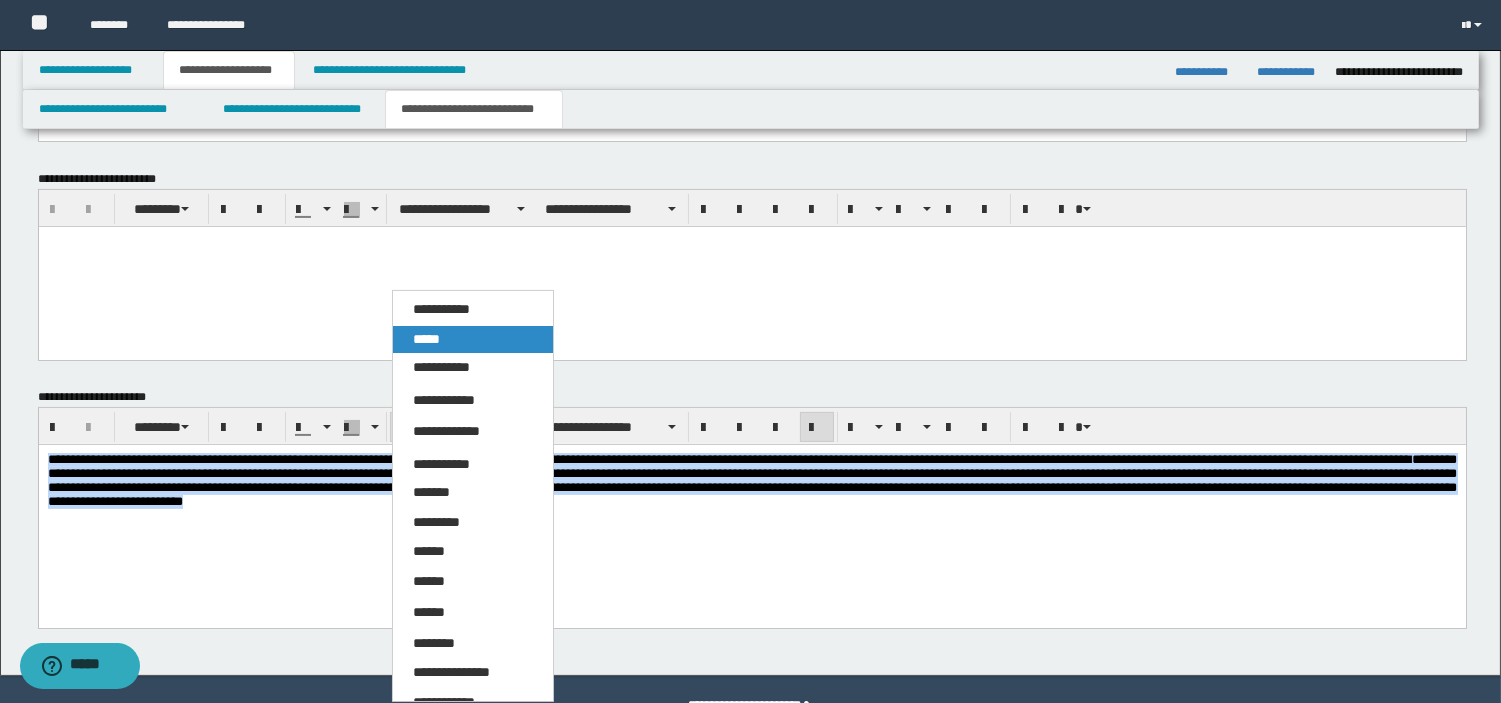 click on "*****" at bounding box center [473, 340] 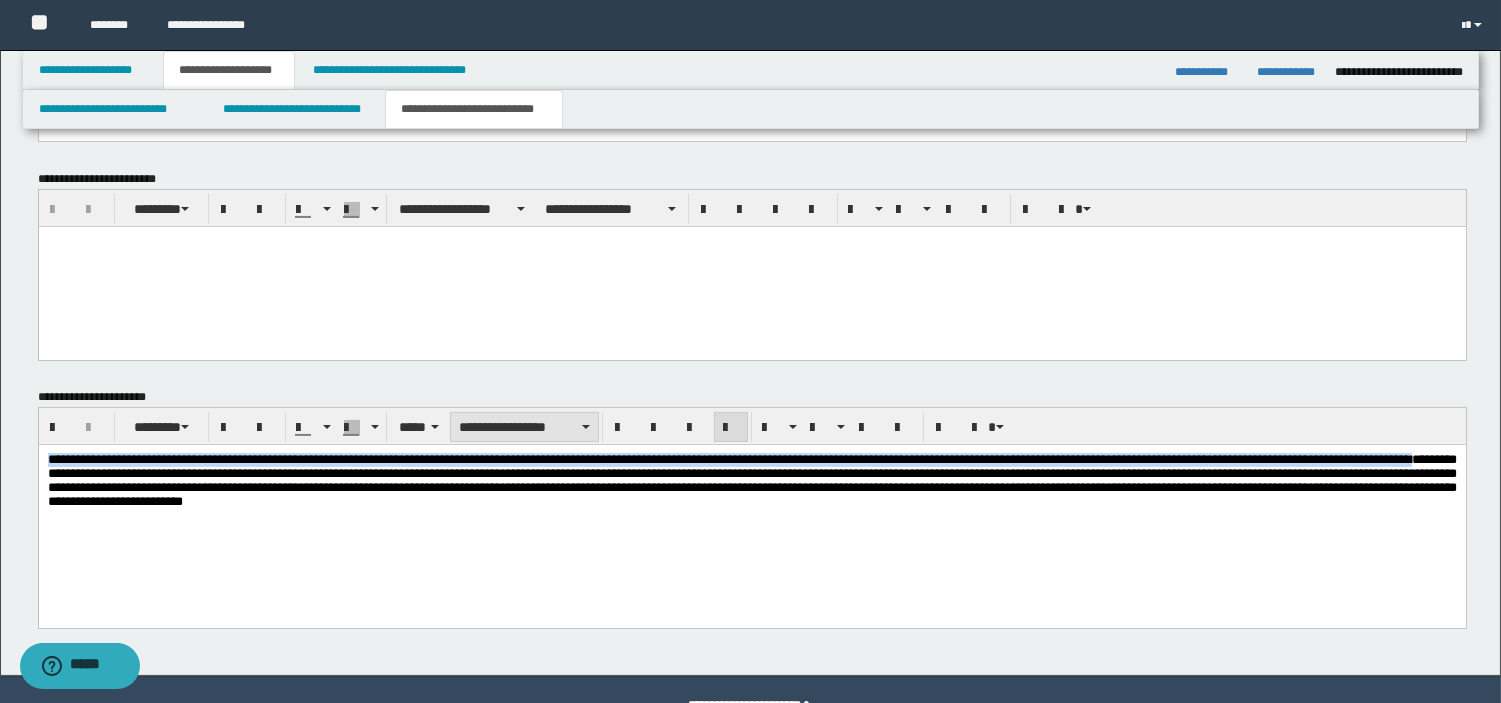 click on "**********" at bounding box center (524, 427) 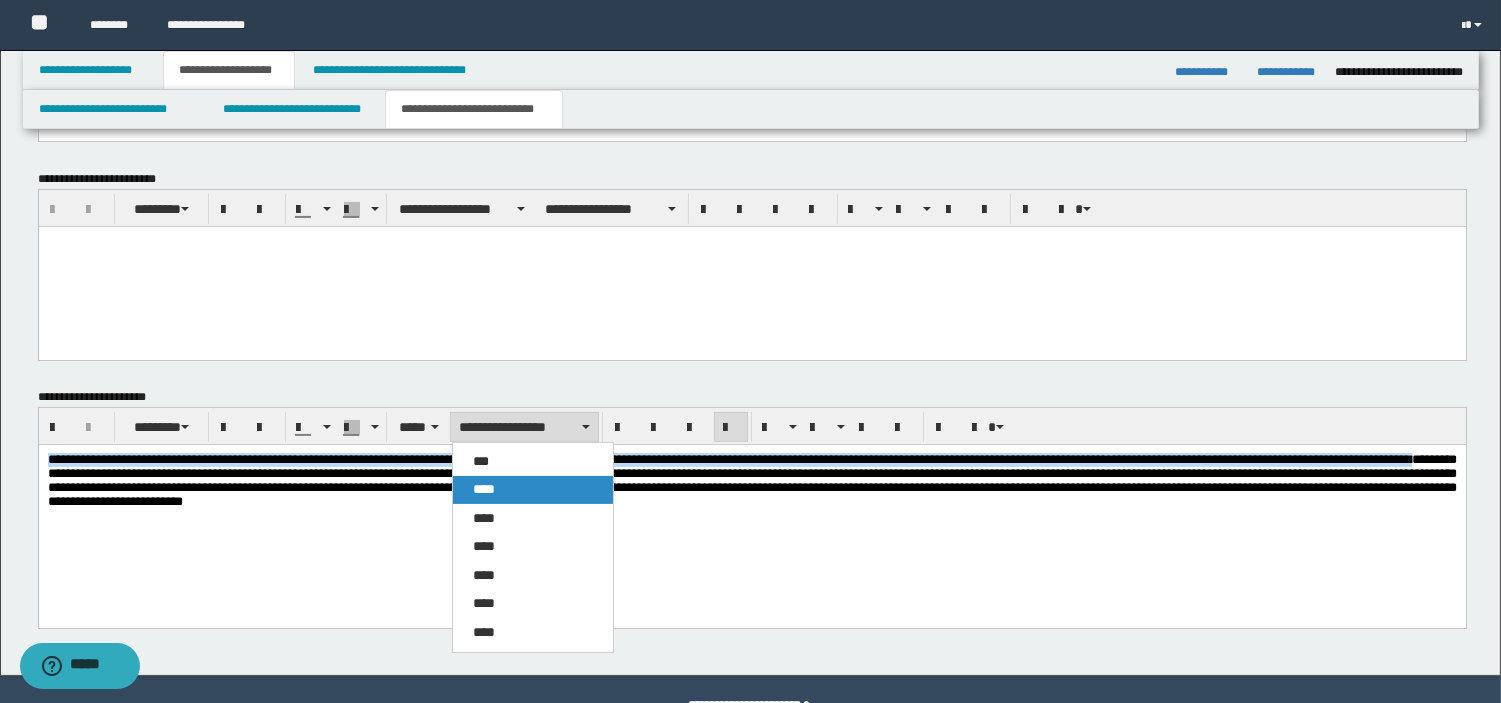 click on "****" at bounding box center [484, 489] 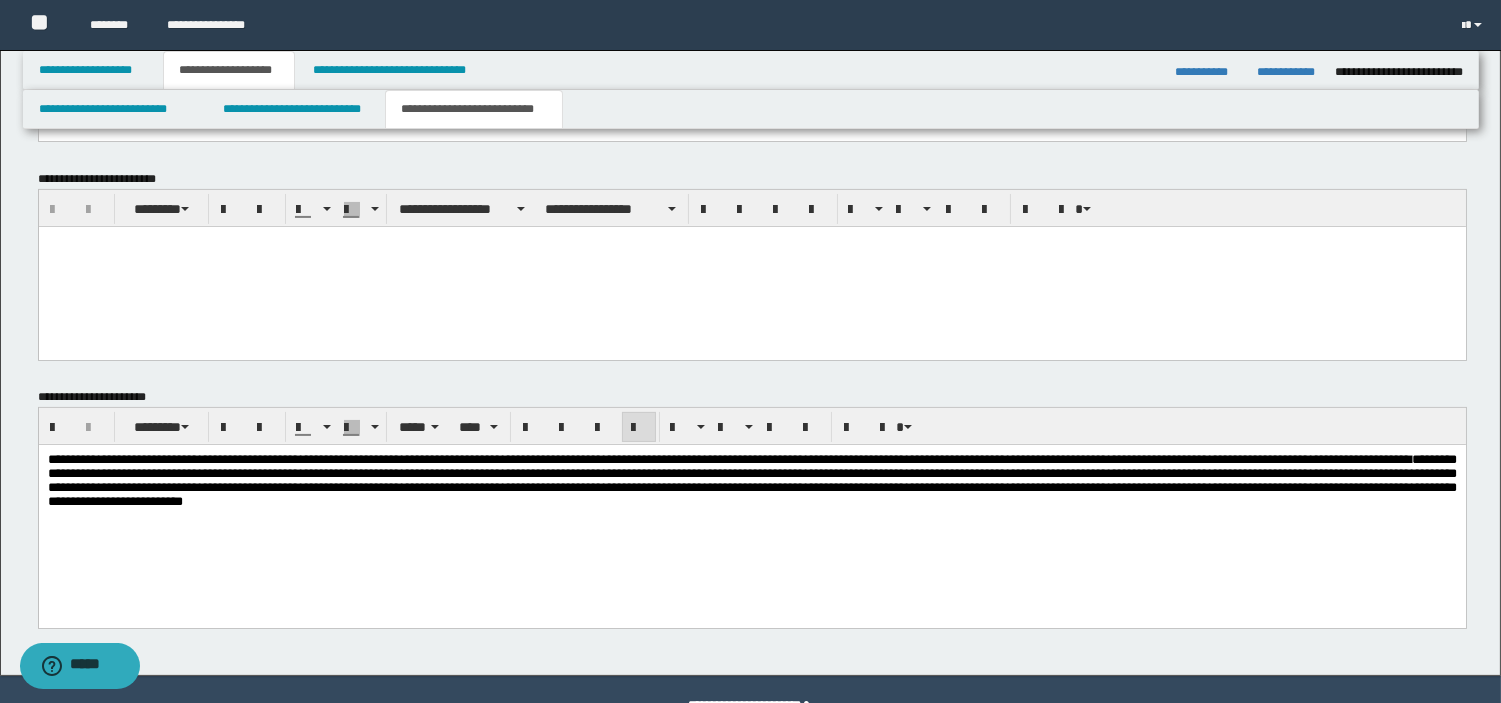 click on "**********" at bounding box center [751, 480] 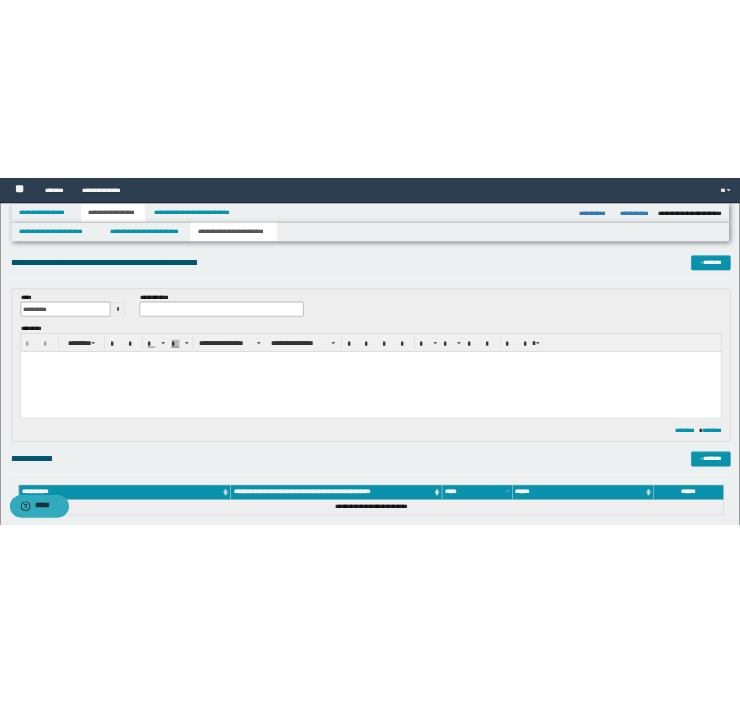 scroll, scrollTop: 0, scrollLeft: 0, axis: both 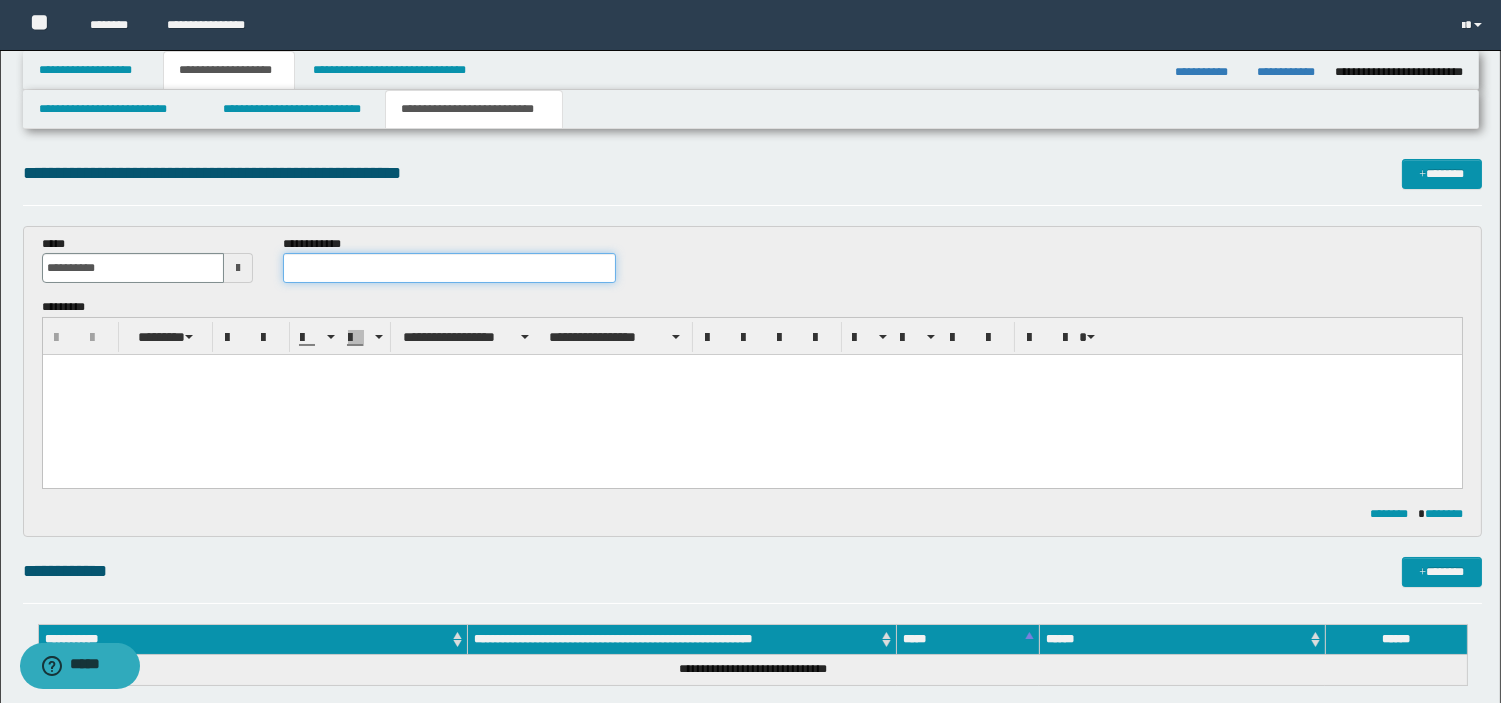 click at bounding box center [449, 268] 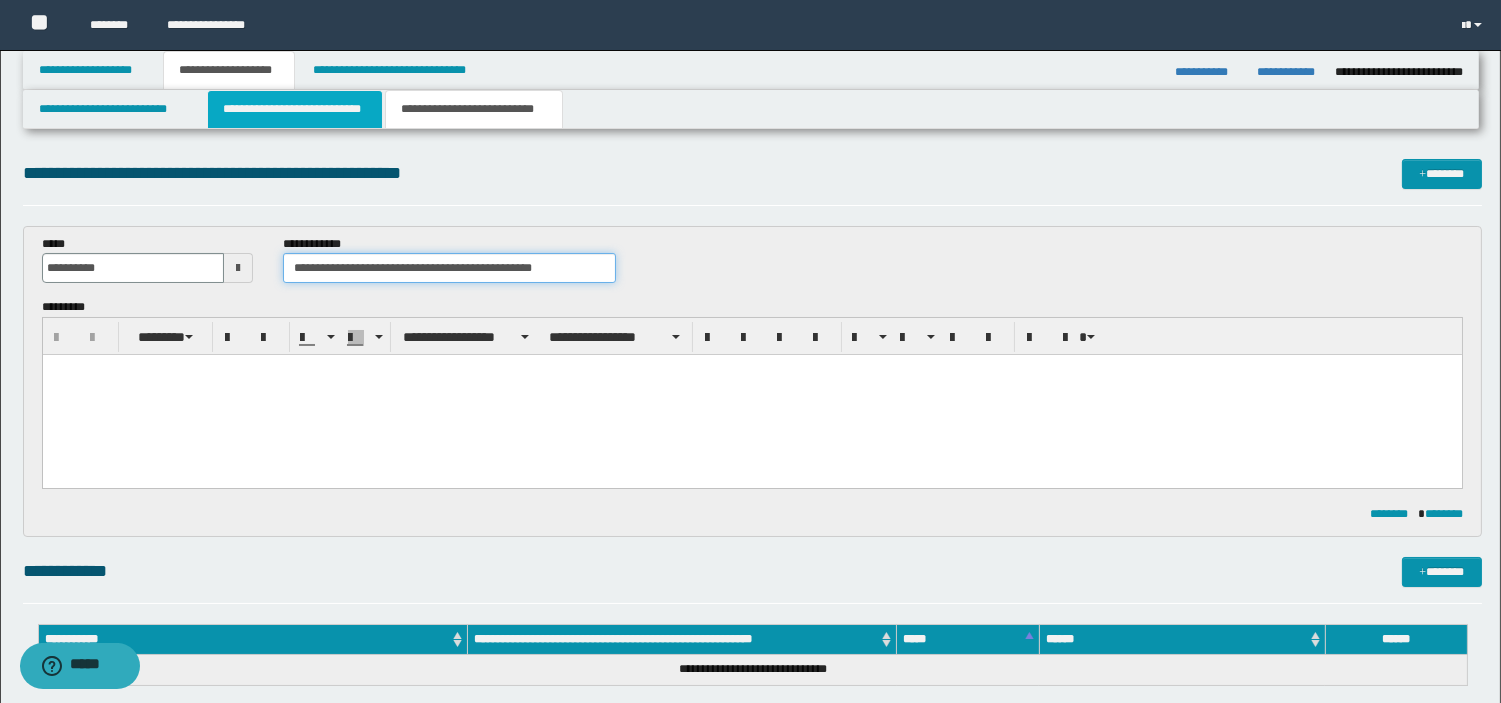 type on "**********" 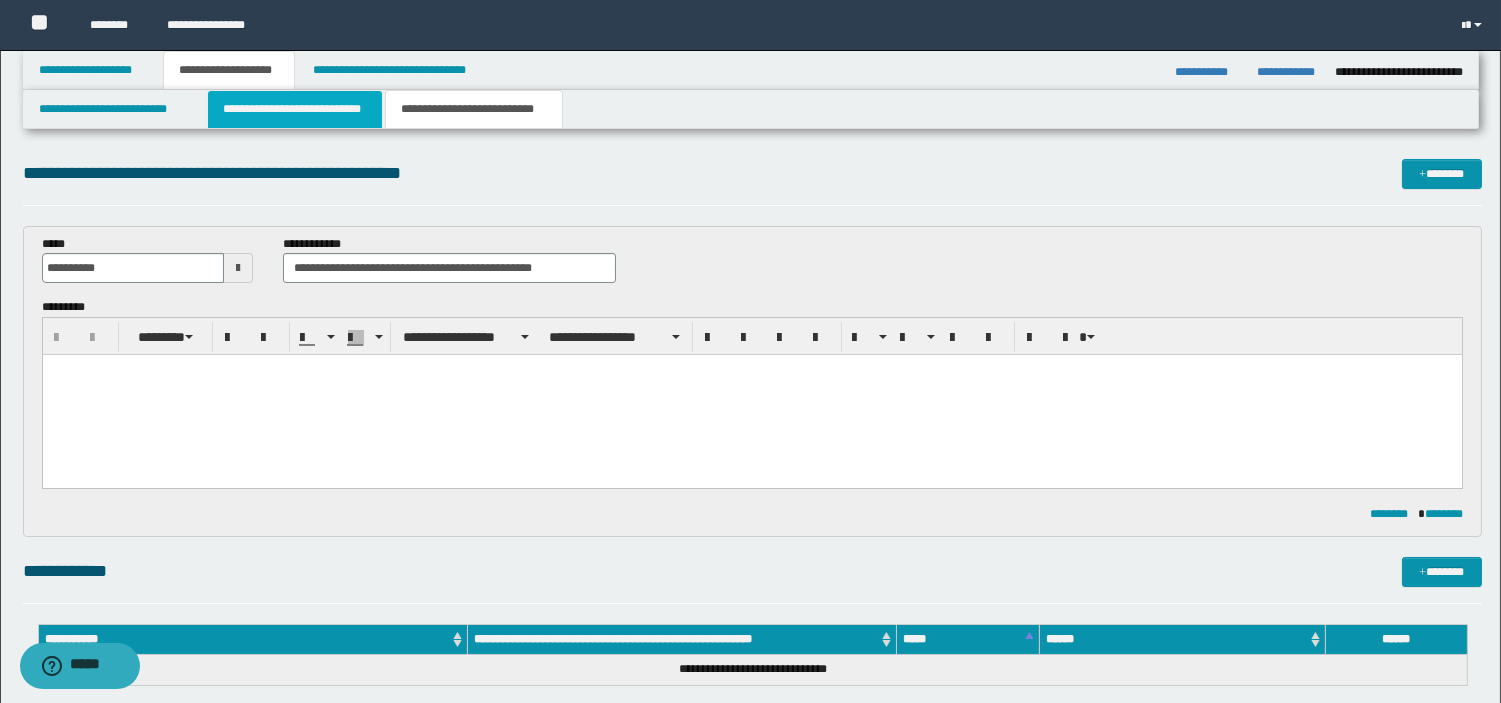 click on "**********" at bounding box center (295, 109) 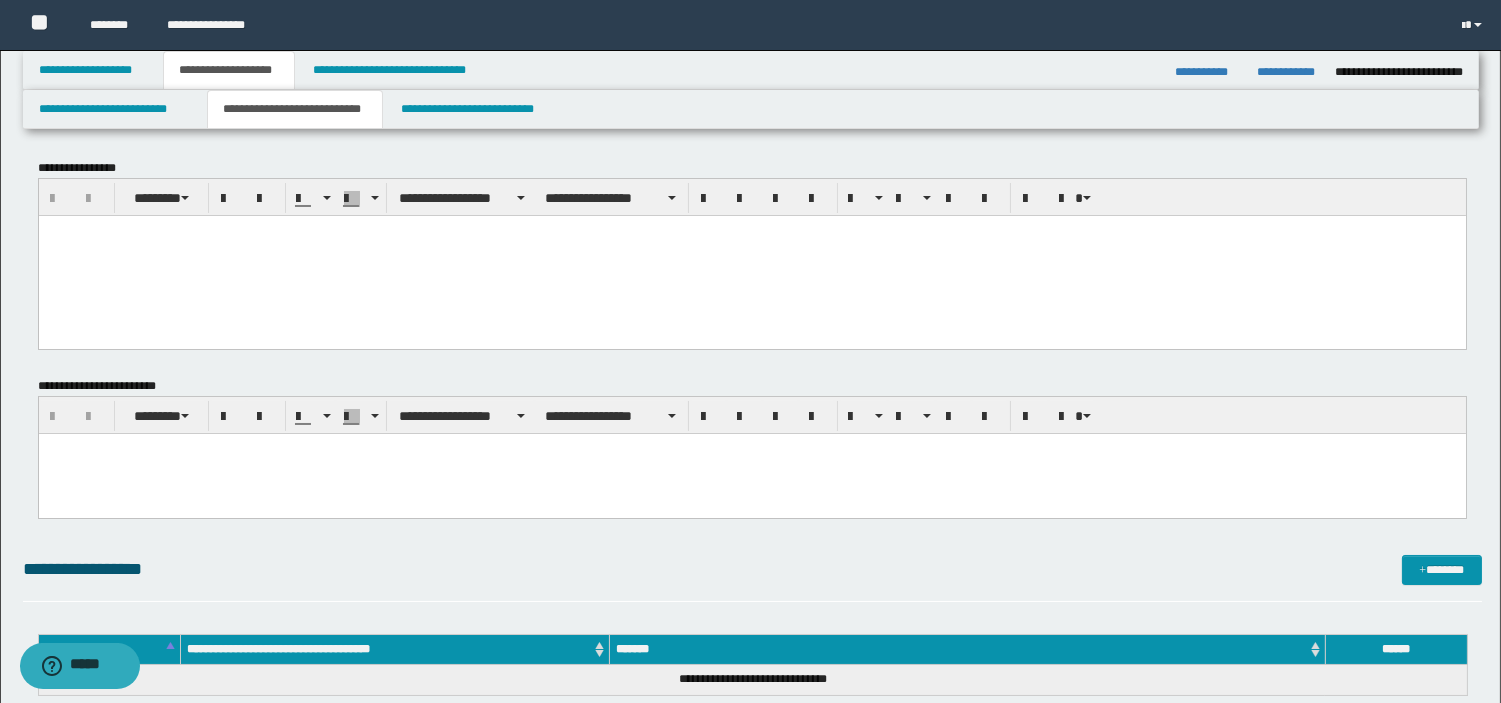 click at bounding box center (751, 255) 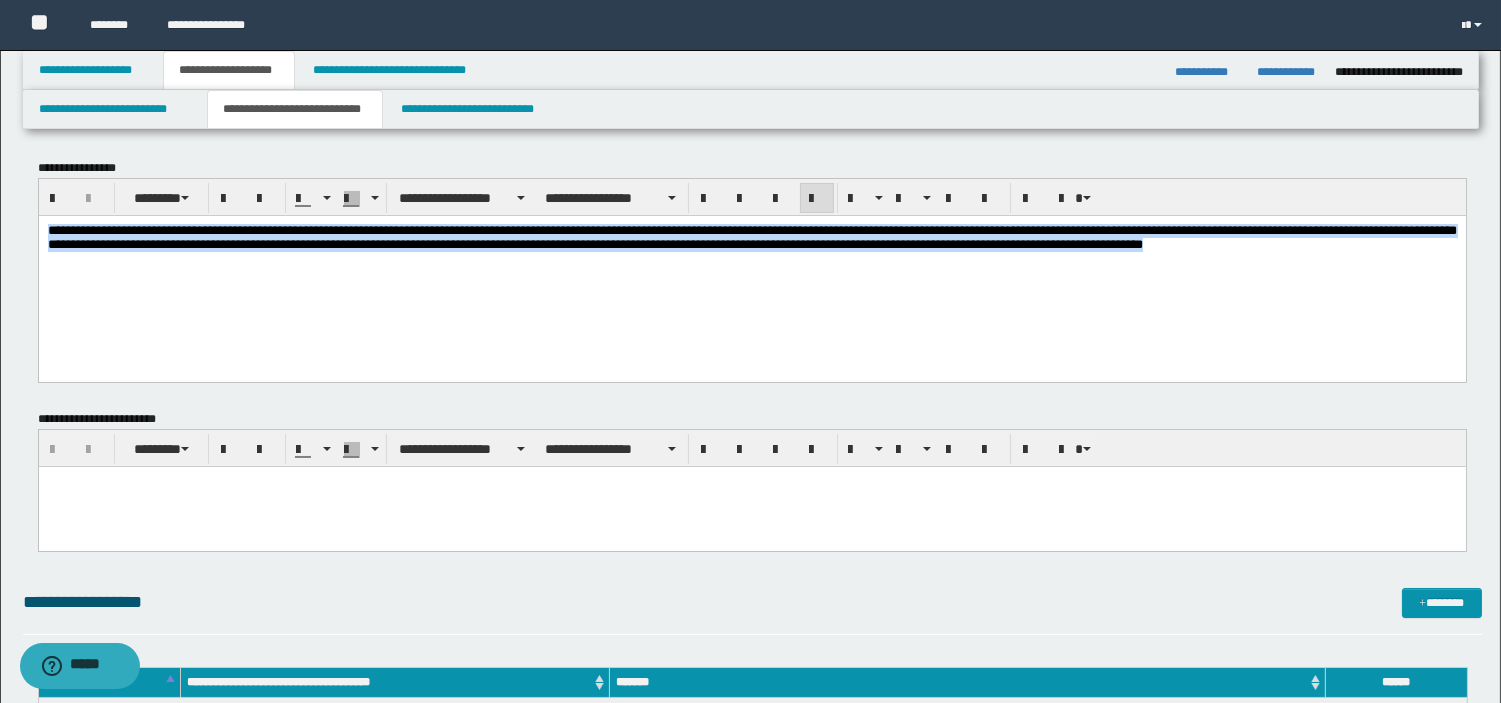drag, startPoint x: 393, startPoint y: 294, endPoint x: 84, endPoint y: 289, distance: 309.04044 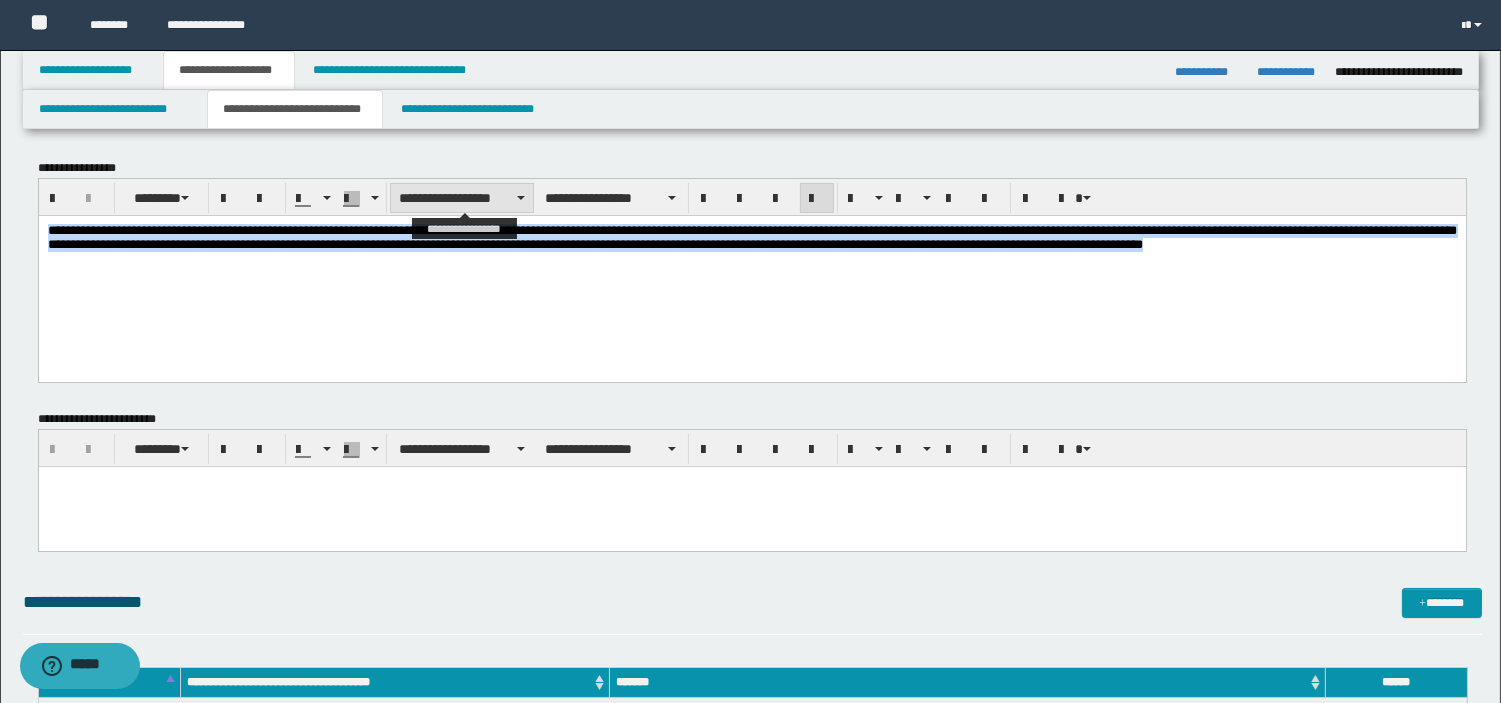 click on "**********" at bounding box center (462, 198) 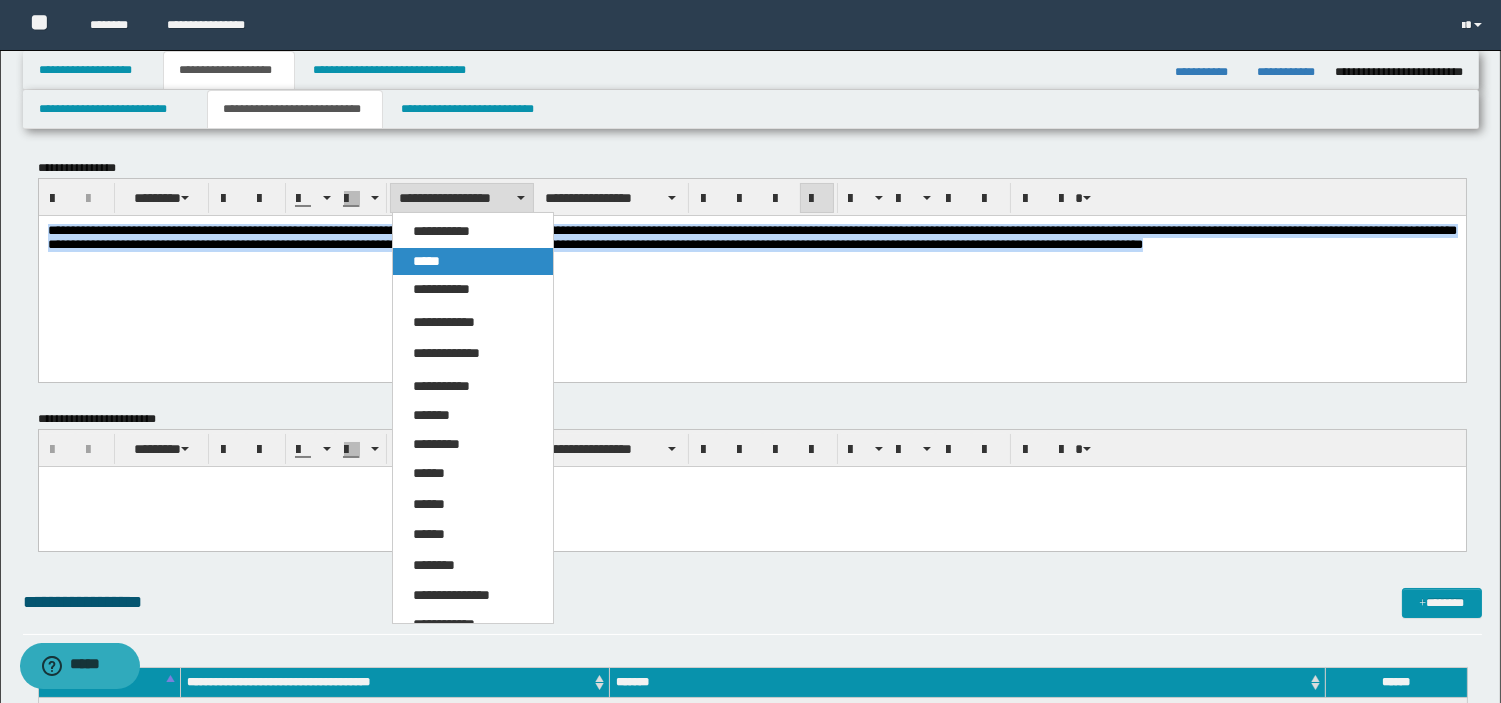 click on "*****" at bounding box center (473, 262) 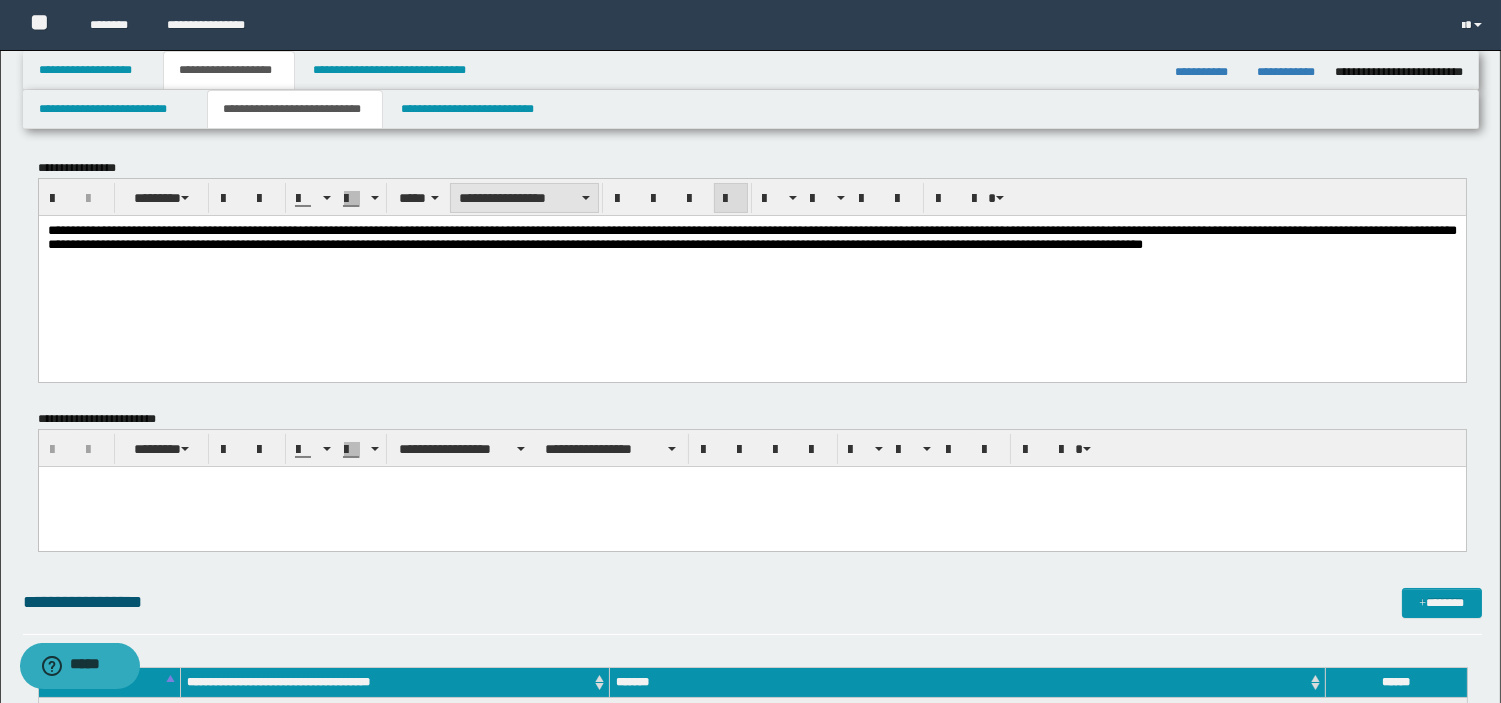 click on "**********" at bounding box center [524, 198] 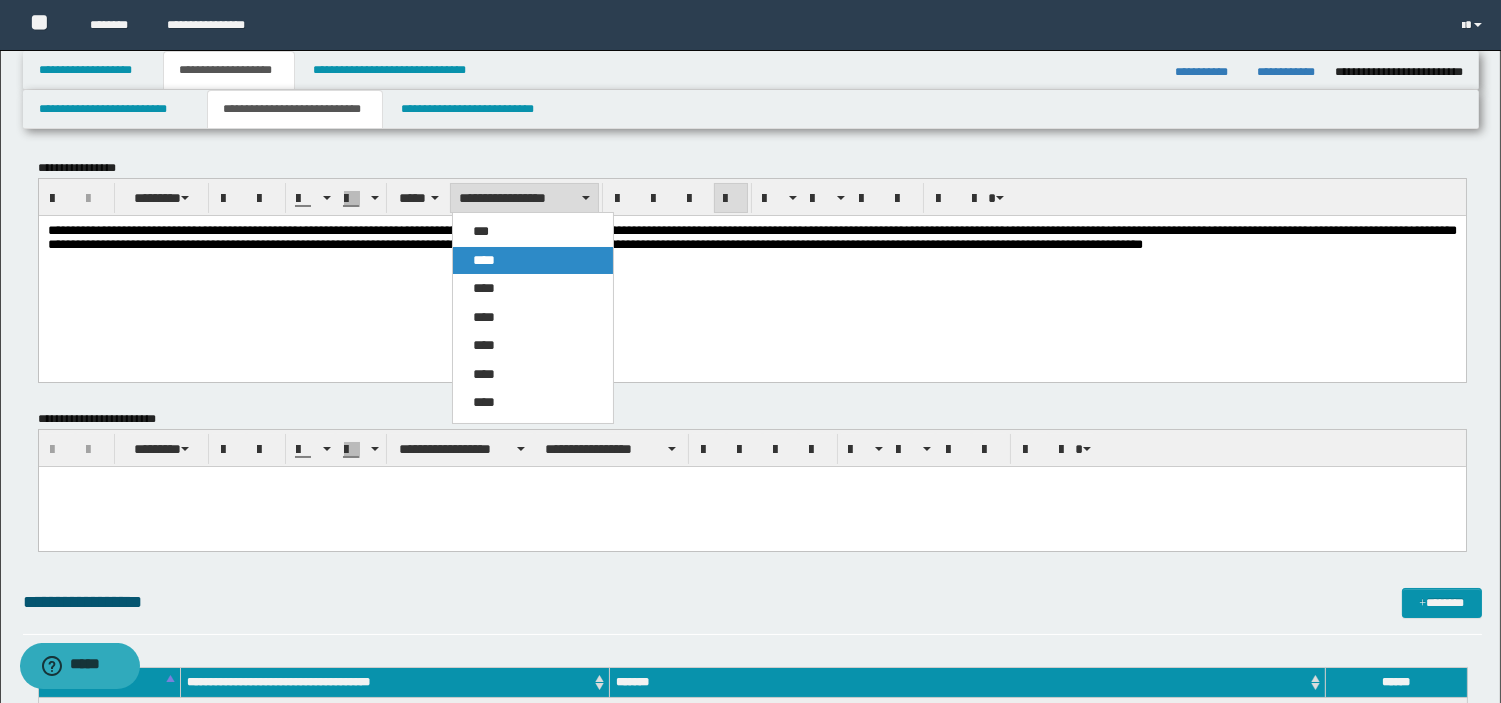 click on "****" at bounding box center [533, 261] 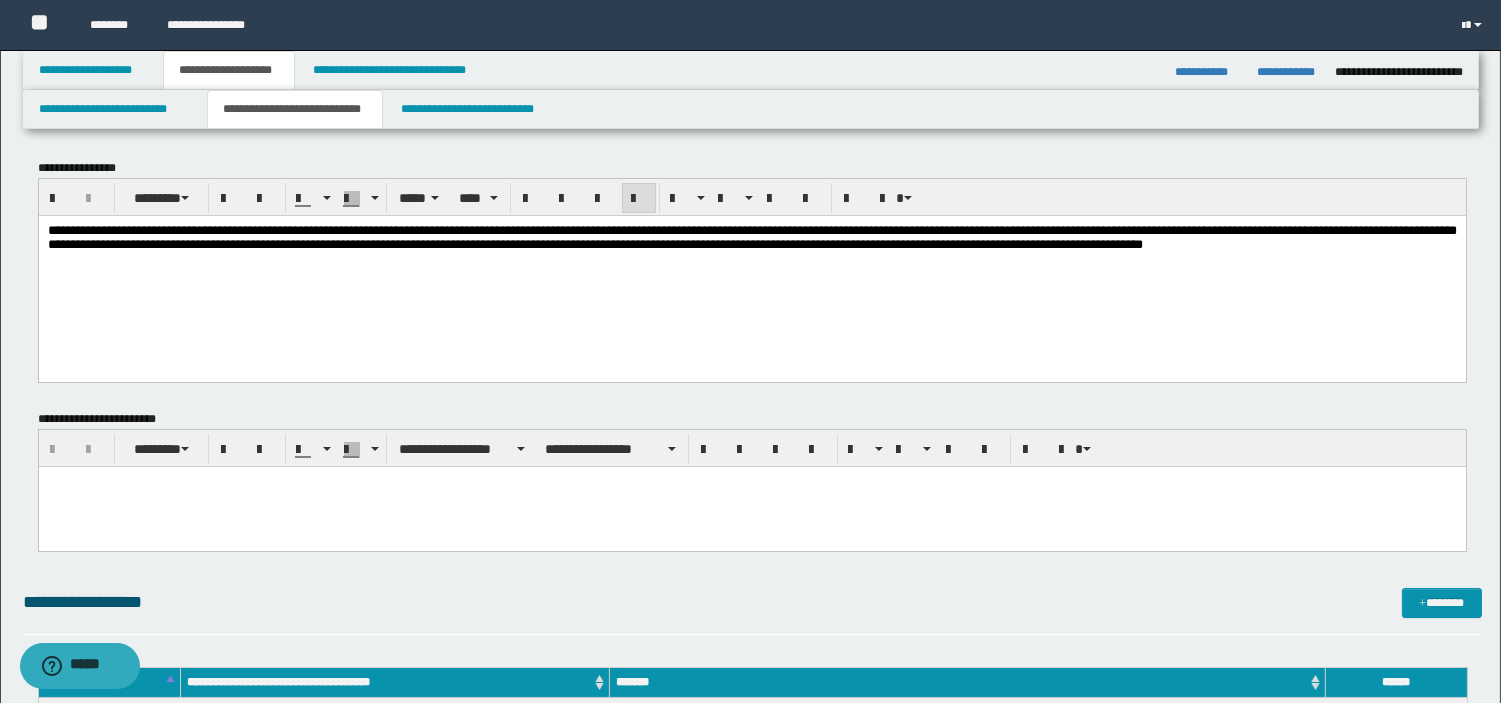 click on "**********" at bounding box center [751, 236] 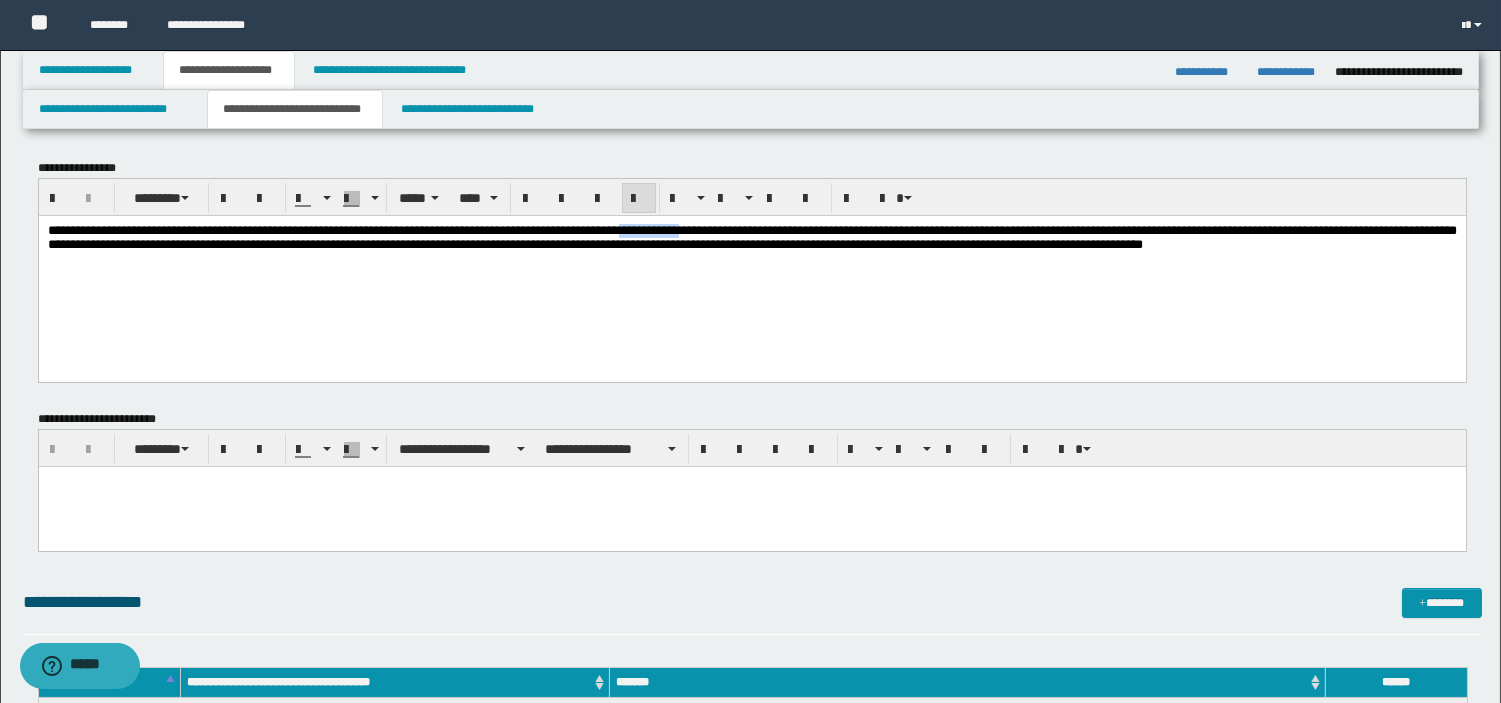drag, startPoint x: 724, startPoint y: 230, endPoint x: 825, endPoint y: 231, distance: 101.00495 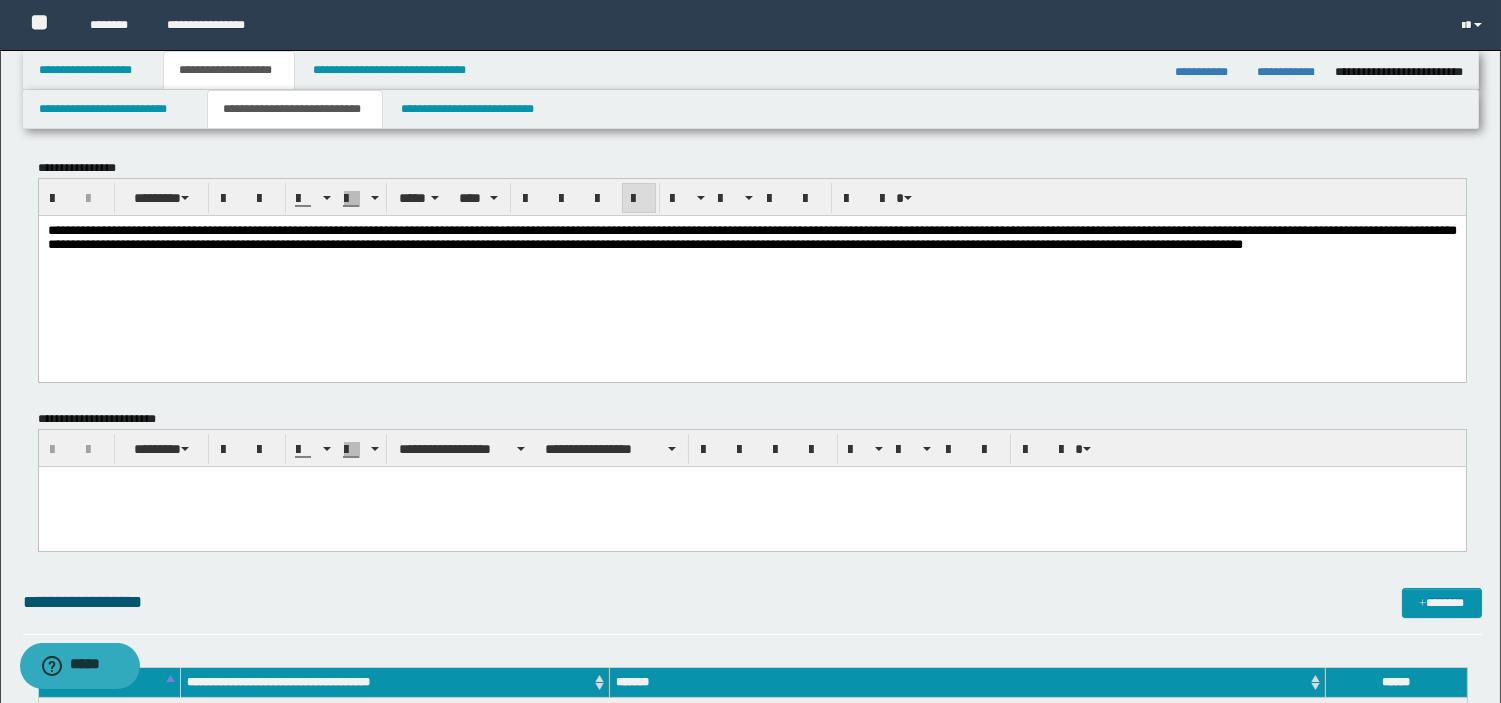 click on "**********" at bounding box center [751, 236] 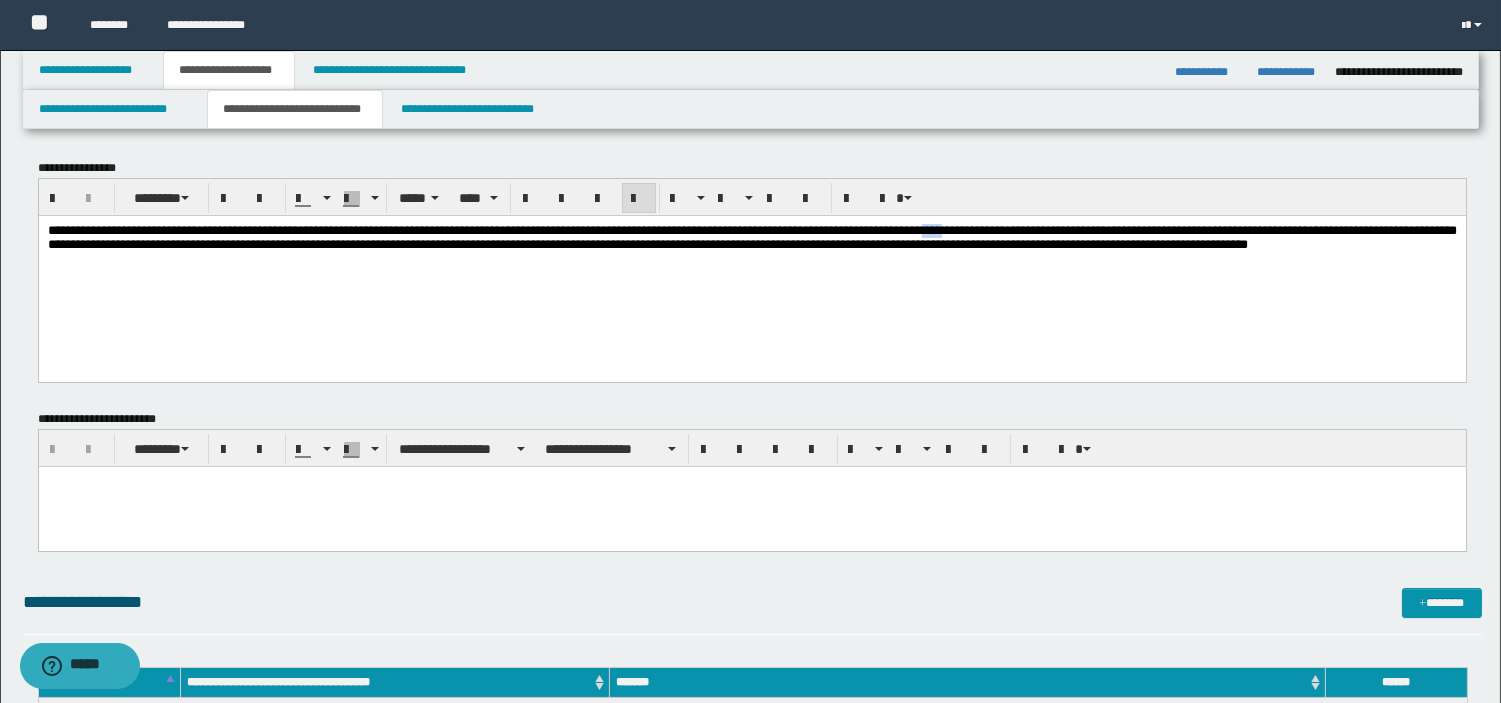 drag, startPoint x: 1102, startPoint y: 233, endPoint x: 1135, endPoint y: 234, distance: 33.01515 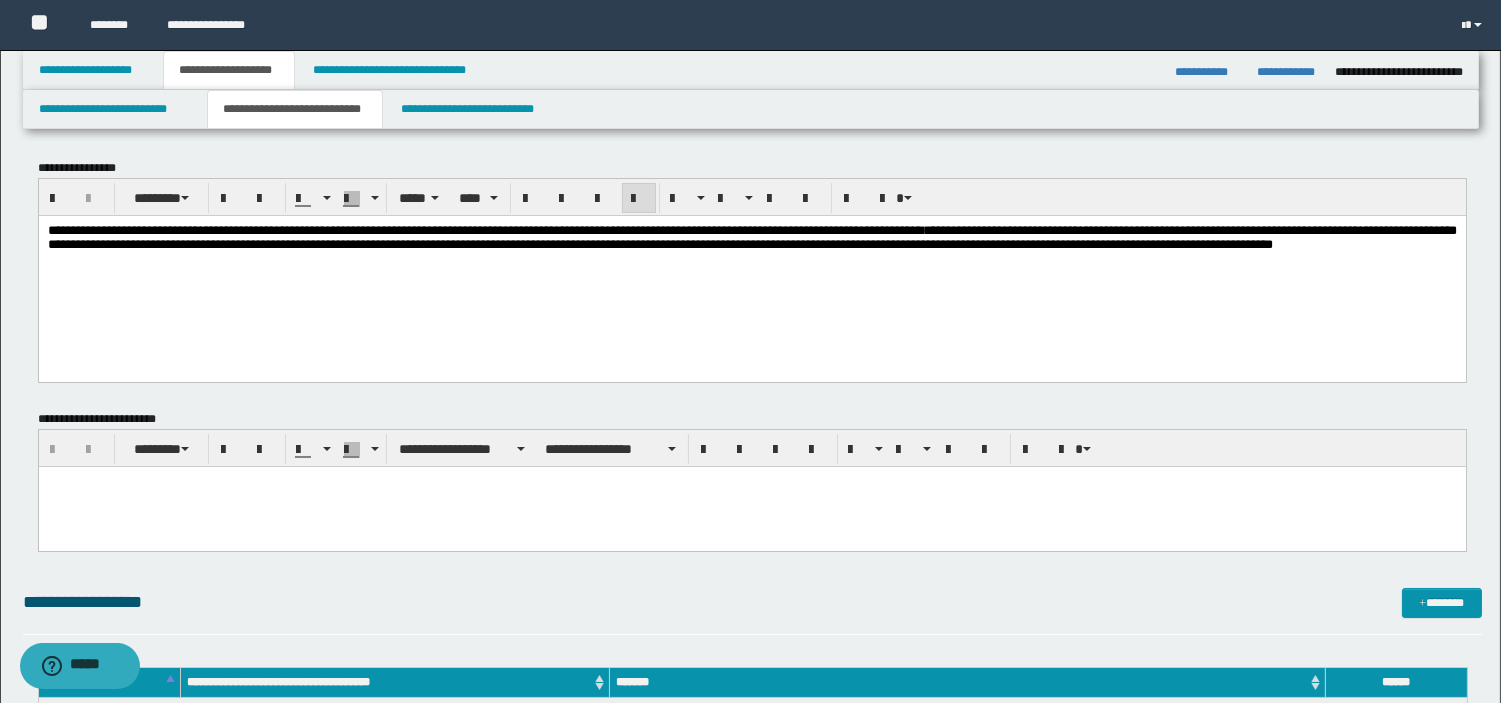 click on "**********" at bounding box center [751, 262] 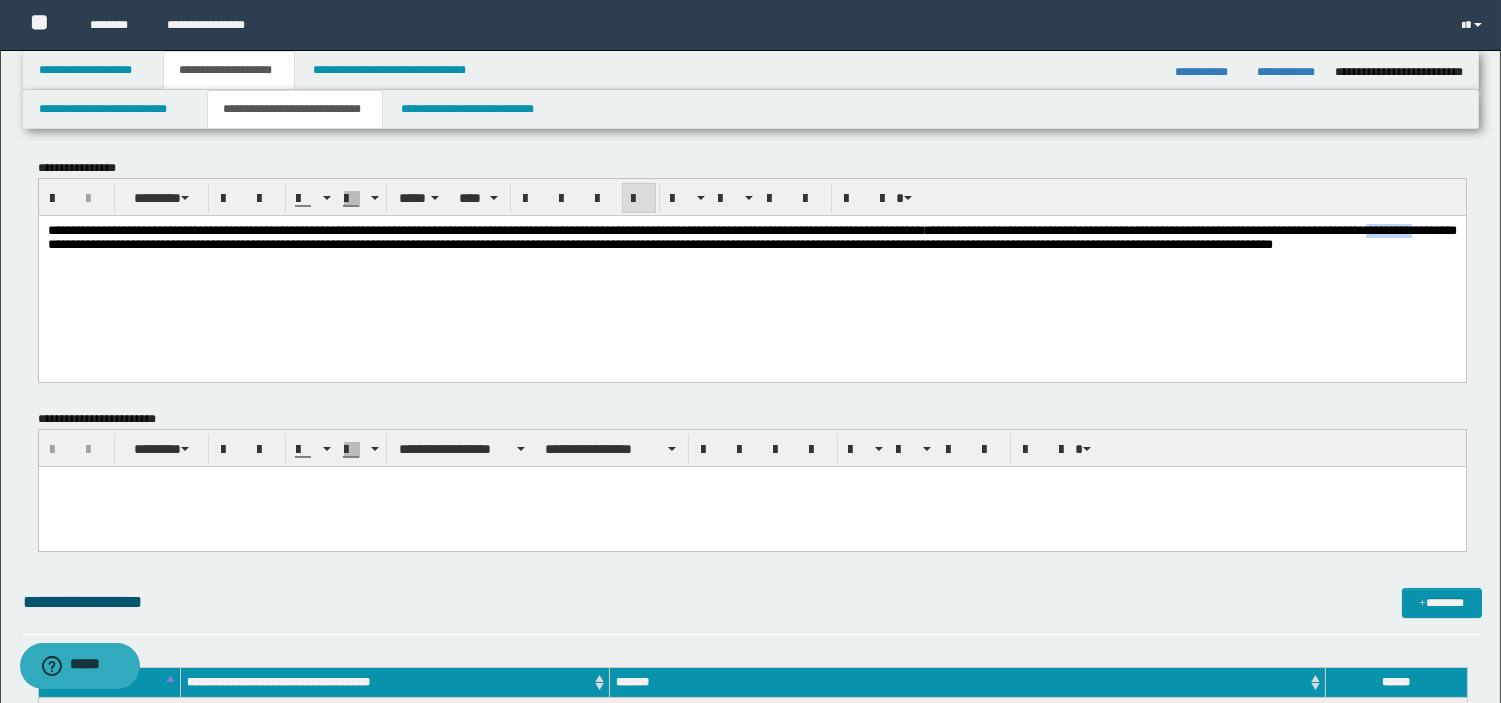 drag, startPoint x: 218, startPoint y: 249, endPoint x: 291, endPoint y: 247, distance: 73.02739 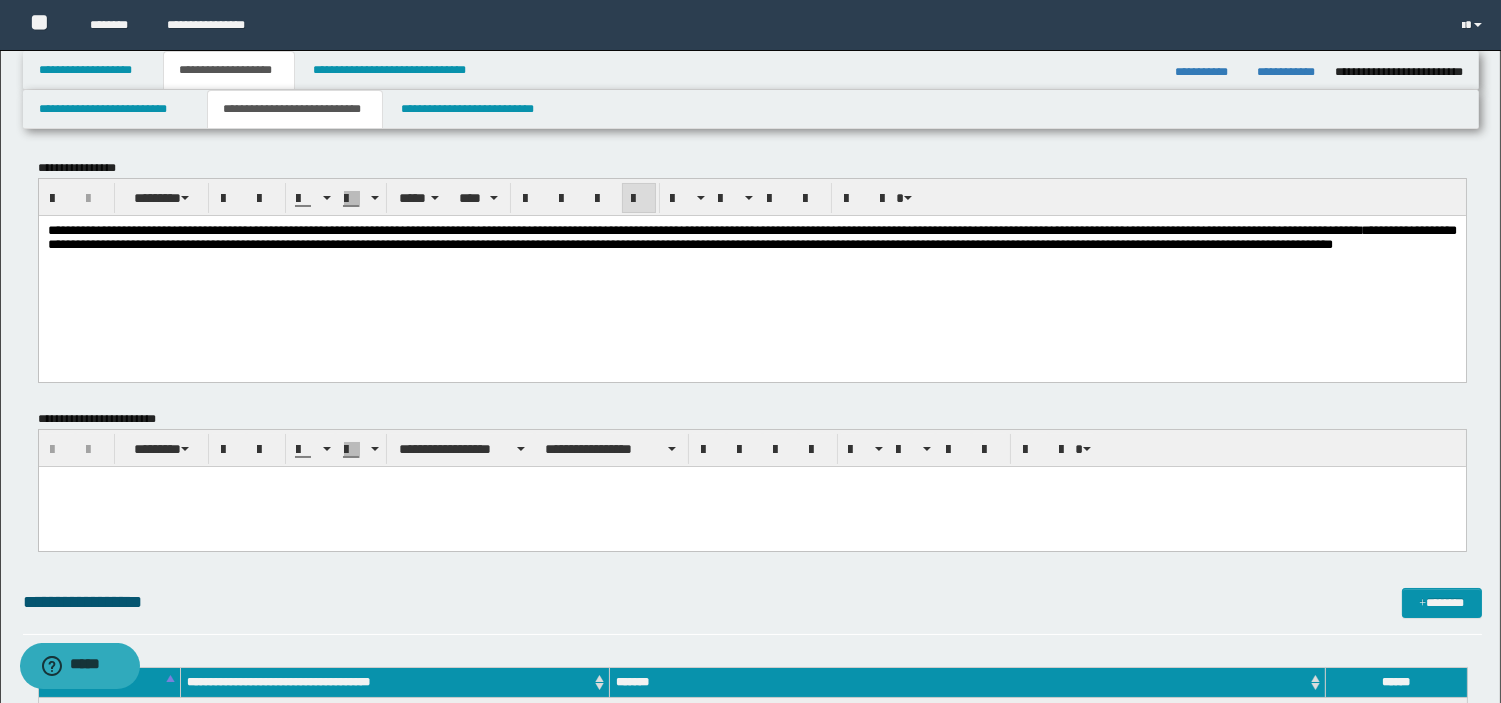 click on "**********" at bounding box center (751, 236) 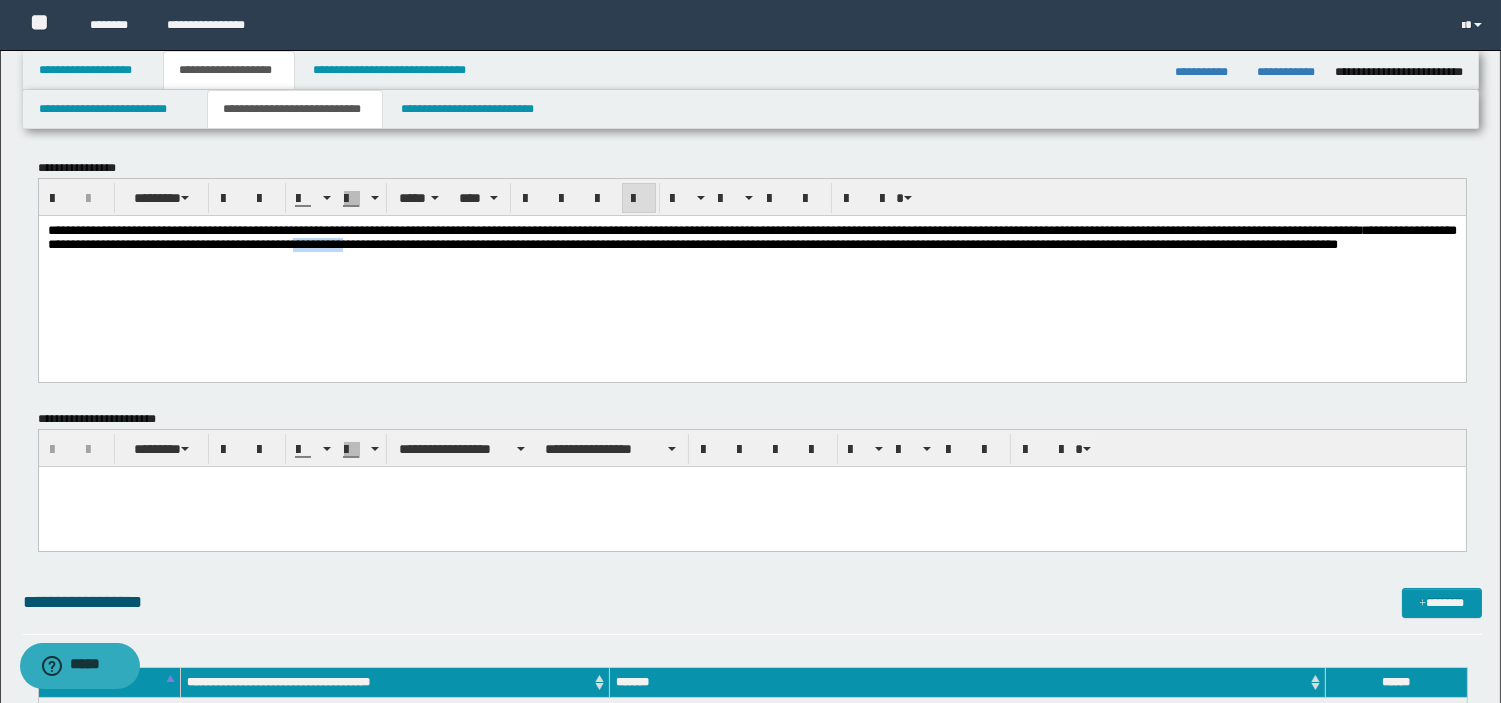 drag, startPoint x: 665, startPoint y: 248, endPoint x: 753, endPoint y: 249, distance: 88.005684 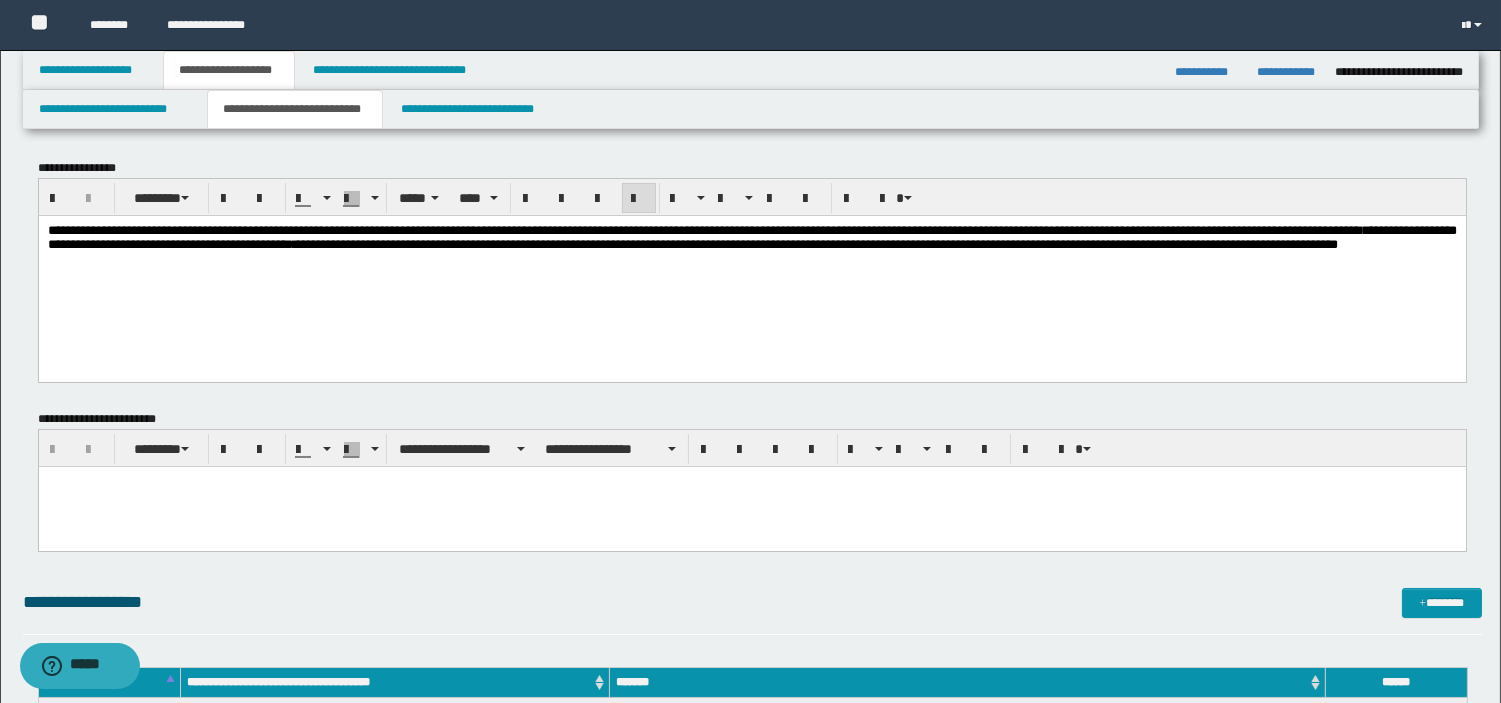 click on "**********" at bounding box center [751, 262] 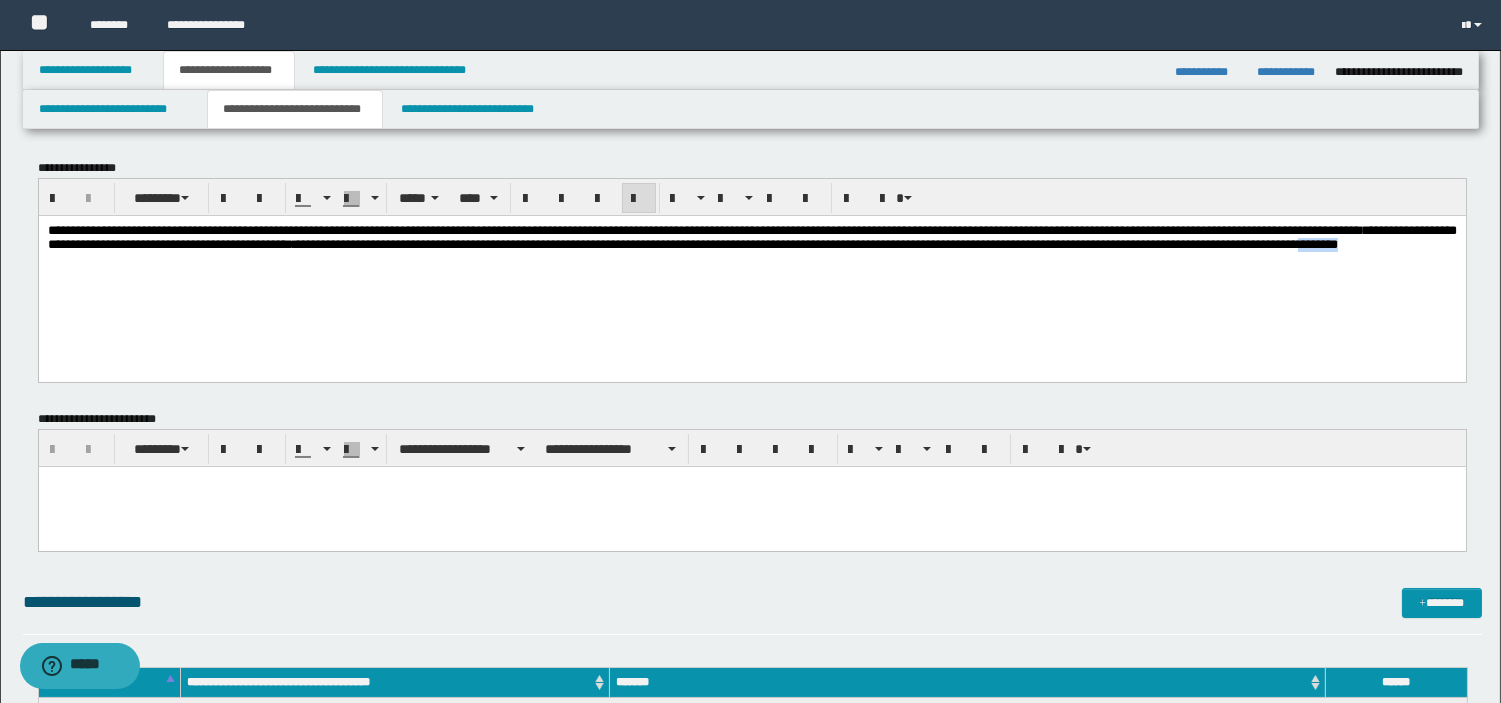 drag, startPoint x: 535, startPoint y: 280, endPoint x: 423, endPoint y: 260, distance: 113.7717 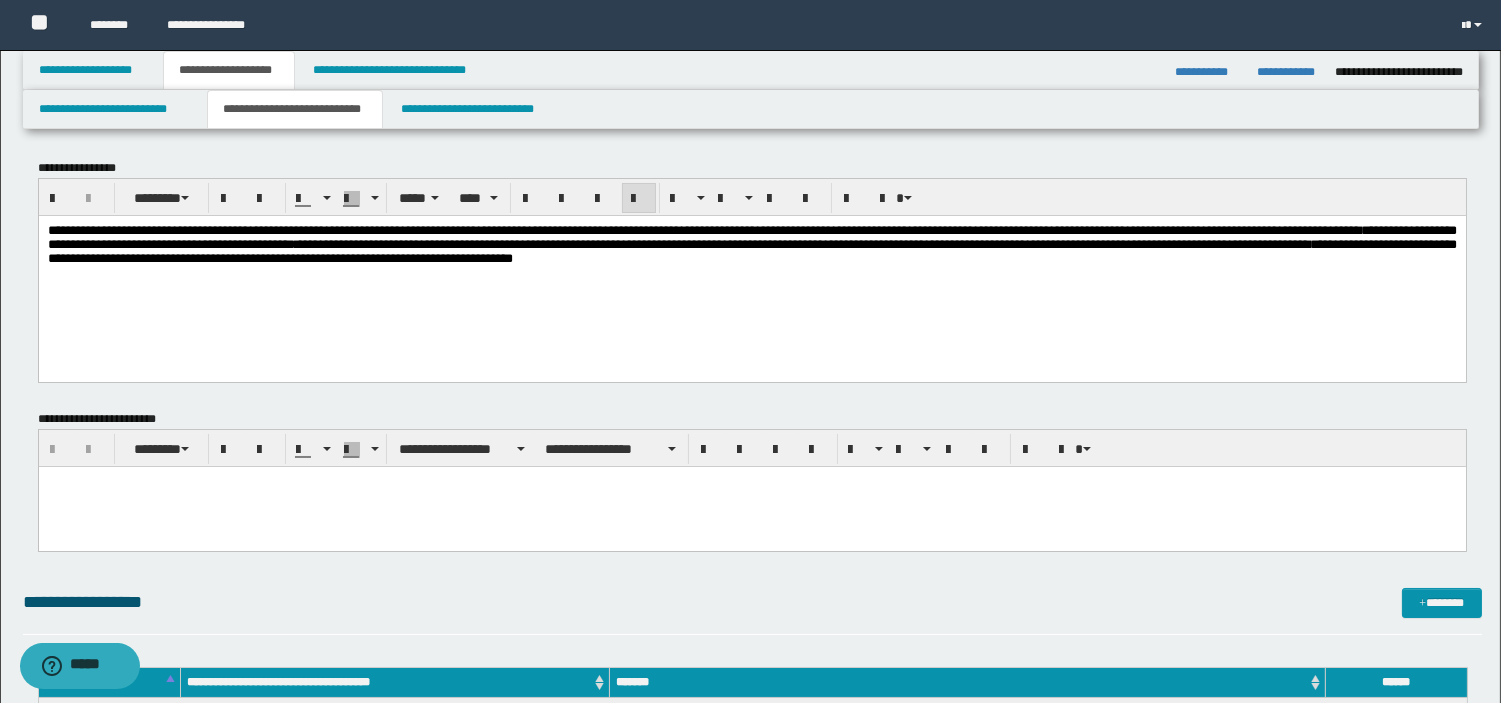 click on "**********" at bounding box center [752, 488] 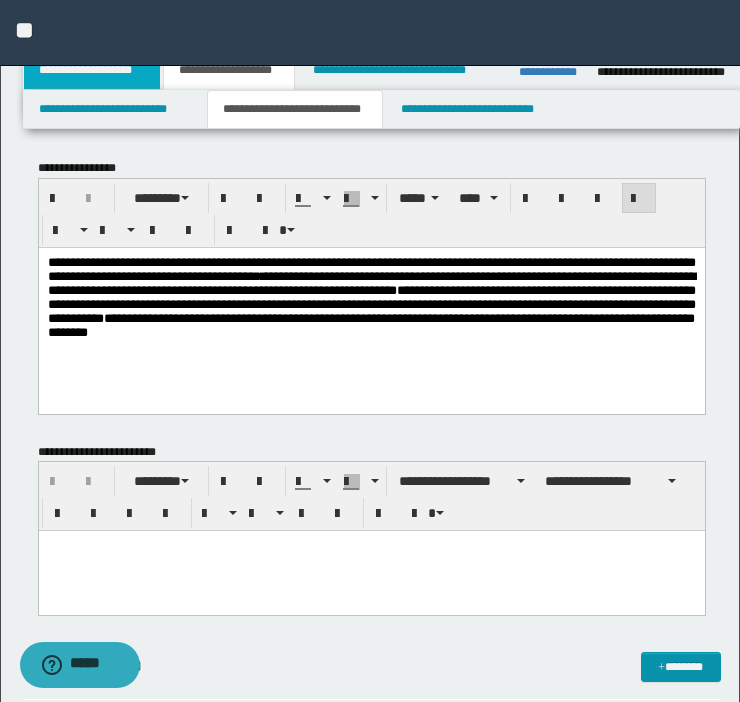 click on "**********" at bounding box center (92, 70) 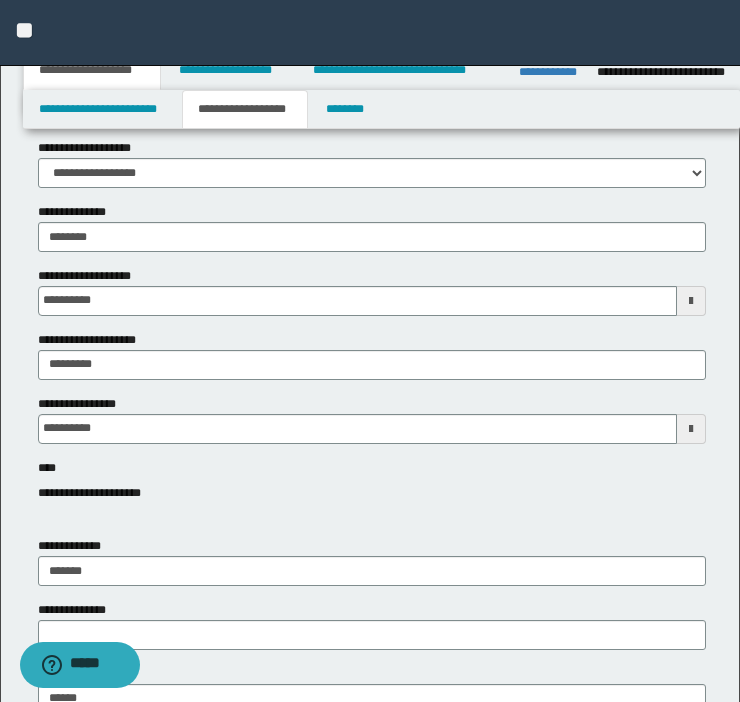 scroll, scrollTop: 71, scrollLeft: 0, axis: vertical 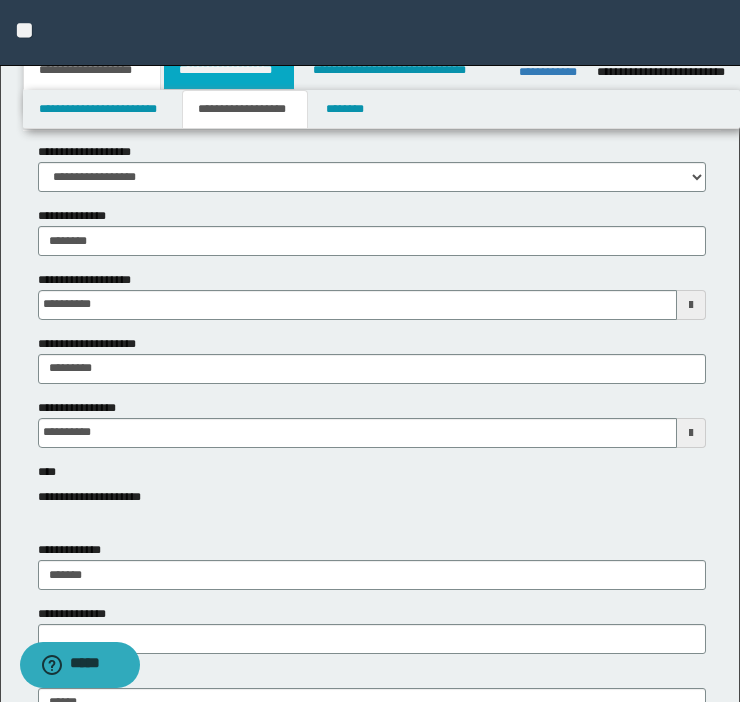 click on "**********" at bounding box center [229, 70] 